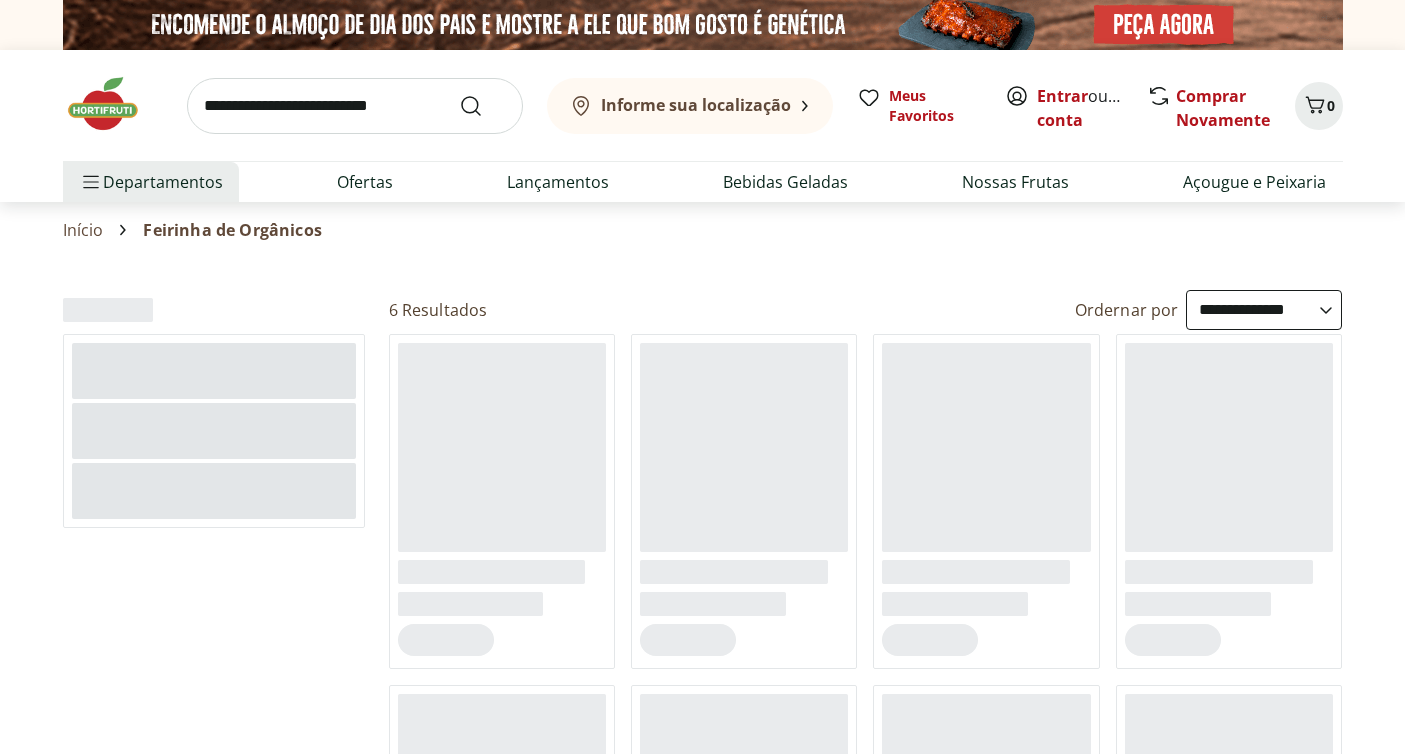 select on "**********" 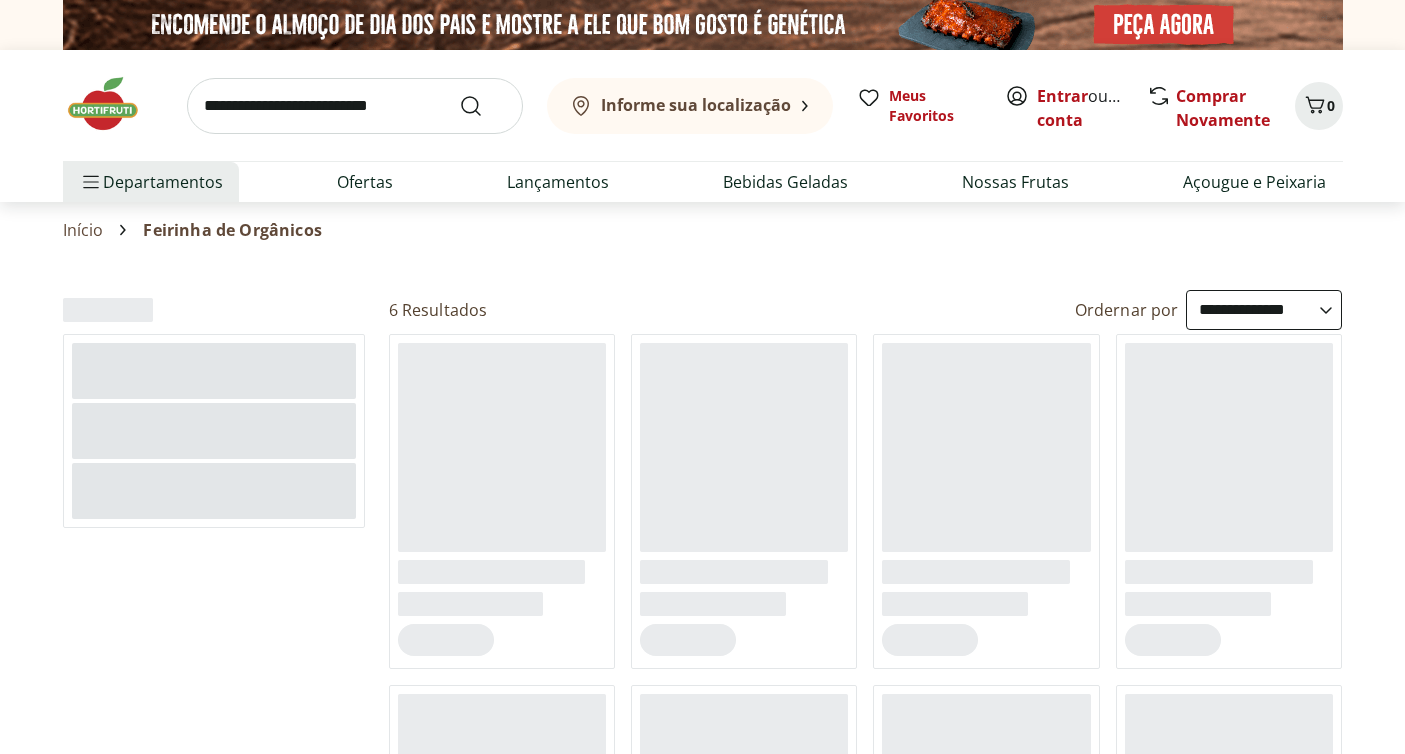 scroll, scrollTop: 0, scrollLeft: 0, axis: both 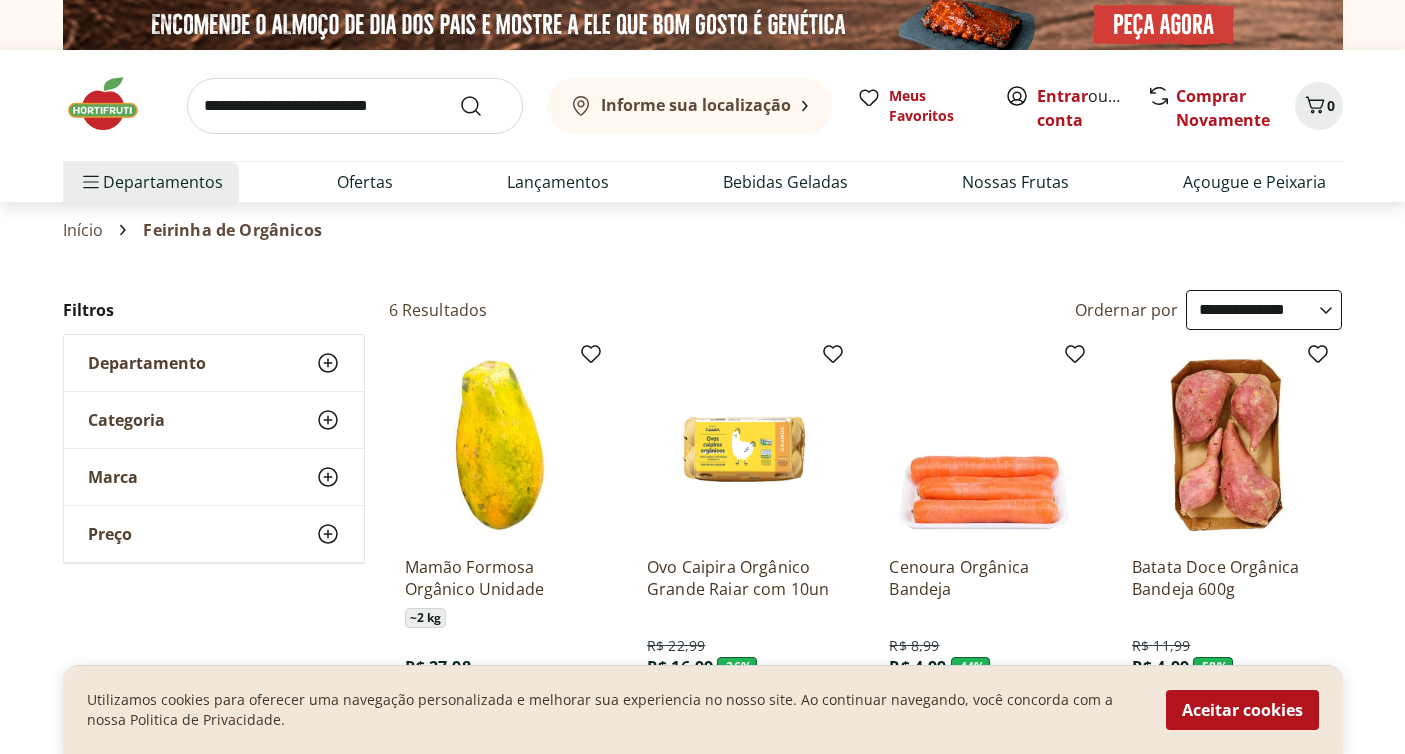 click at bounding box center [113, 104] 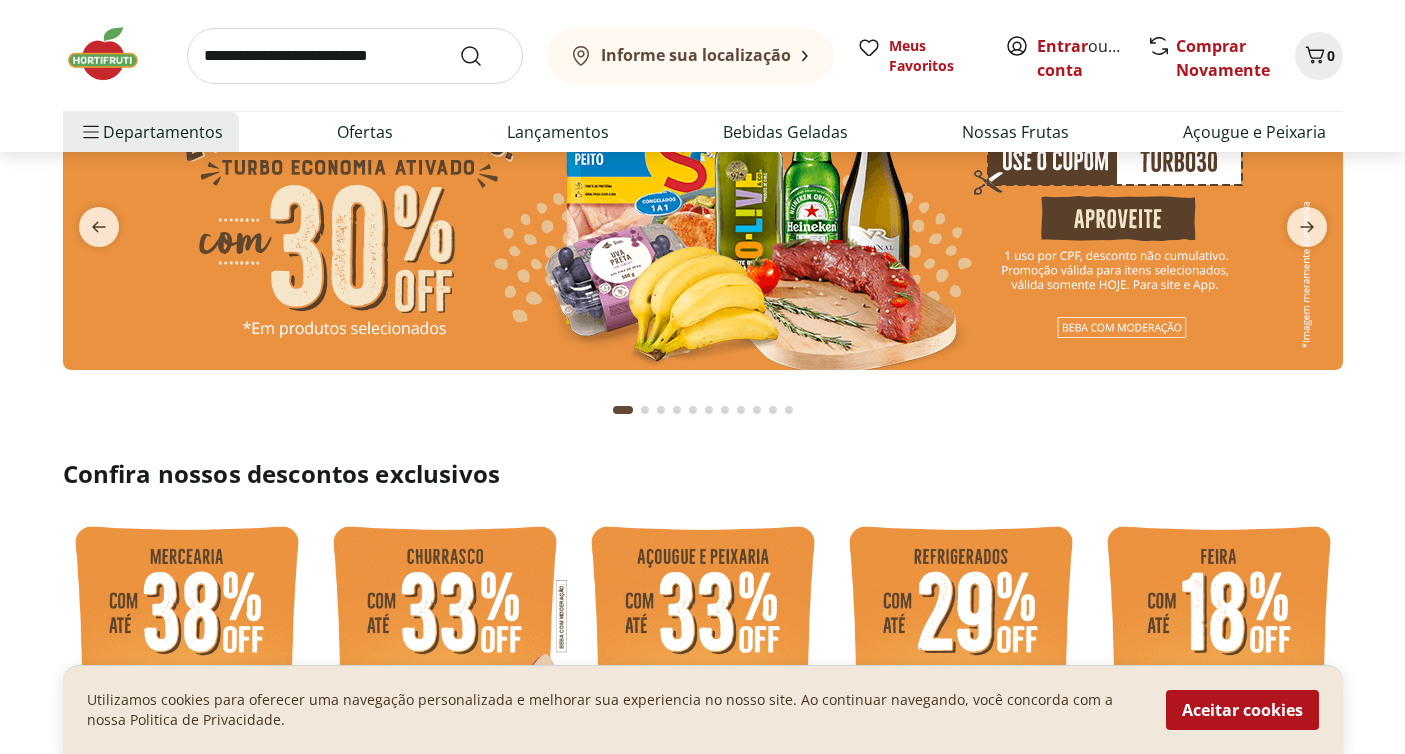 scroll, scrollTop: 163, scrollLeft: 0, axis: vertical 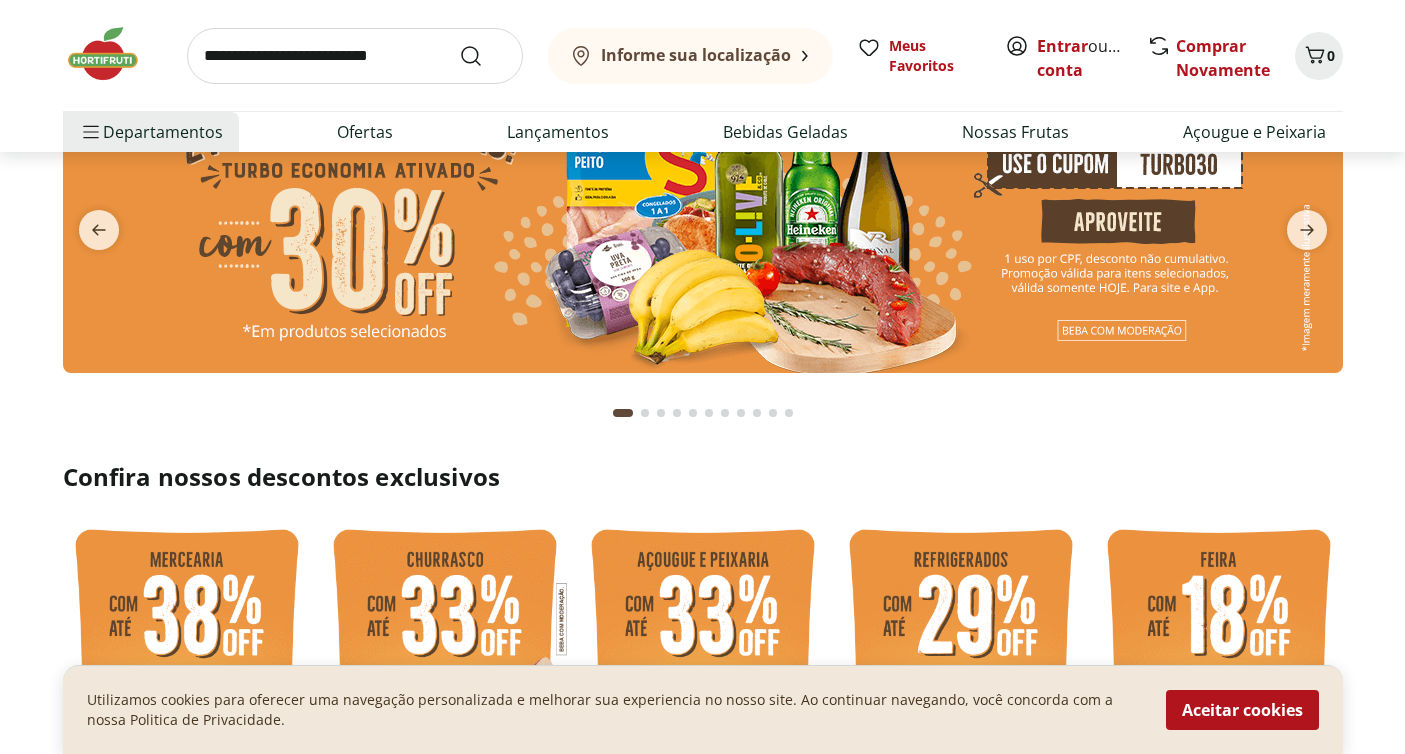 click at bounding box center [703, 218] 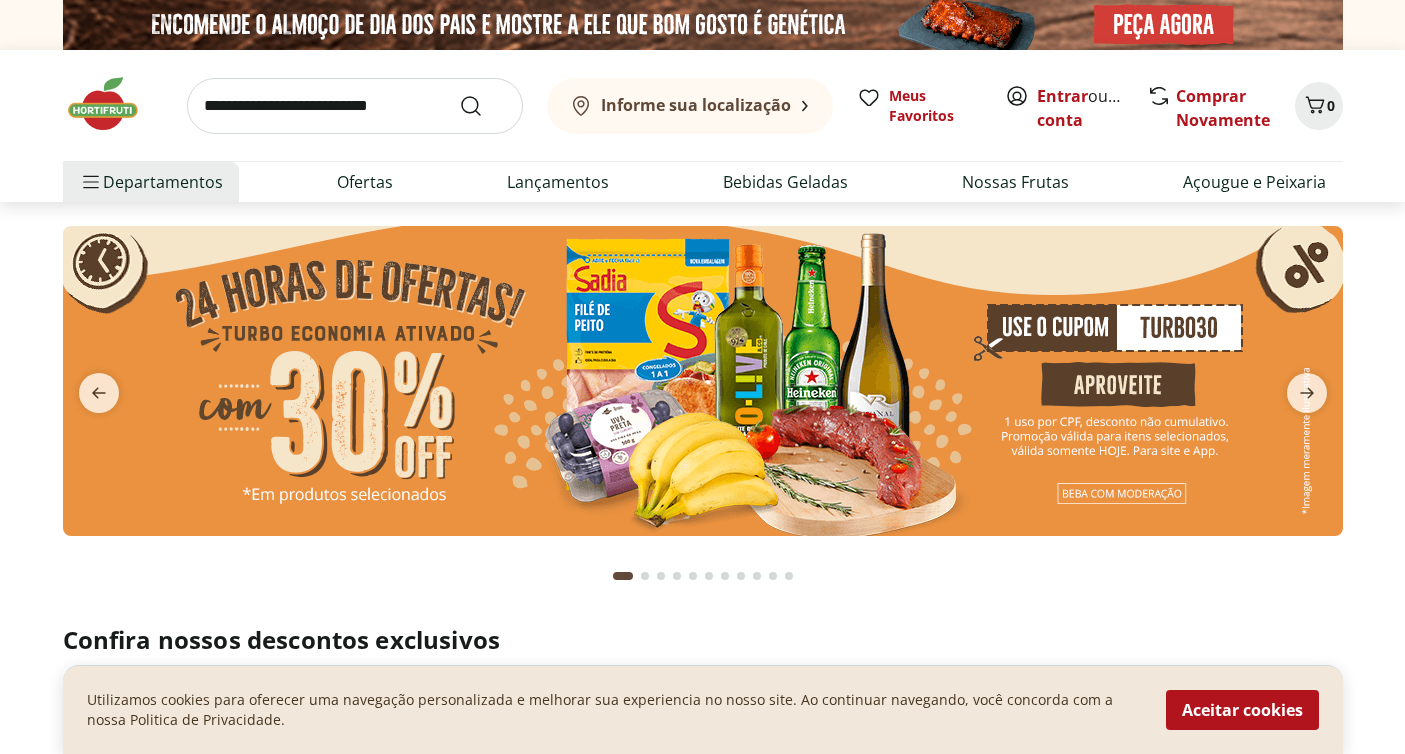 select on "**********" 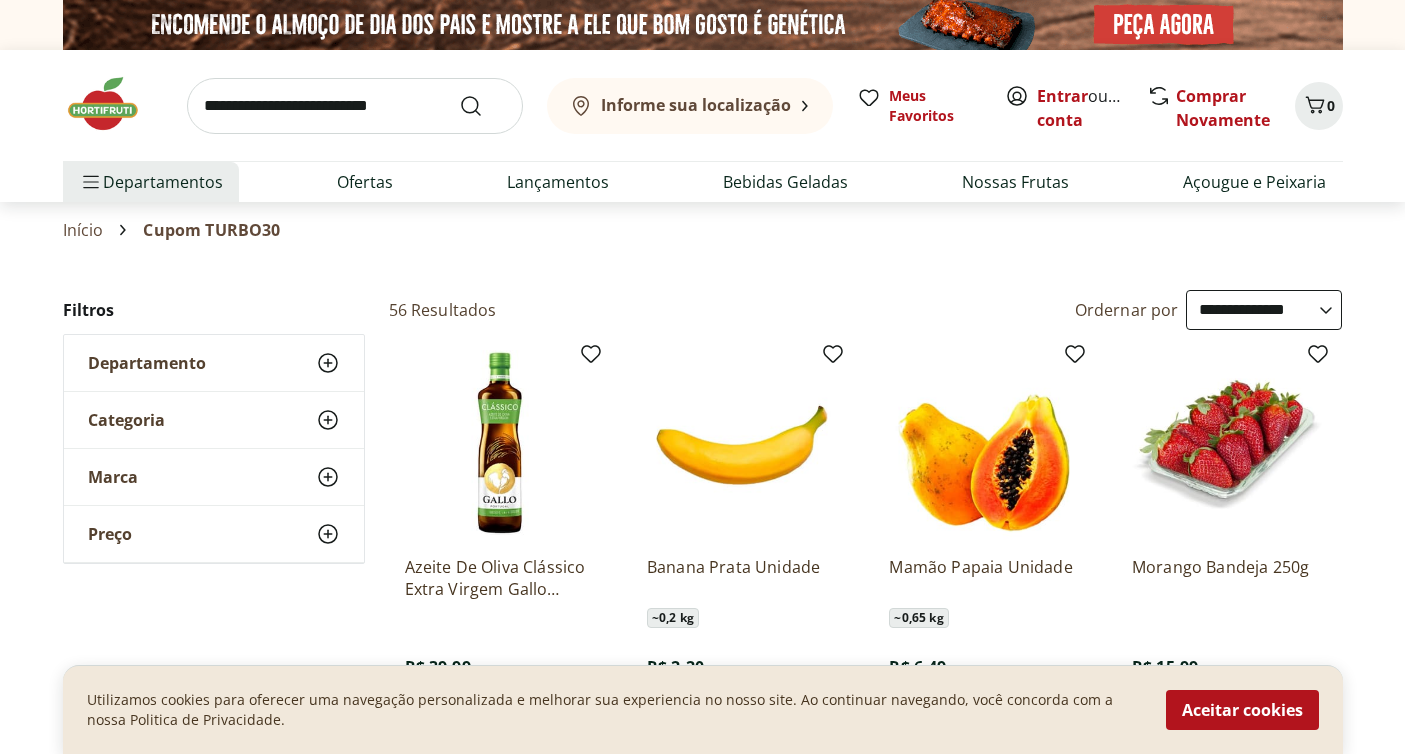 click on "Informe sua localização" at bounding box center (696, 105) 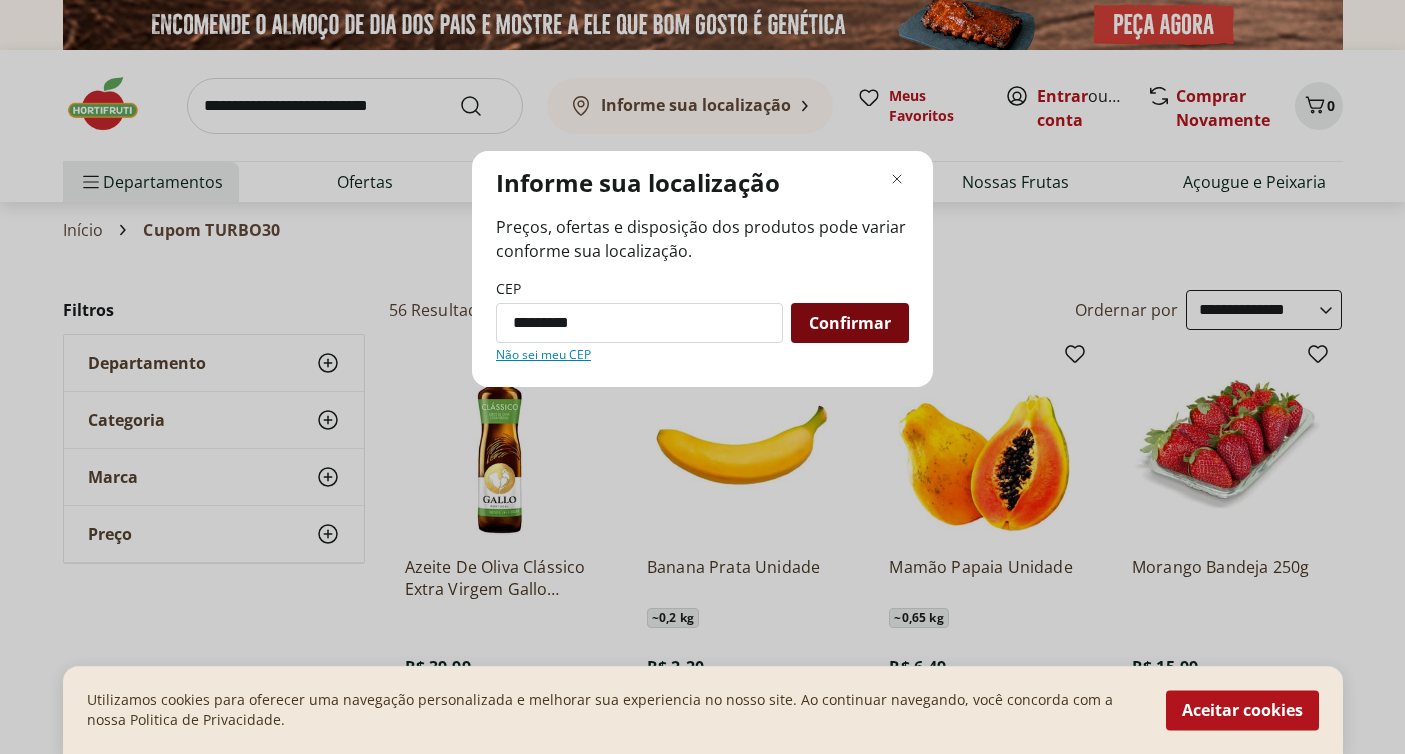 type on "*********" 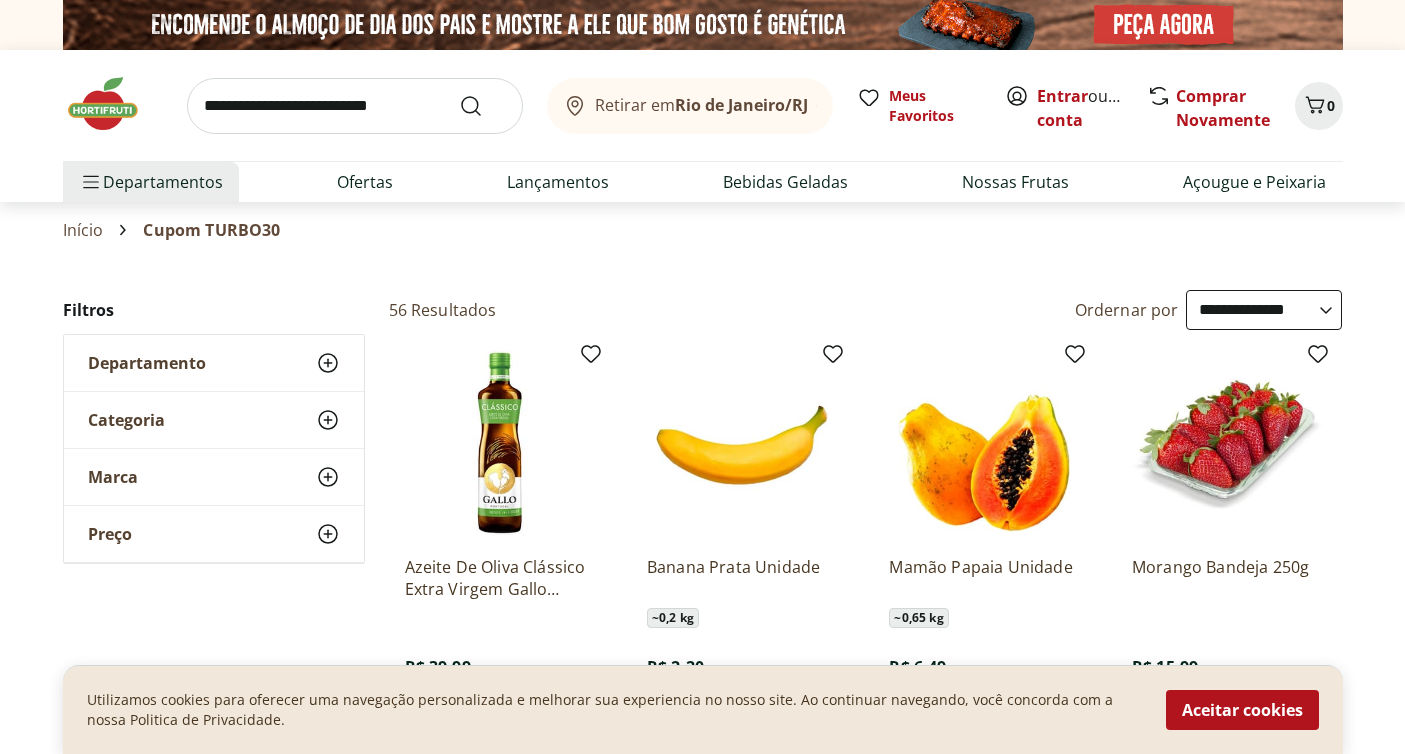 click on "Retirar em  [CITY]/[STATE]" at bounding box center (690, 106) 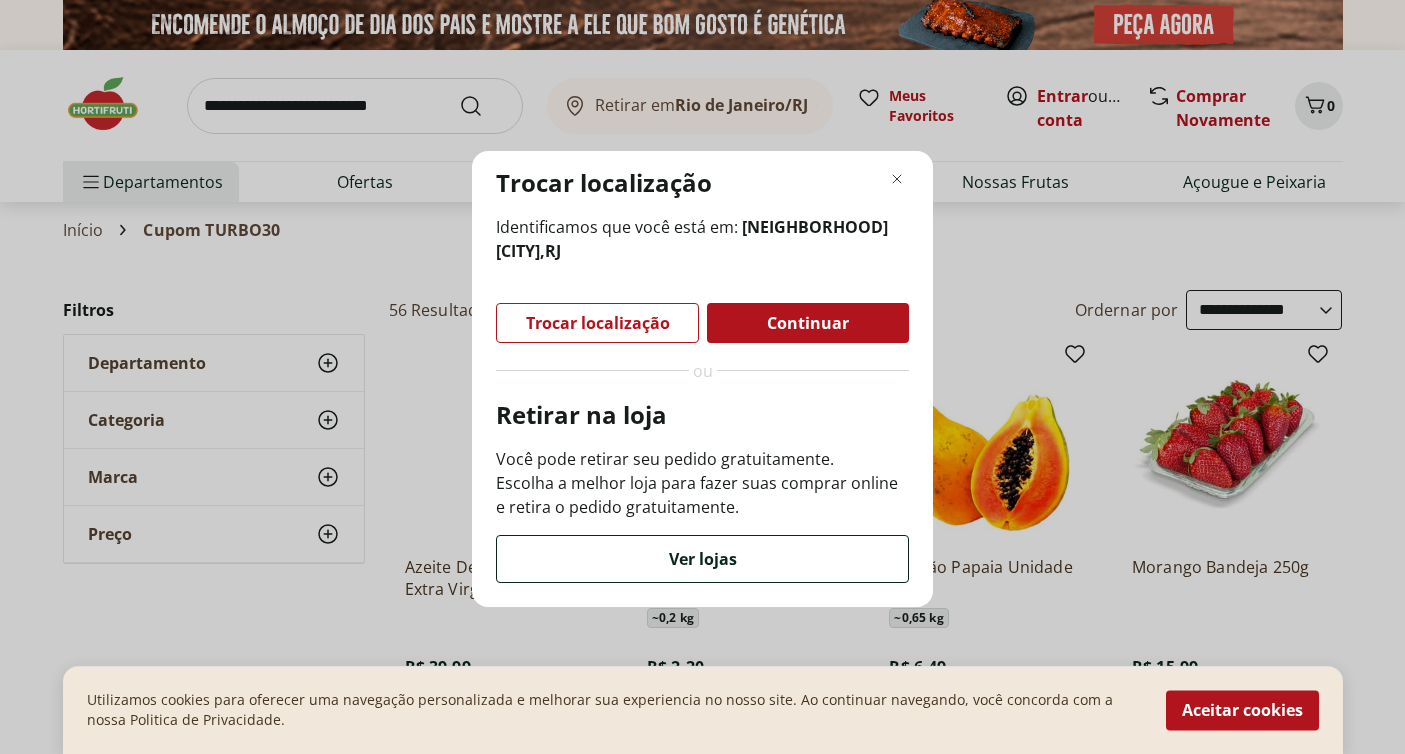 click on "Ver lojas" at bounding box center [703, 559] 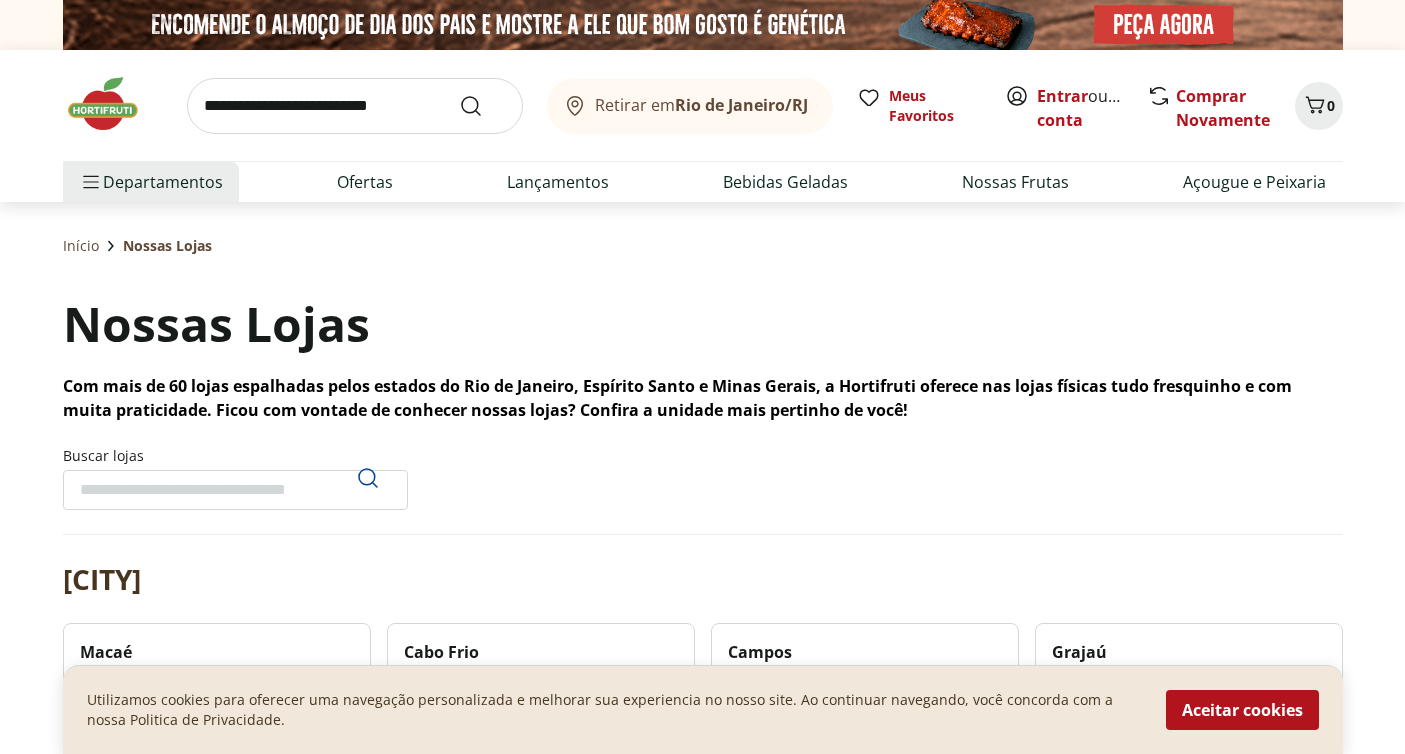scroll, scrollTop: 0, scrollLeft: 0, axis: both 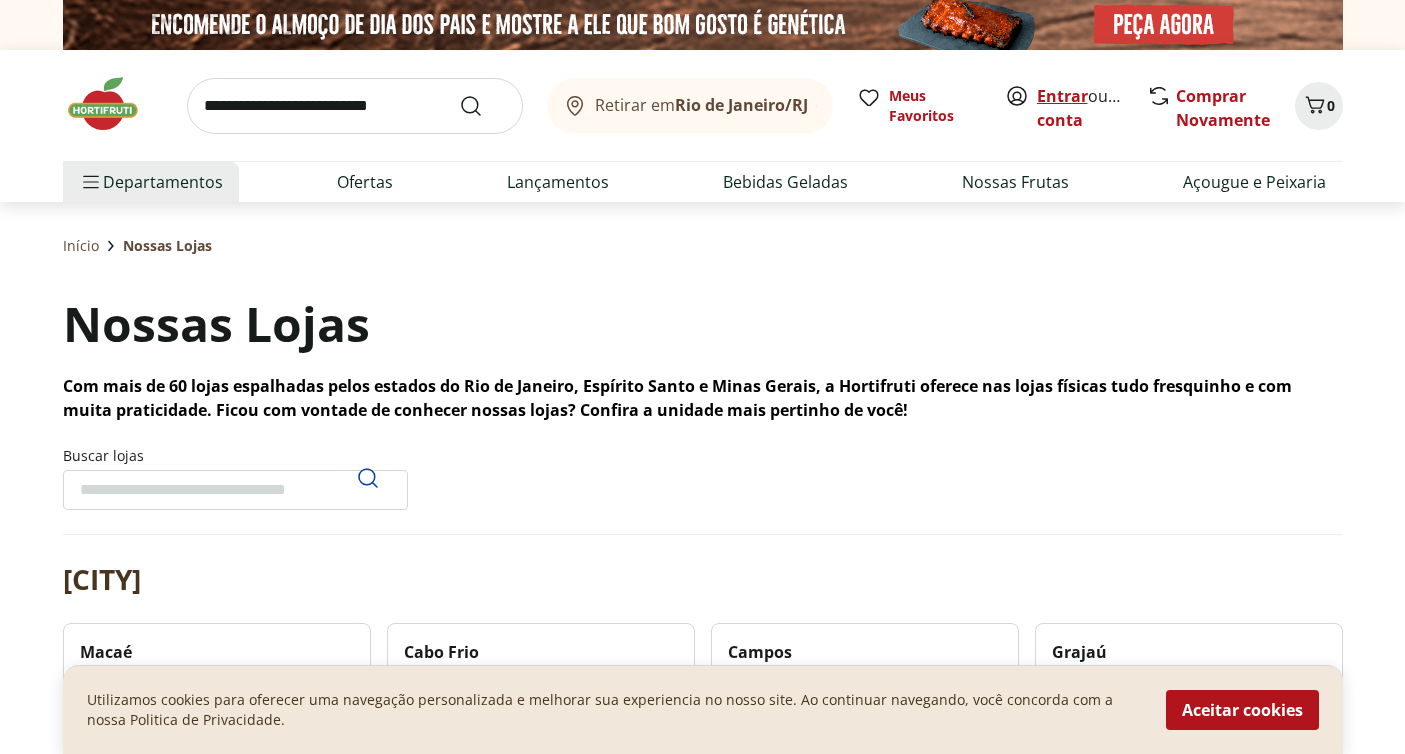 click on "Entrar" at bounding box center (1062, 96) 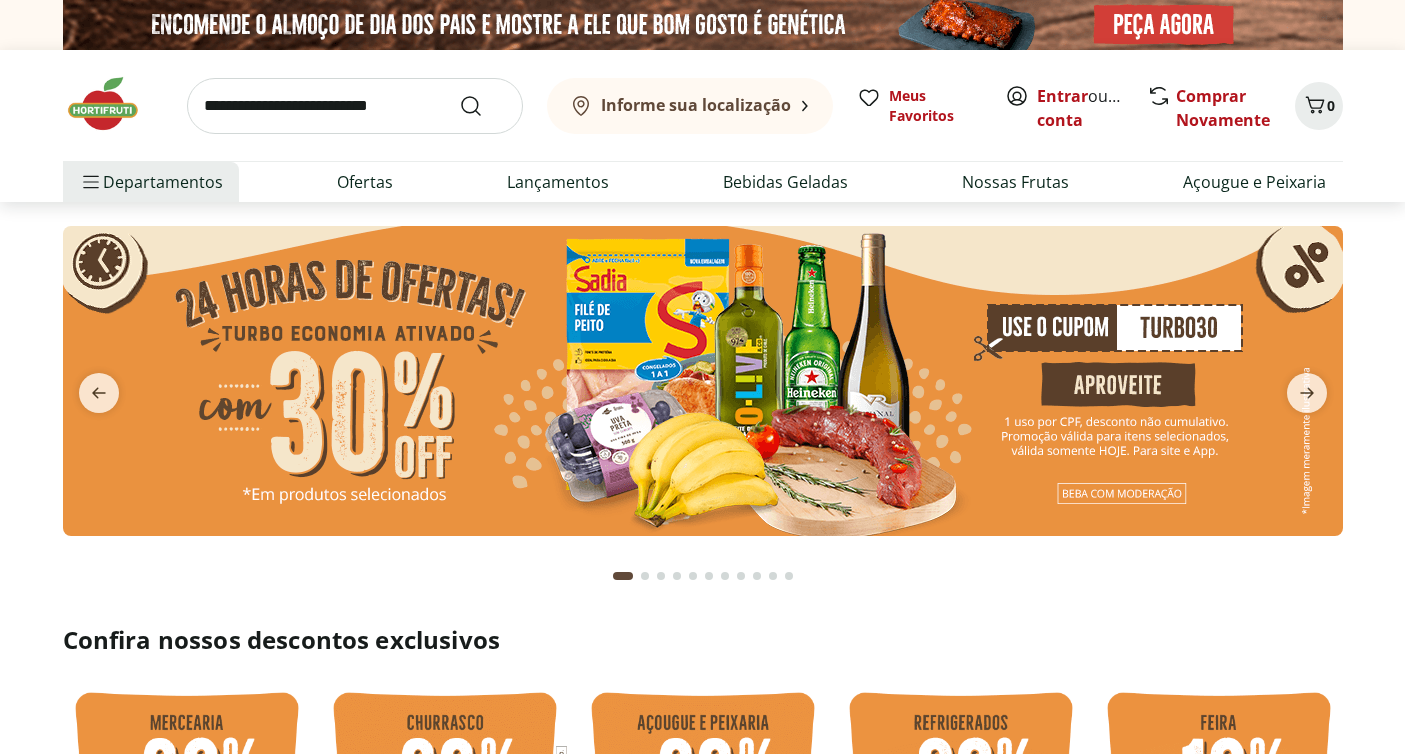 scroll, scrollTop: 0, scrollLeft: 0, axis: both 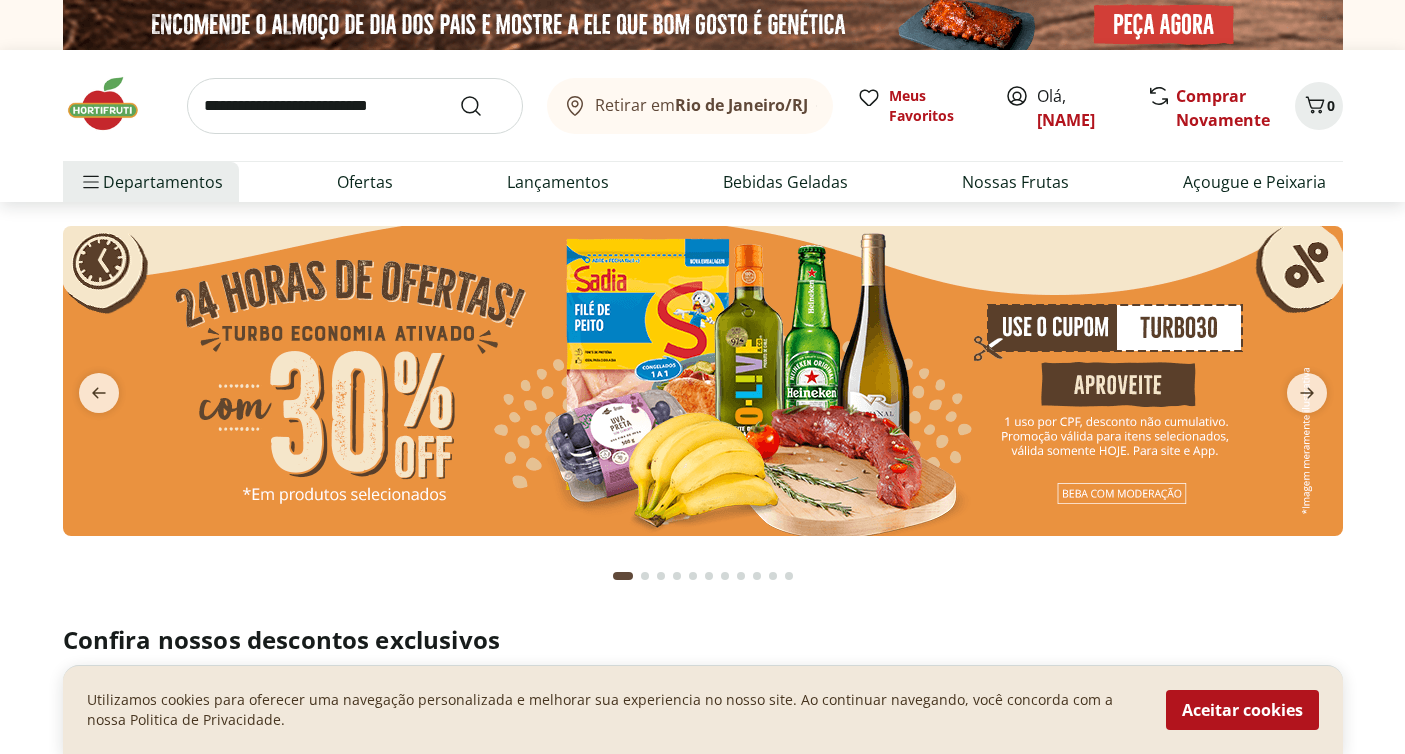 click on "Retirar em  Rio de Janeiro/RJ" at bounding box center [685, 106] 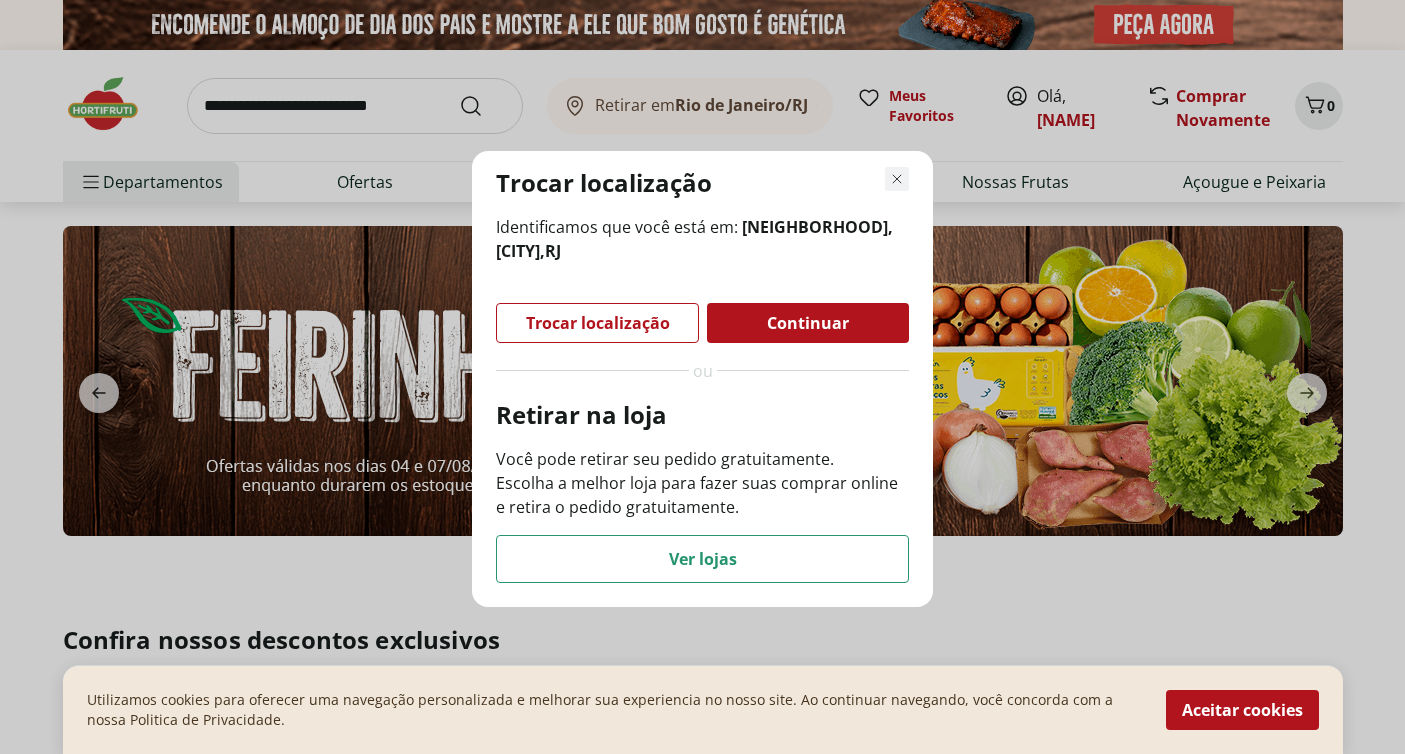 click 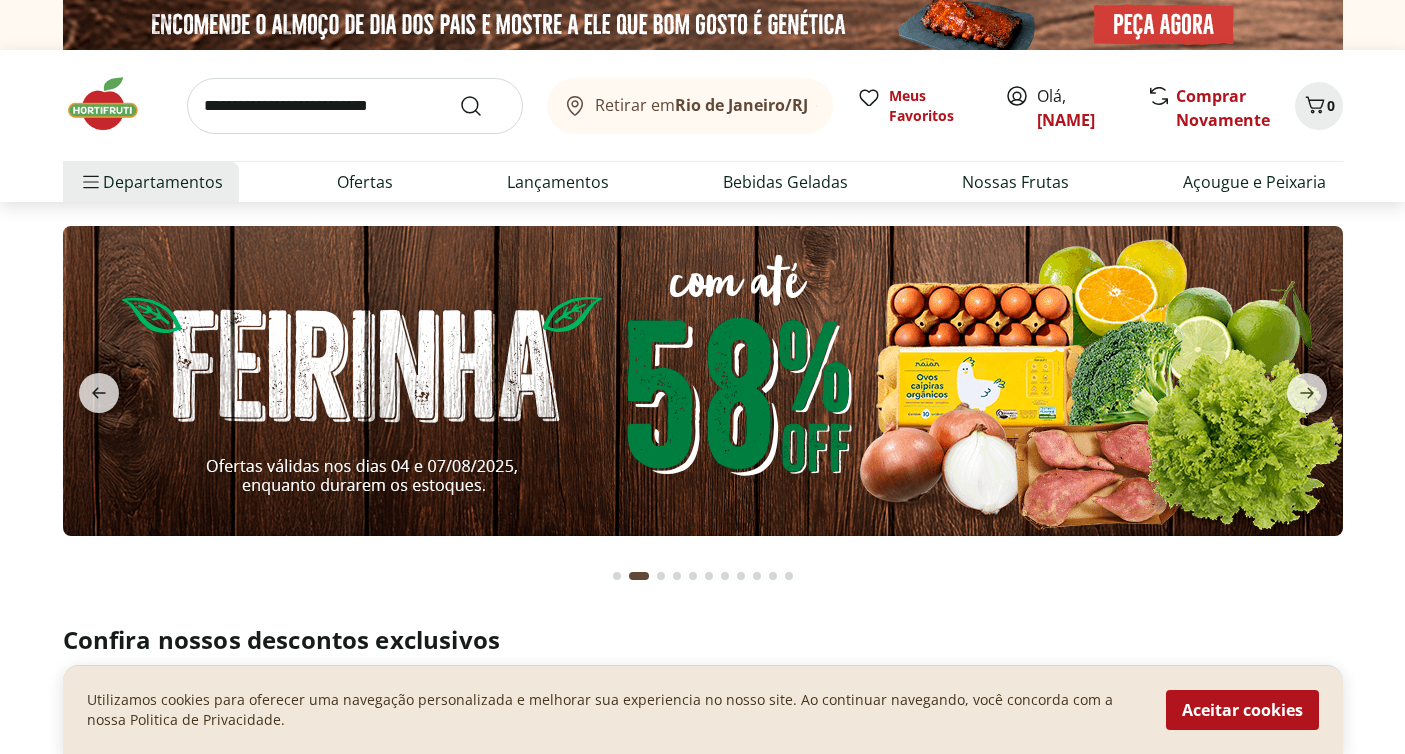 click at bounding box center [703, 381] 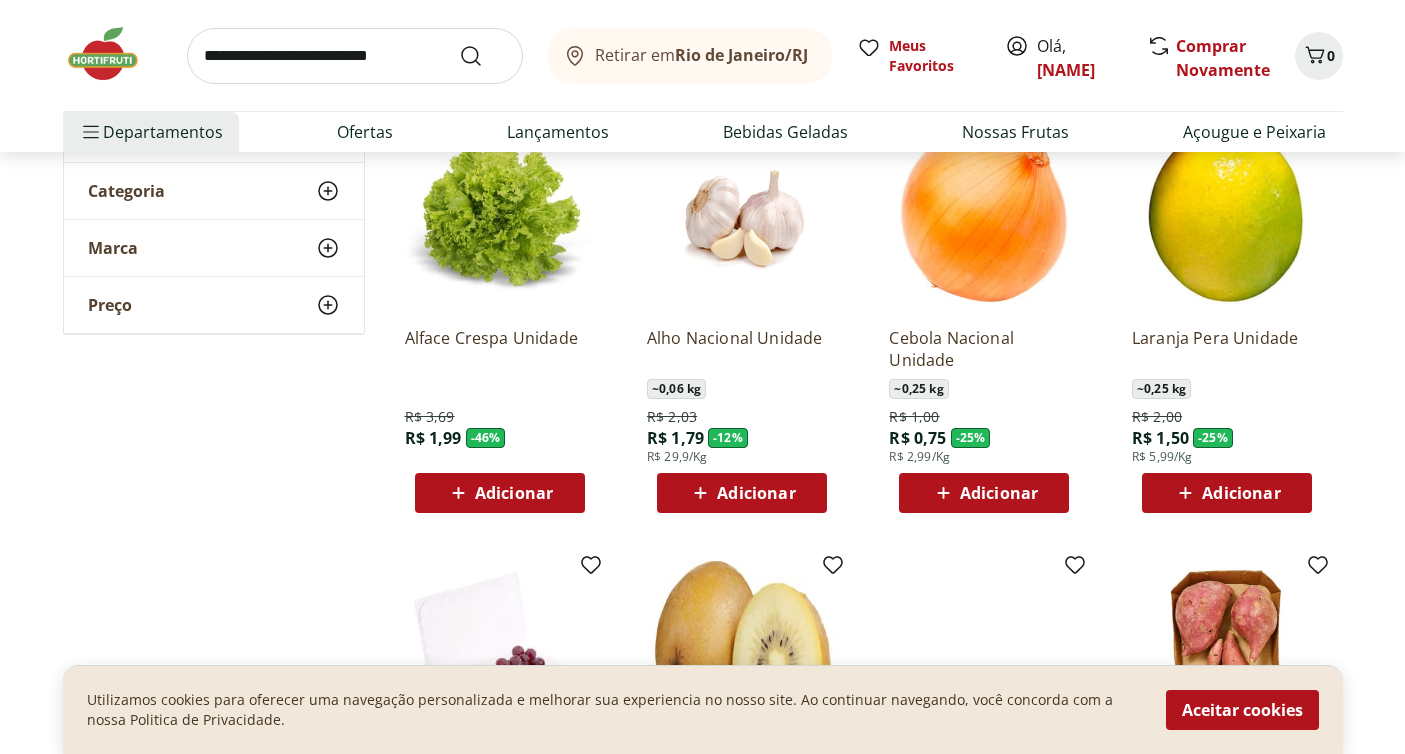 scroll, scrollTop: 230, scrollLeft: 0, axis: vertical 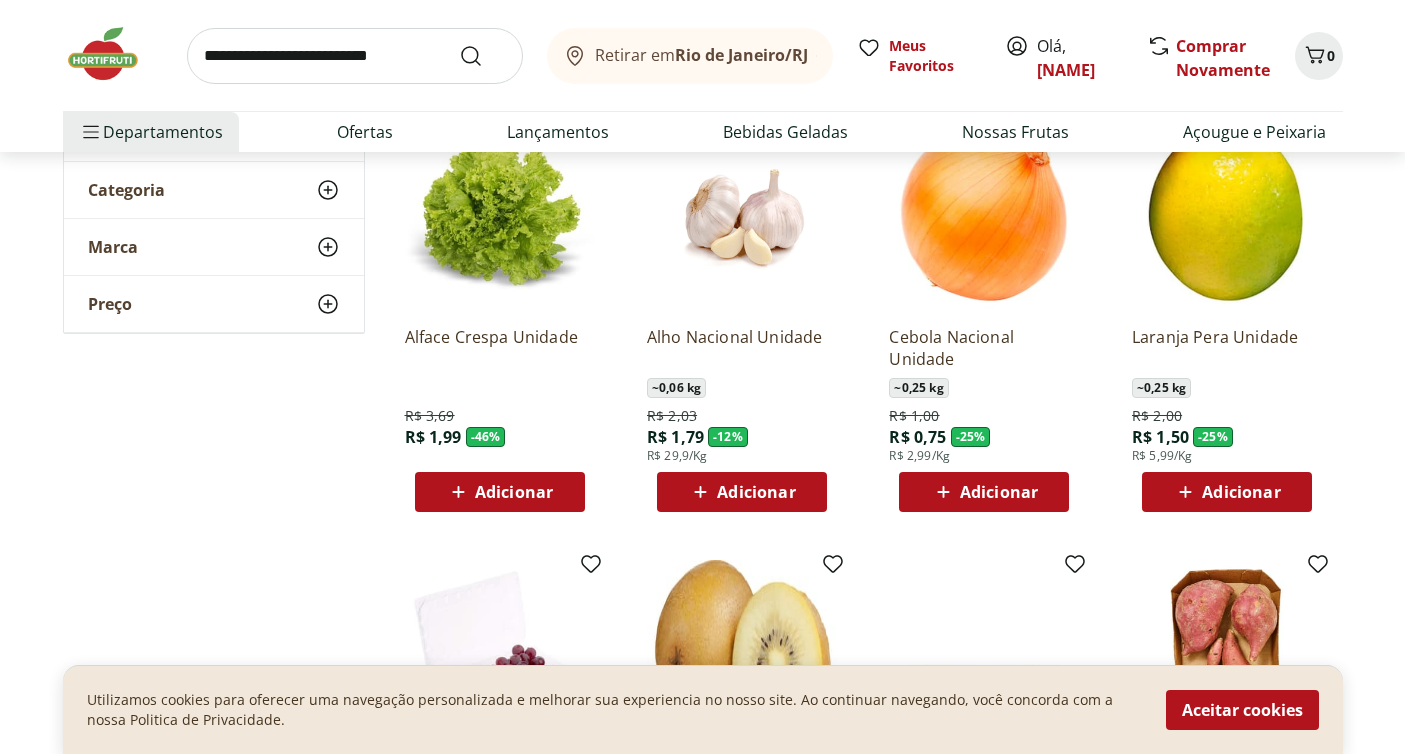 click on "Adicionar" at bounding box center (999, 492) 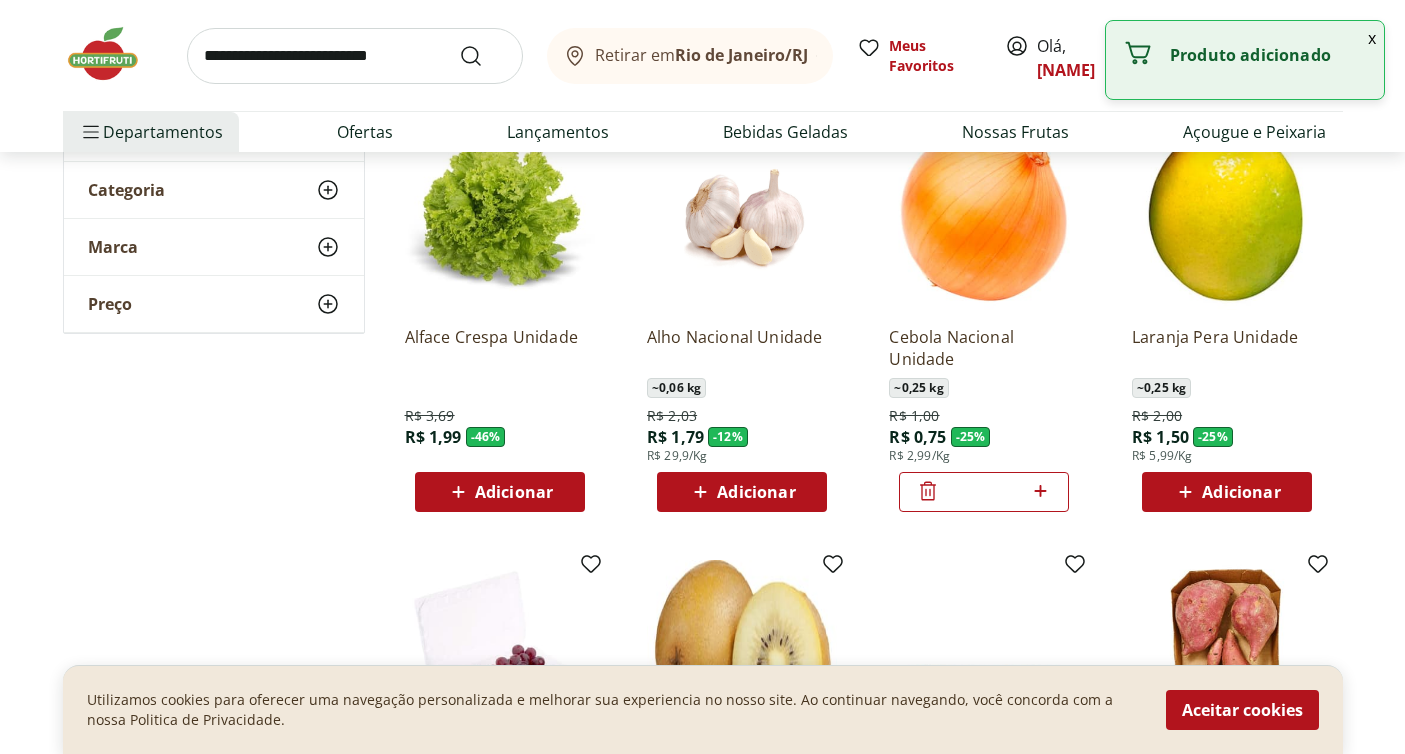 click 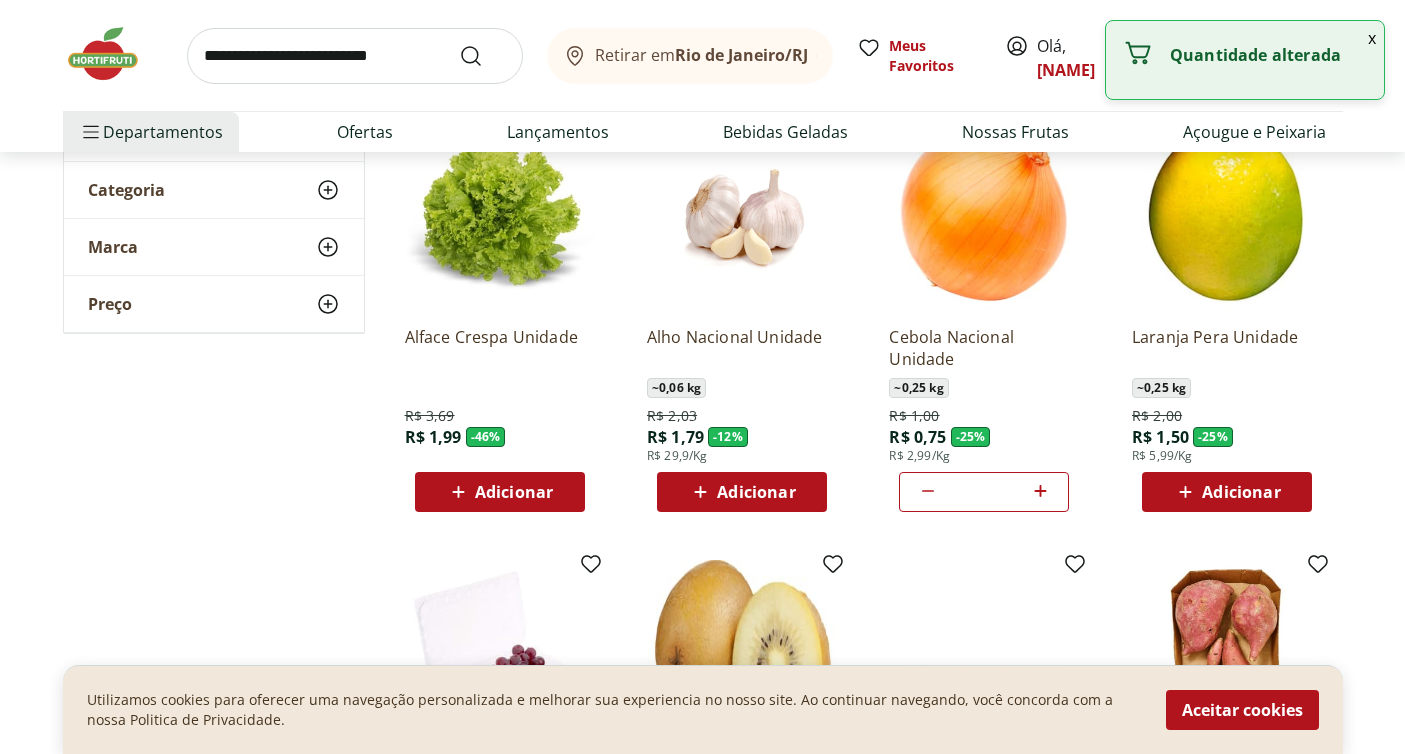 type on "*" 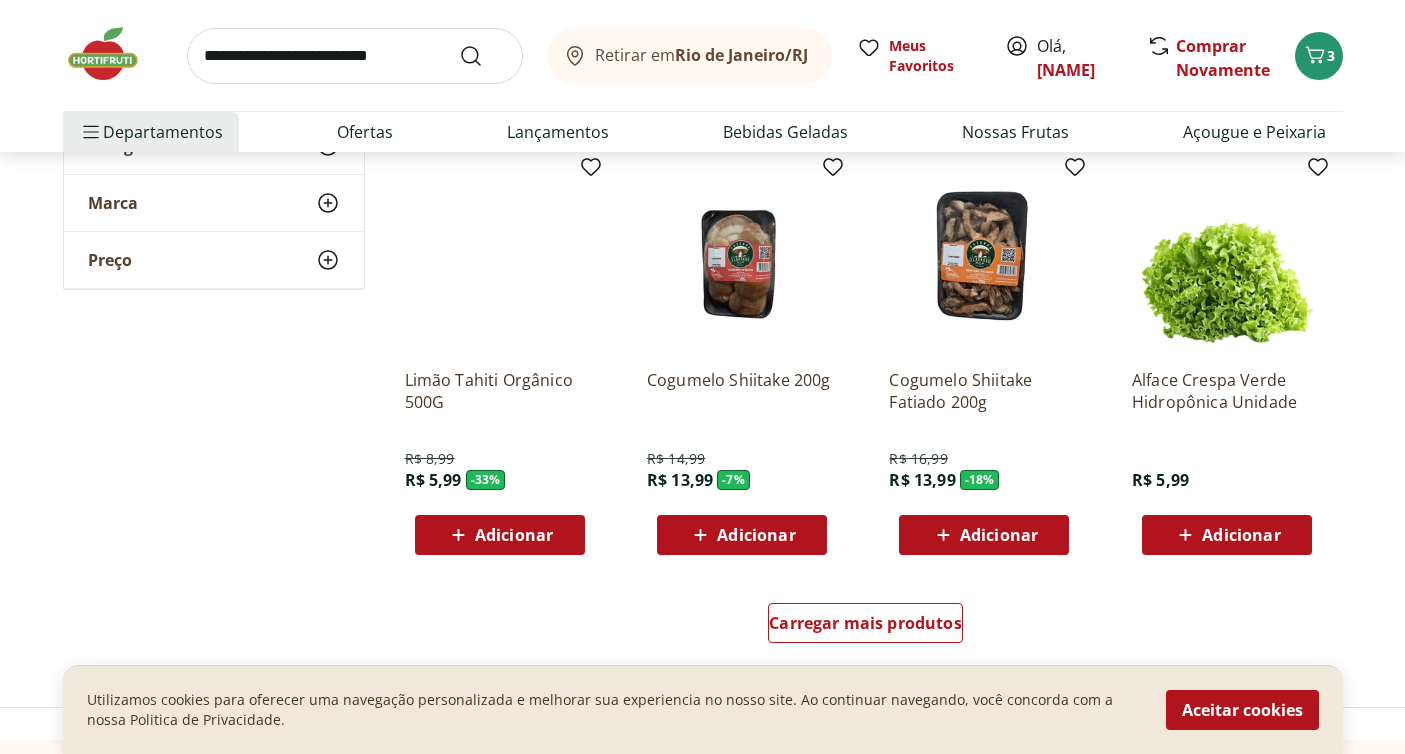 scroll, scrollTop: 1074, scrollLeft: 0, axis: vertical 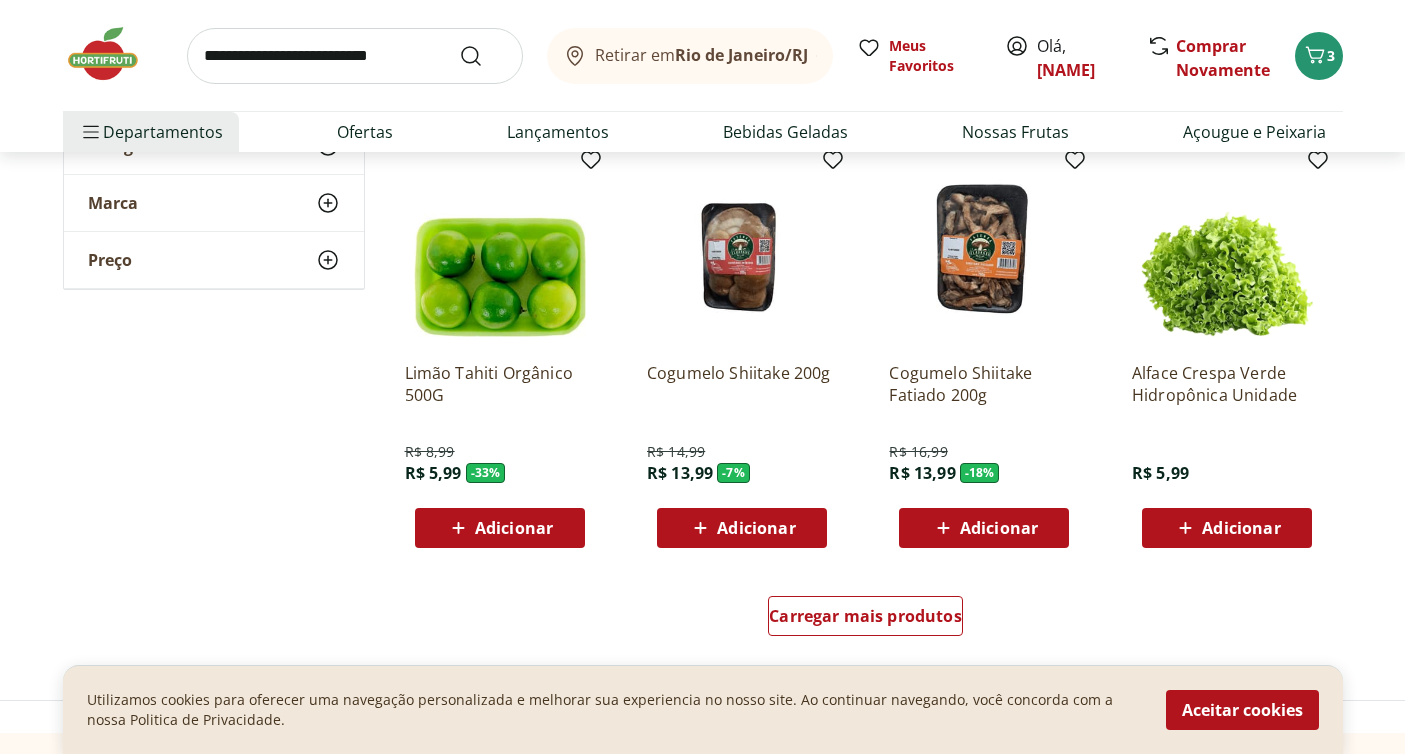 click on "Adicionar" at bounding box center (756, 528) 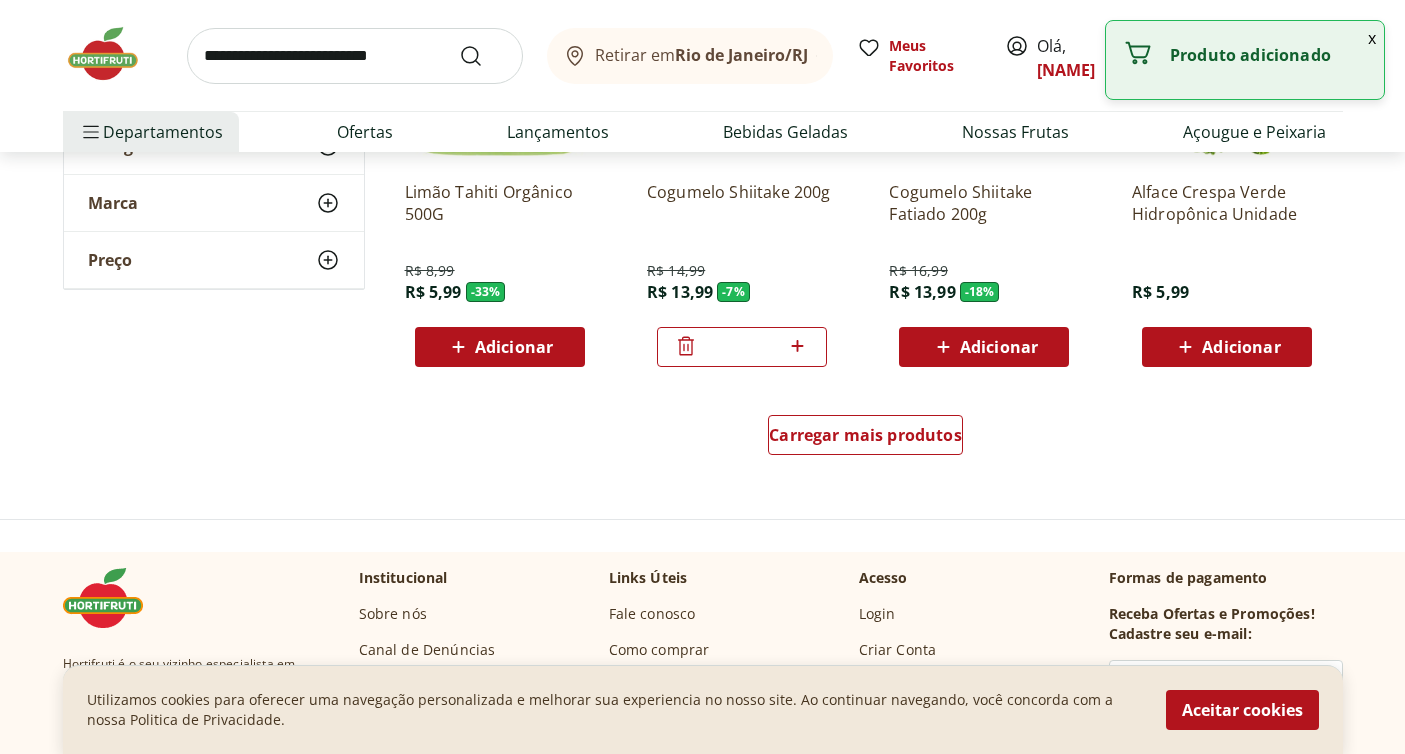 scroll, scrollTop: 1258, scrollLeft: 0, axis: vertical 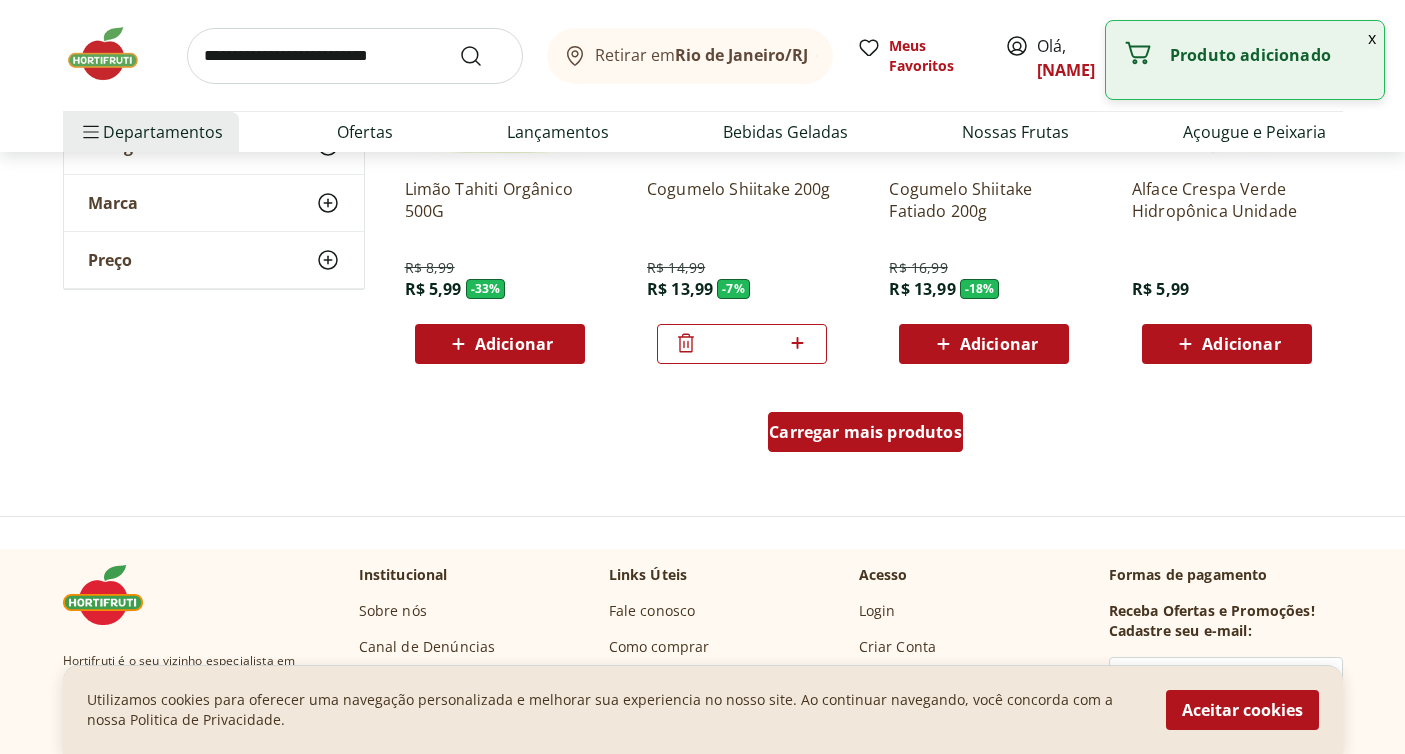 click on "Carregar mais produtos" at bounding box center (865, 432) 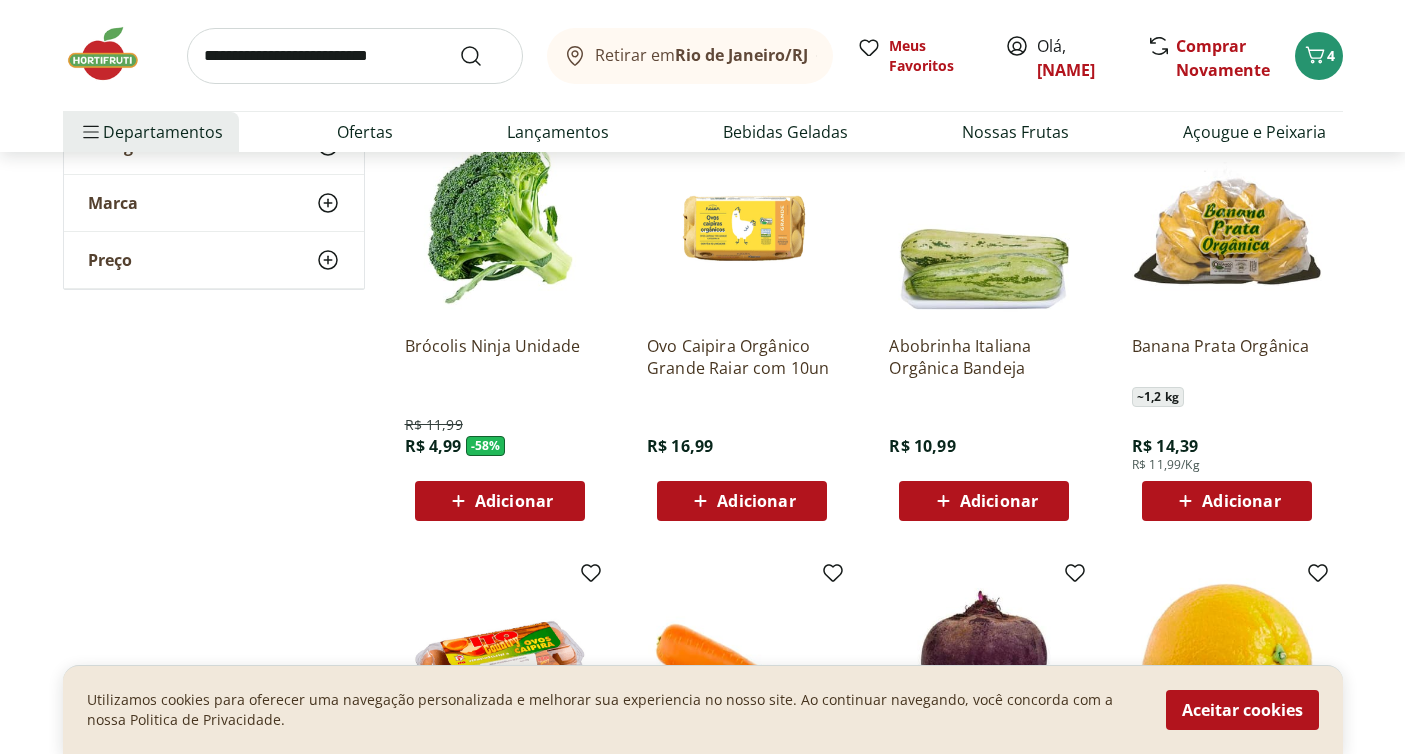 scroll, scrollTop: 1539, scrollLeft: 0, axis: vertical 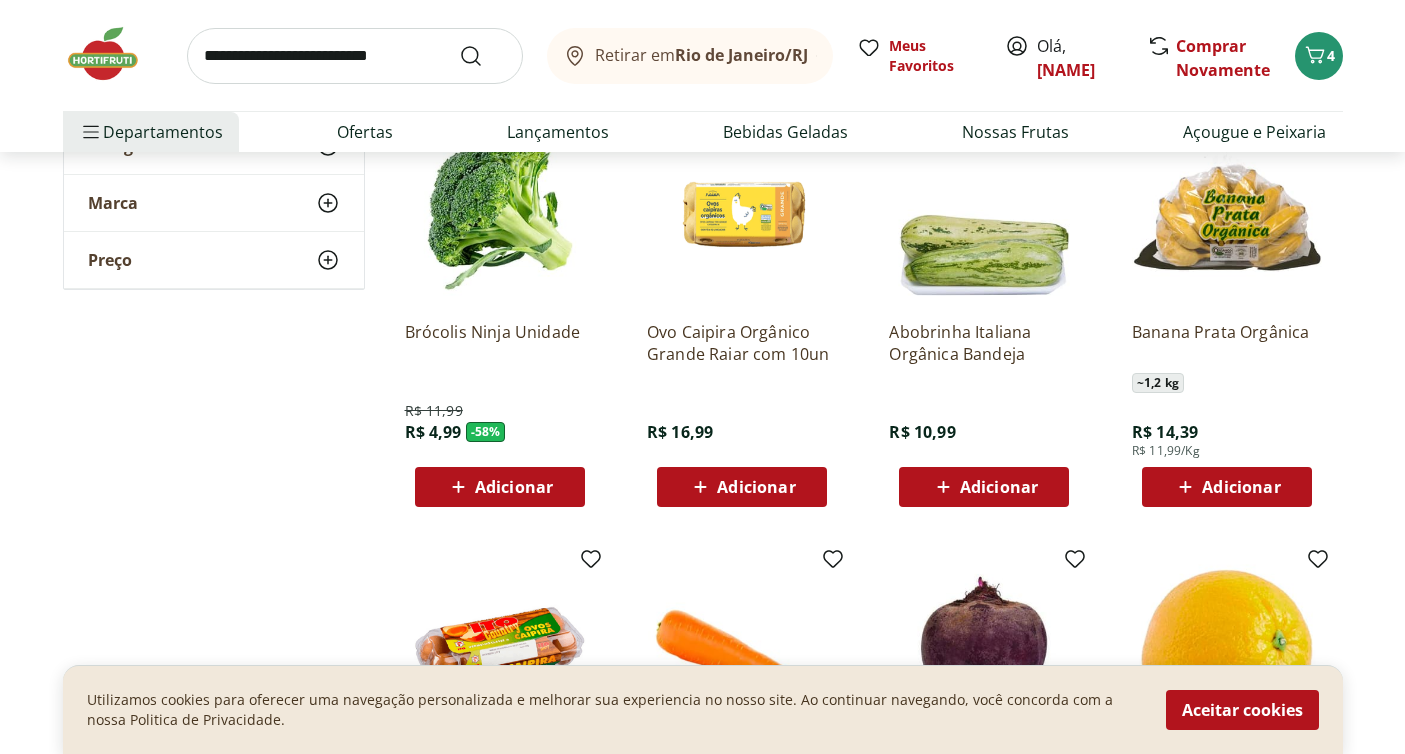 click on "Adicionar" at bounding box center (514, 487) 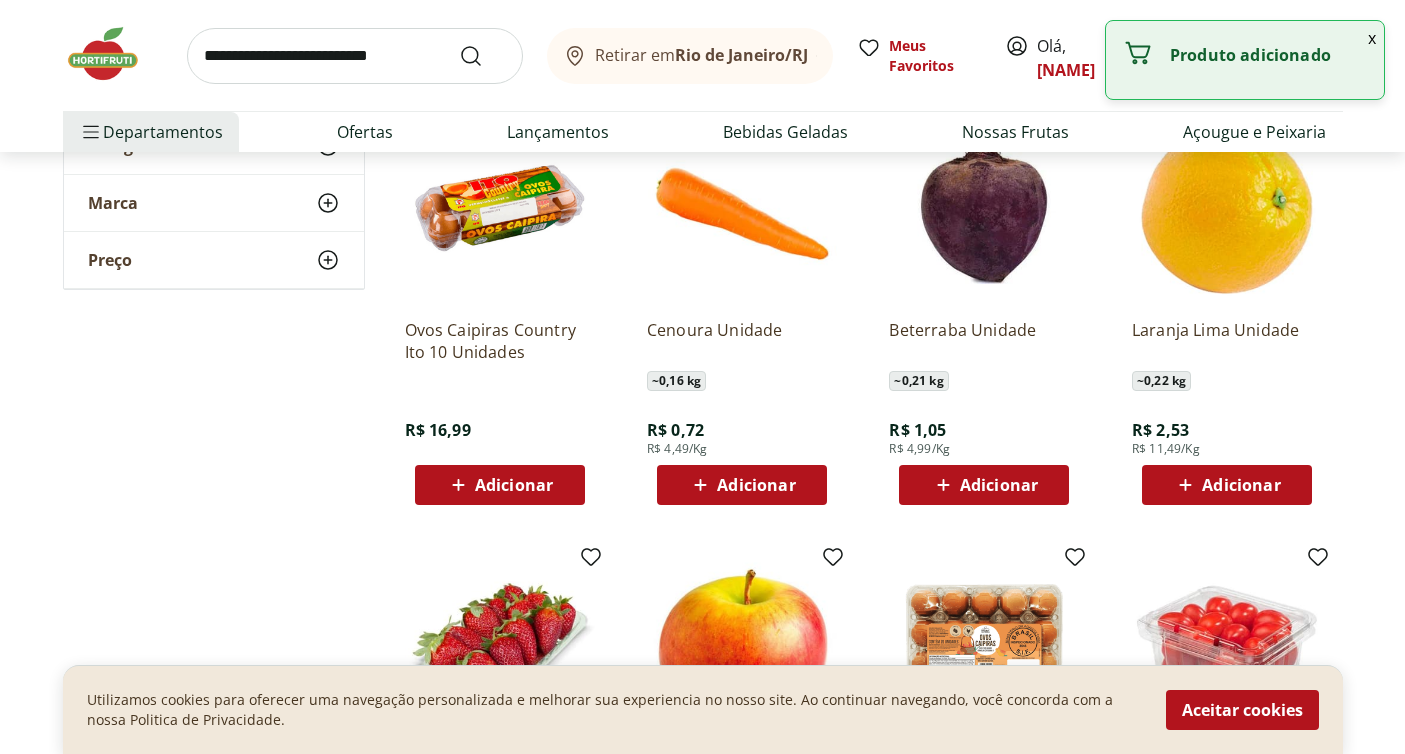 click on "Adicionar" at bounding box center (514, 485) 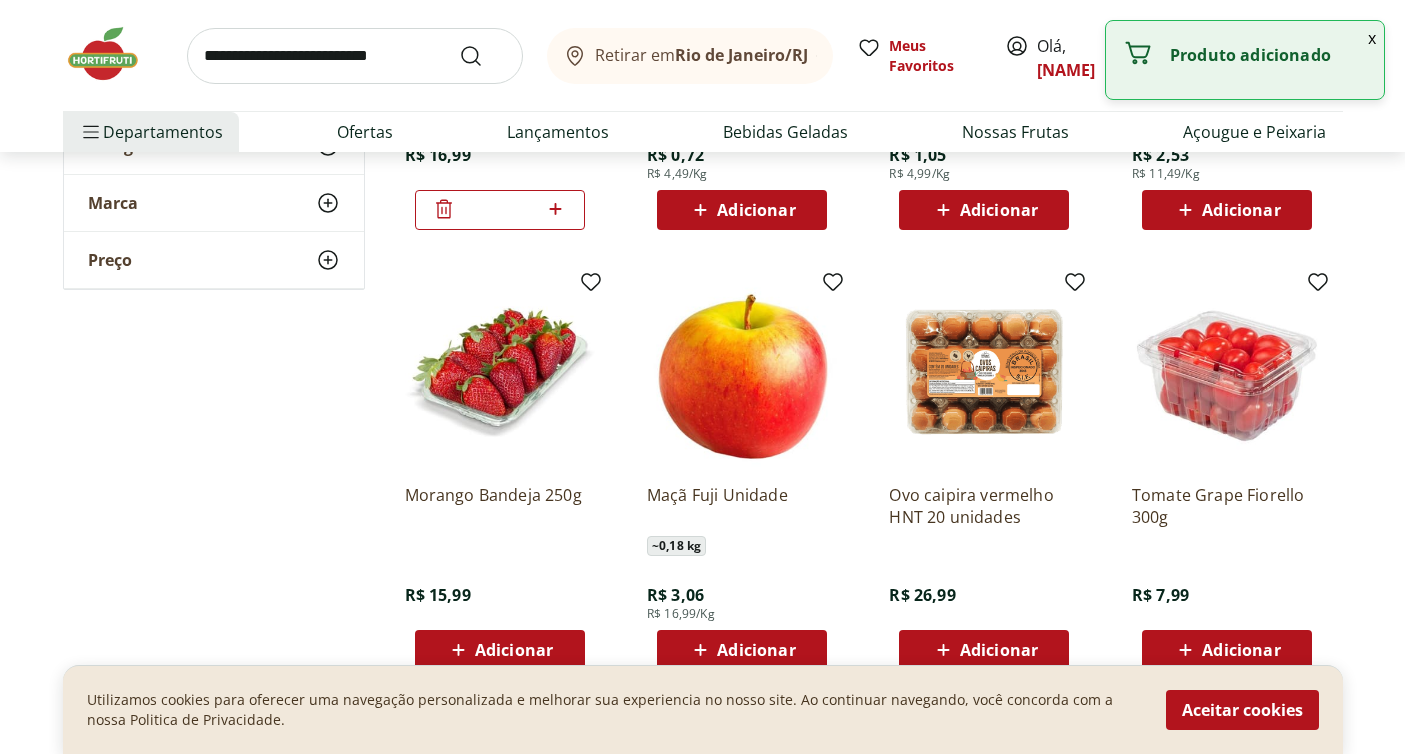 scroll, scrollTop: 2265, scrollLeft: 0, axis: vertical 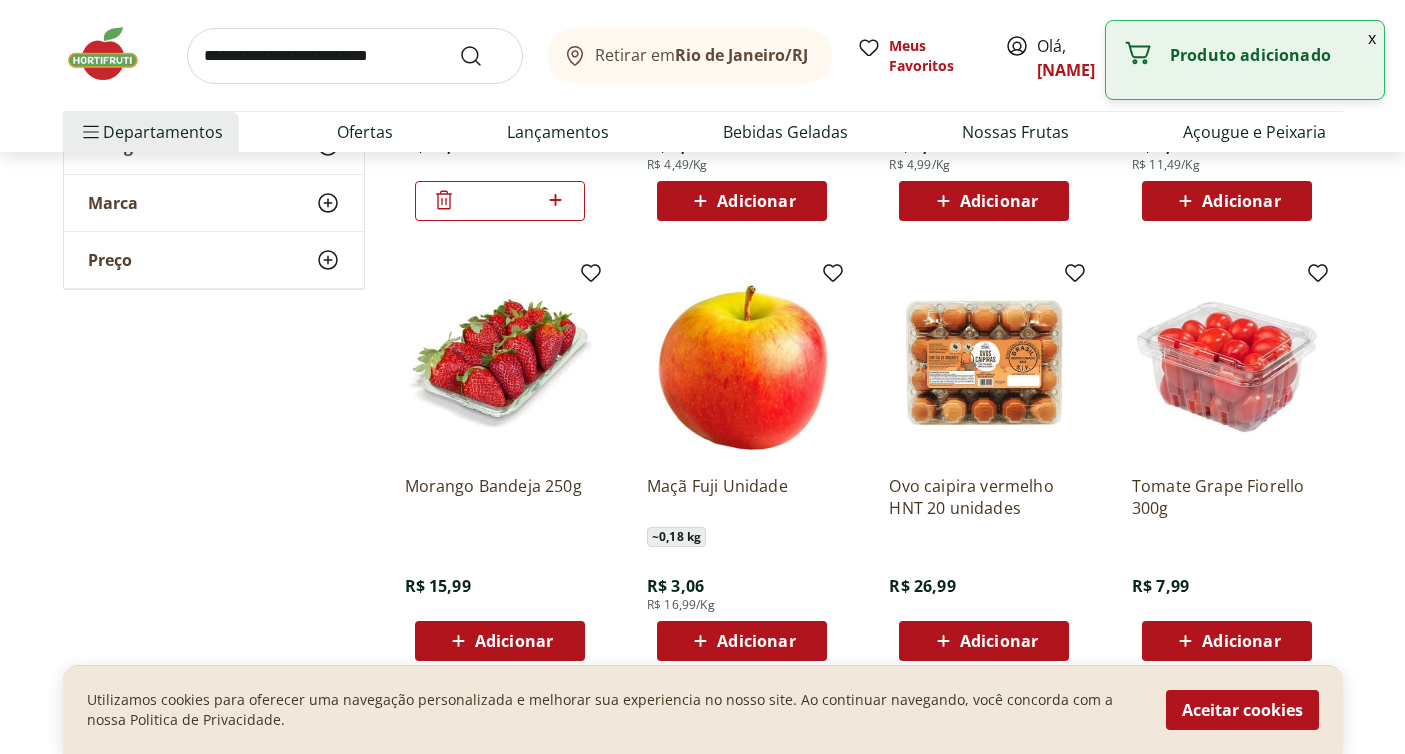 click on "Adicionar" at bounding box center [756, 641] 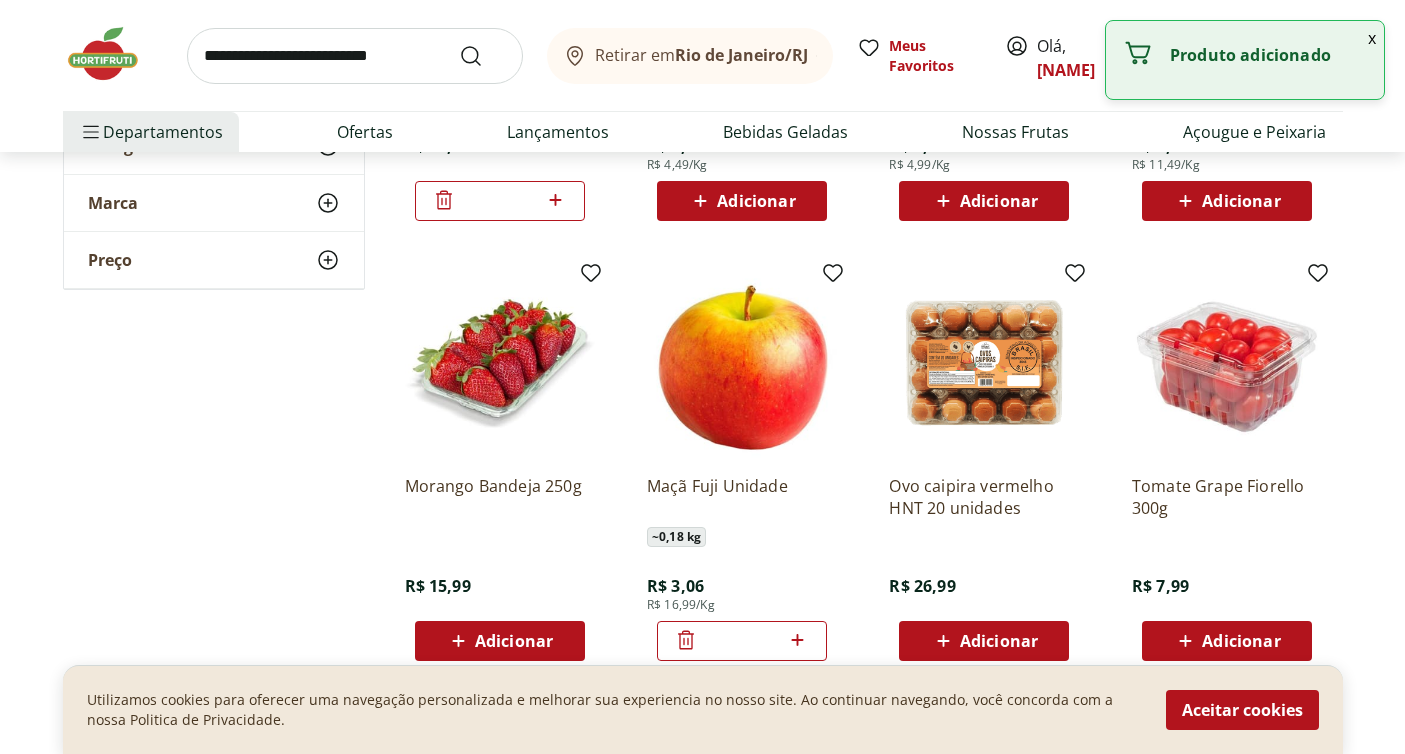 click 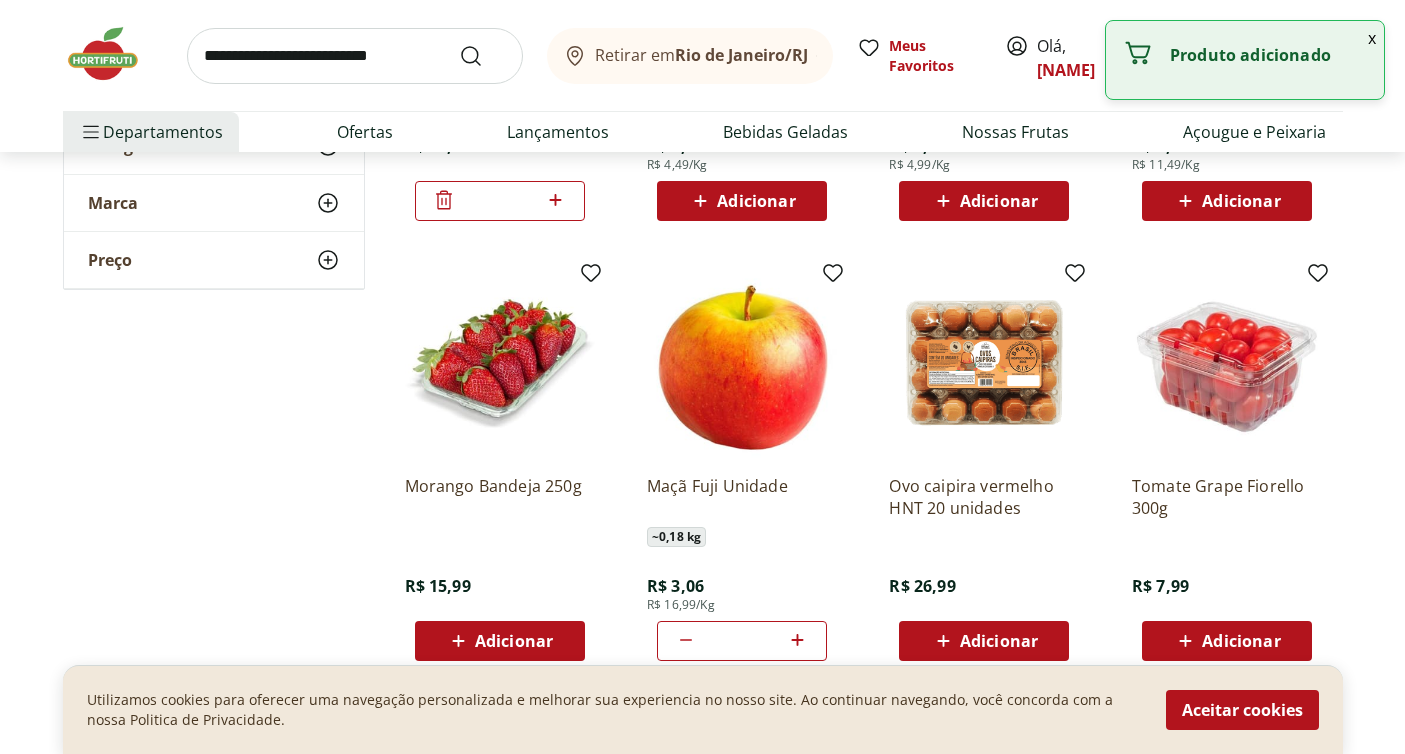 click 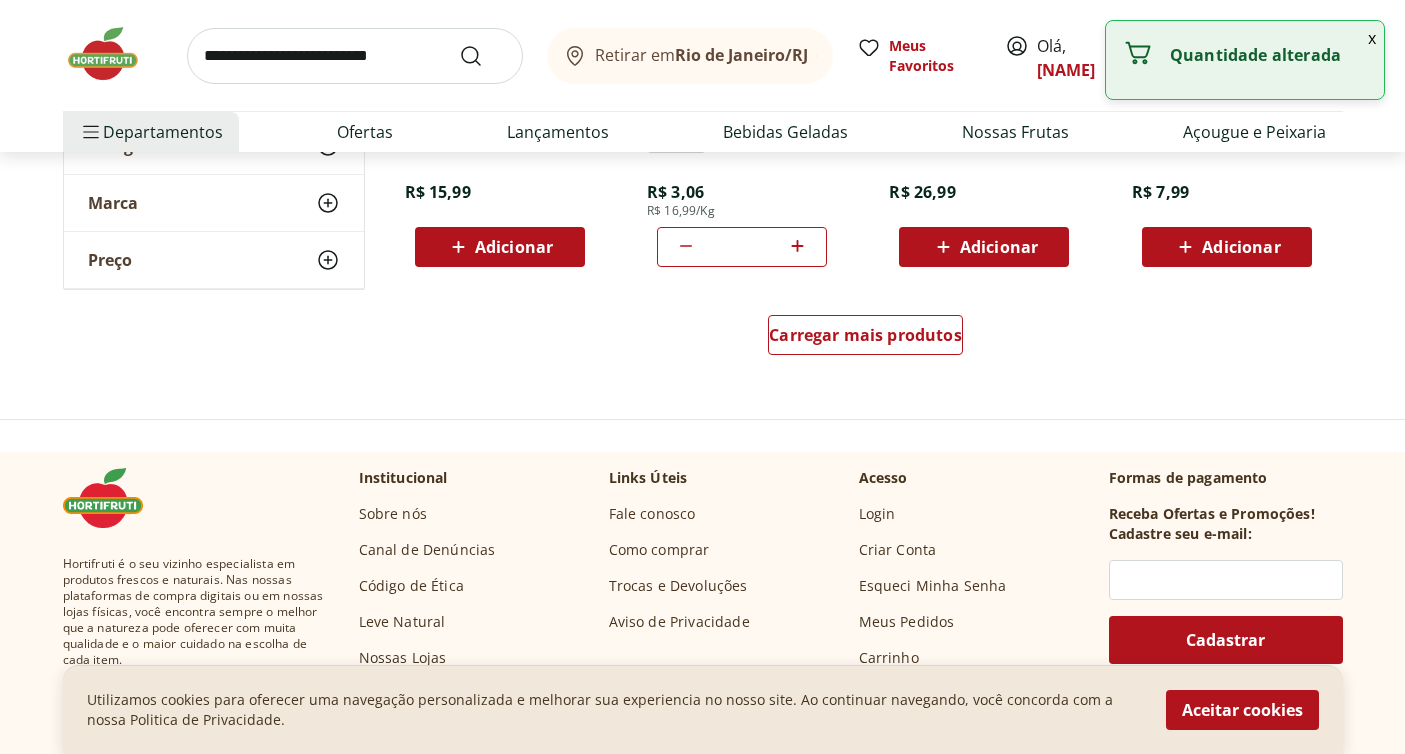 scroll, scrollTop: 2692, scrollLeft: 0, axis: vertical 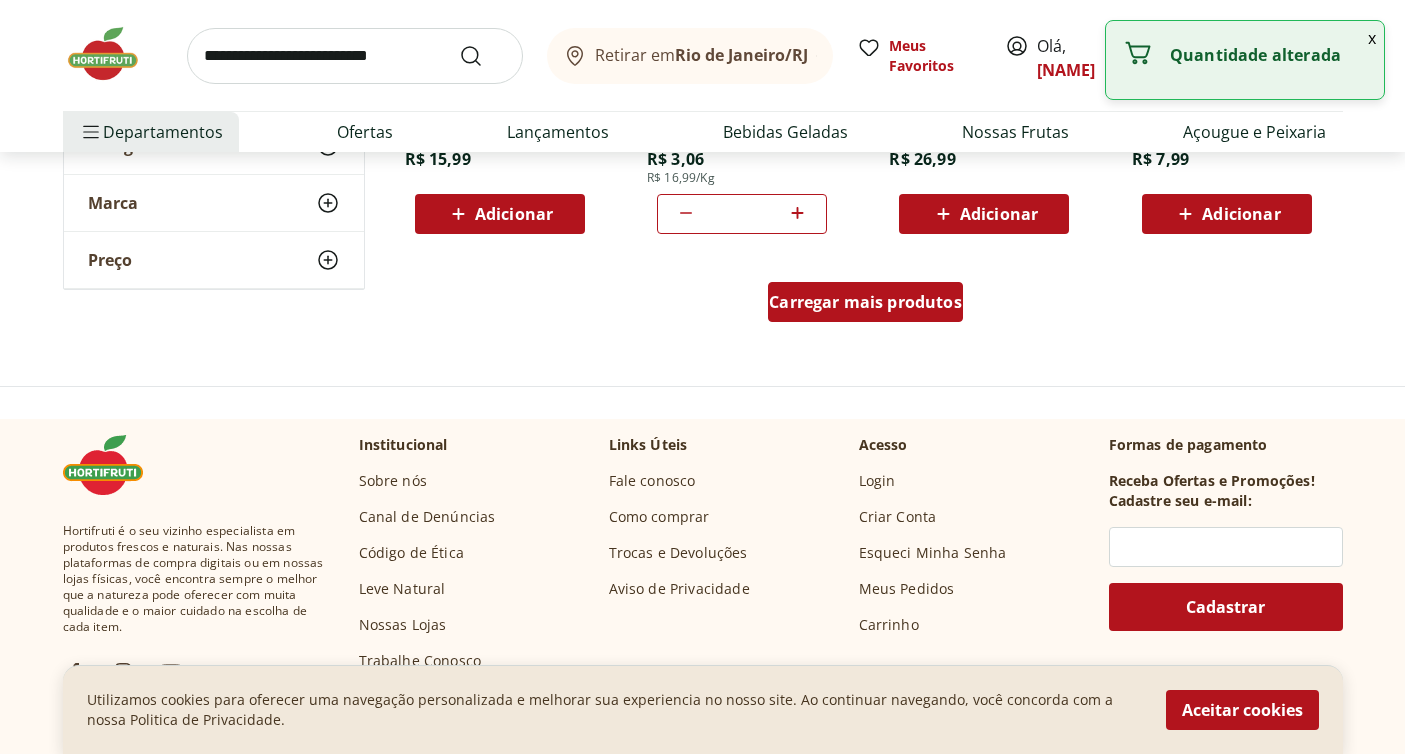 click on "Carregar mais produtos" at bounding box center (865, 302) 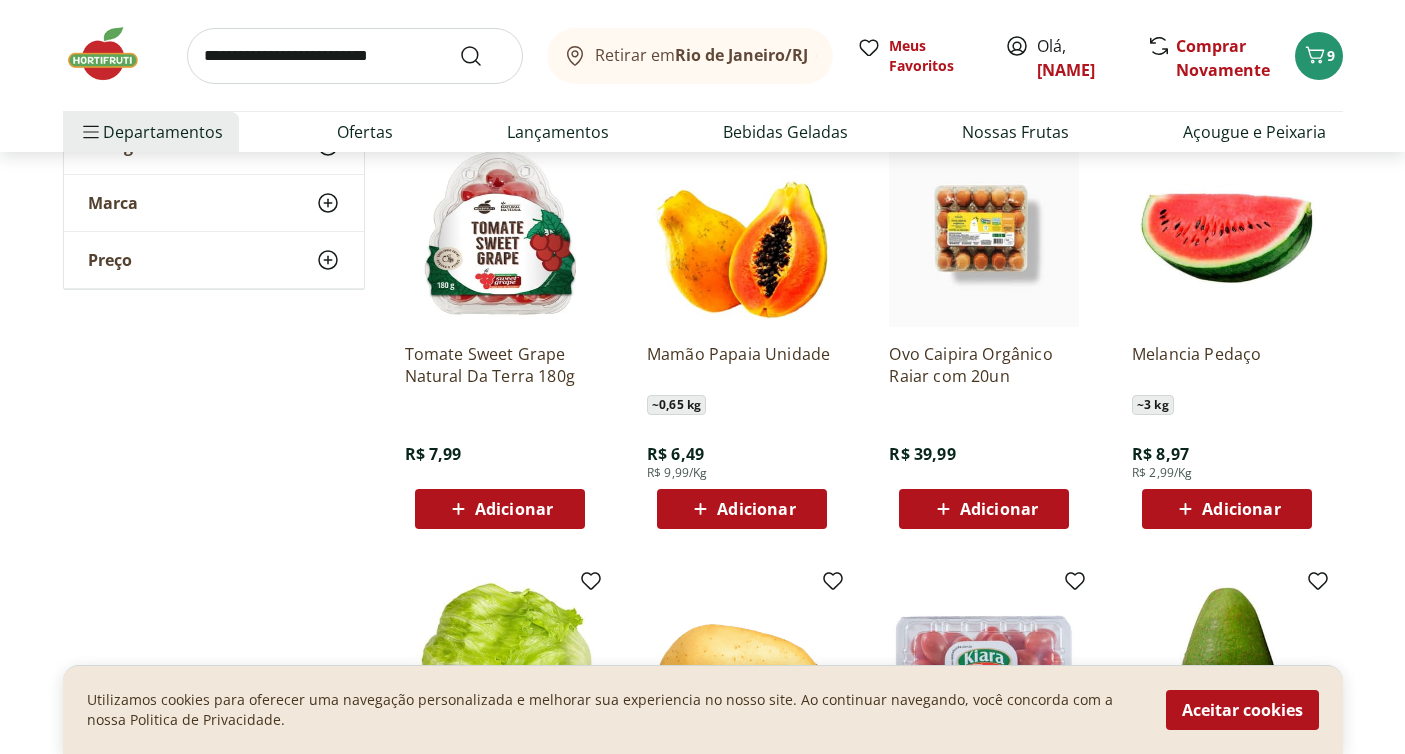 scroll, scrollTop: 2843, scrollLeft: 0, axis: vertical 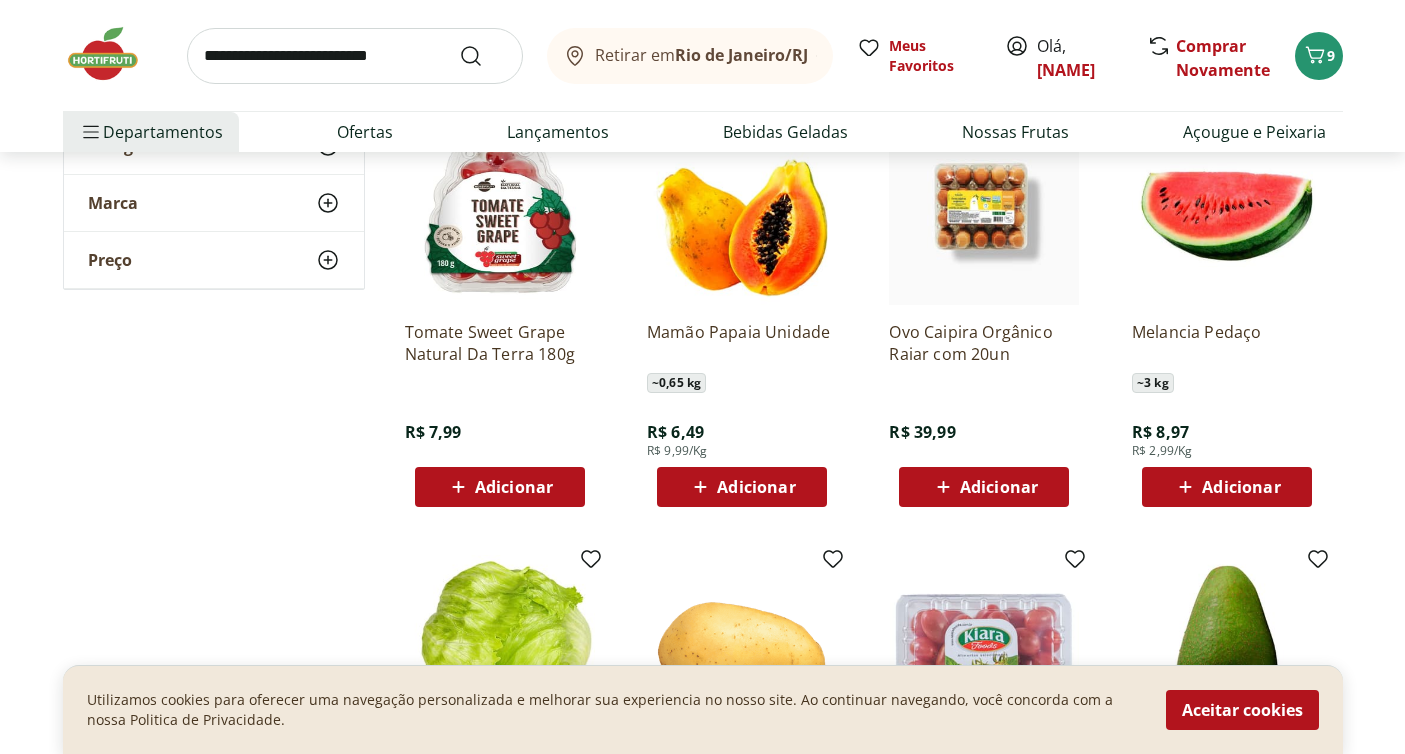 click on "Adicionar" at bounding box center (756, 487) 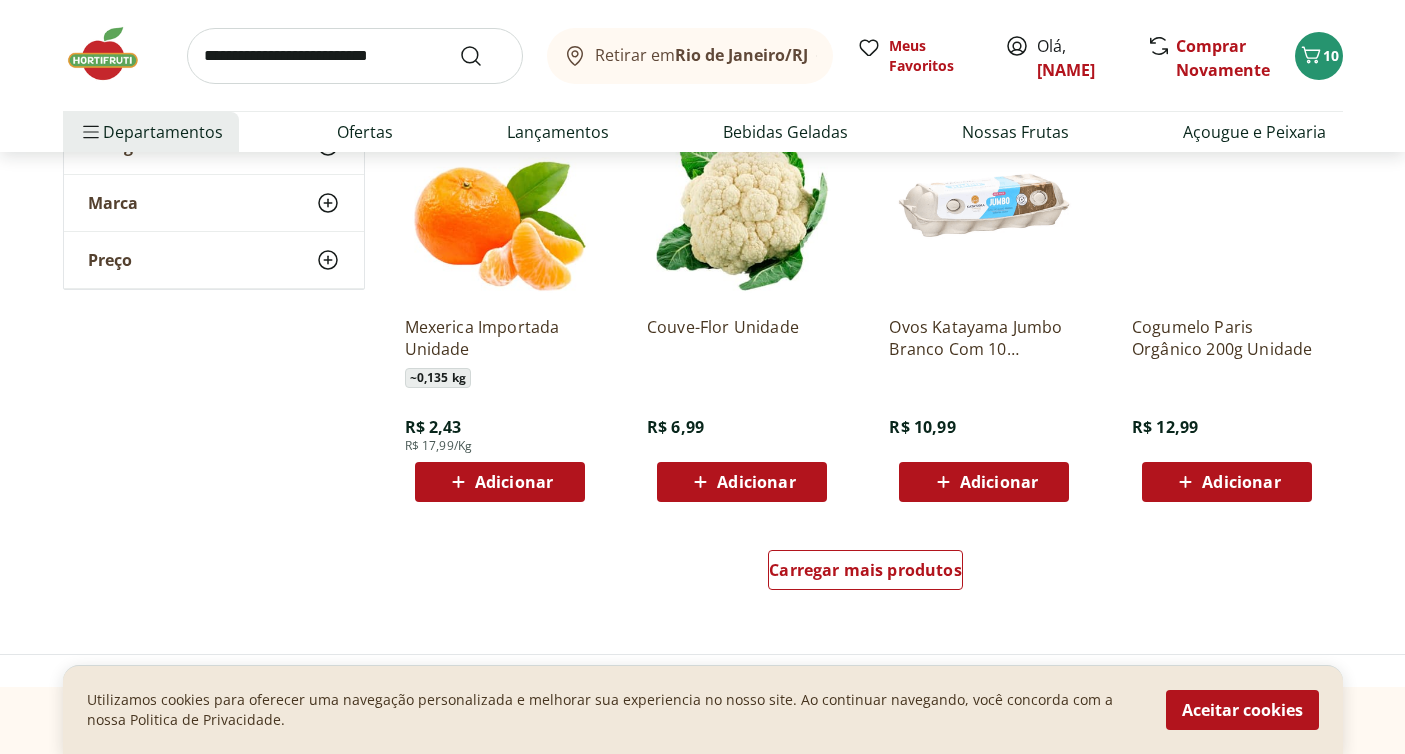 scroll, scrollTop: 3733, scrollLeft: 0, axis: vertical 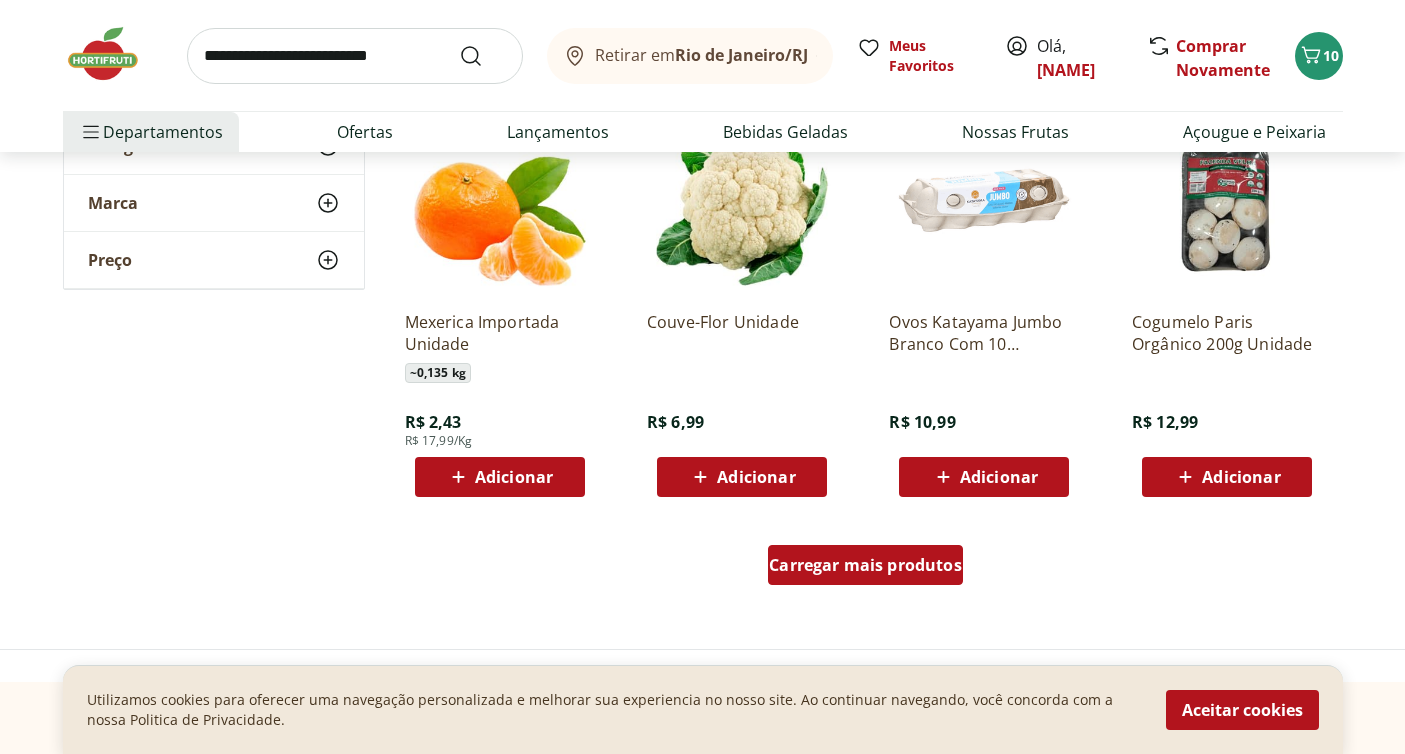 click on "Carregar mais produtos" at bounding box center (865, 565) 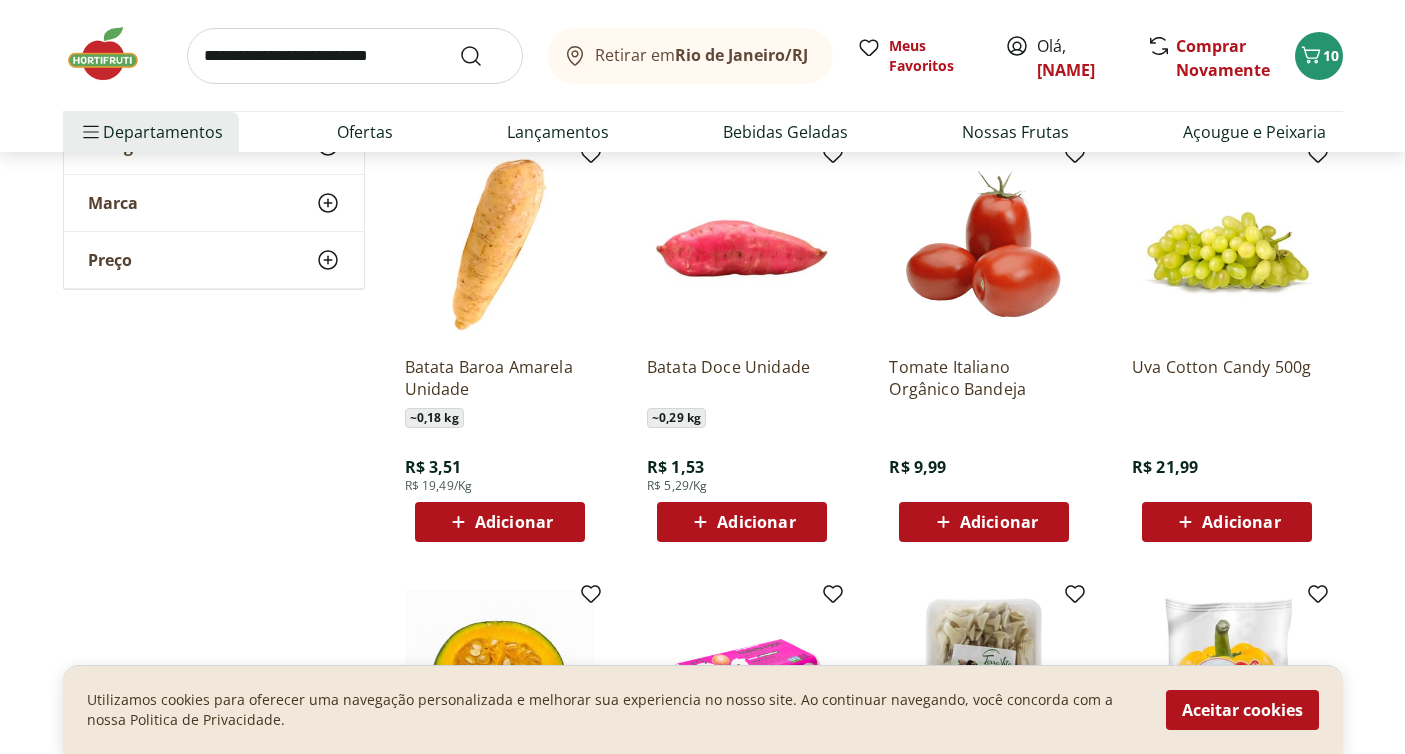 scroll, scrollTop: 4113, scrollLeft: 0, axis: vertical 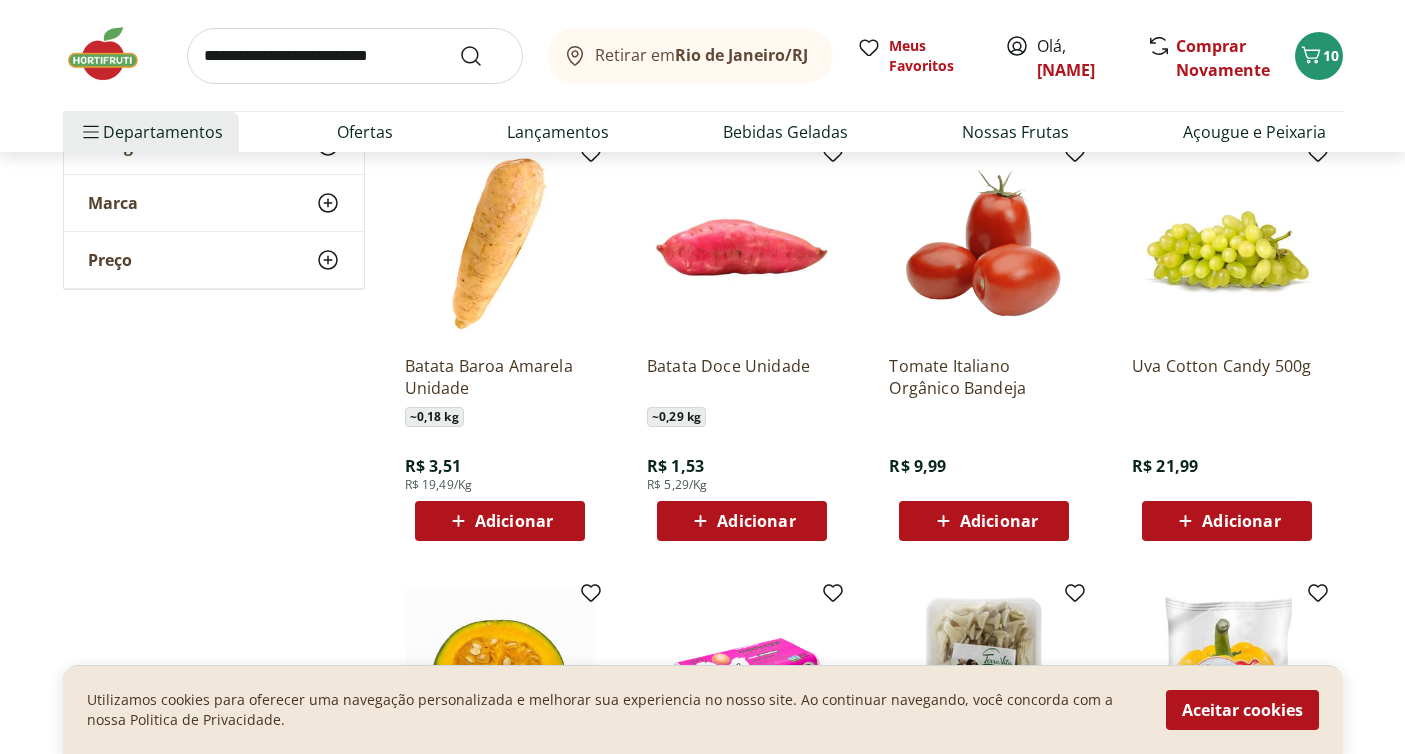 click on "Adicionar" at bounding box center (999, 521) 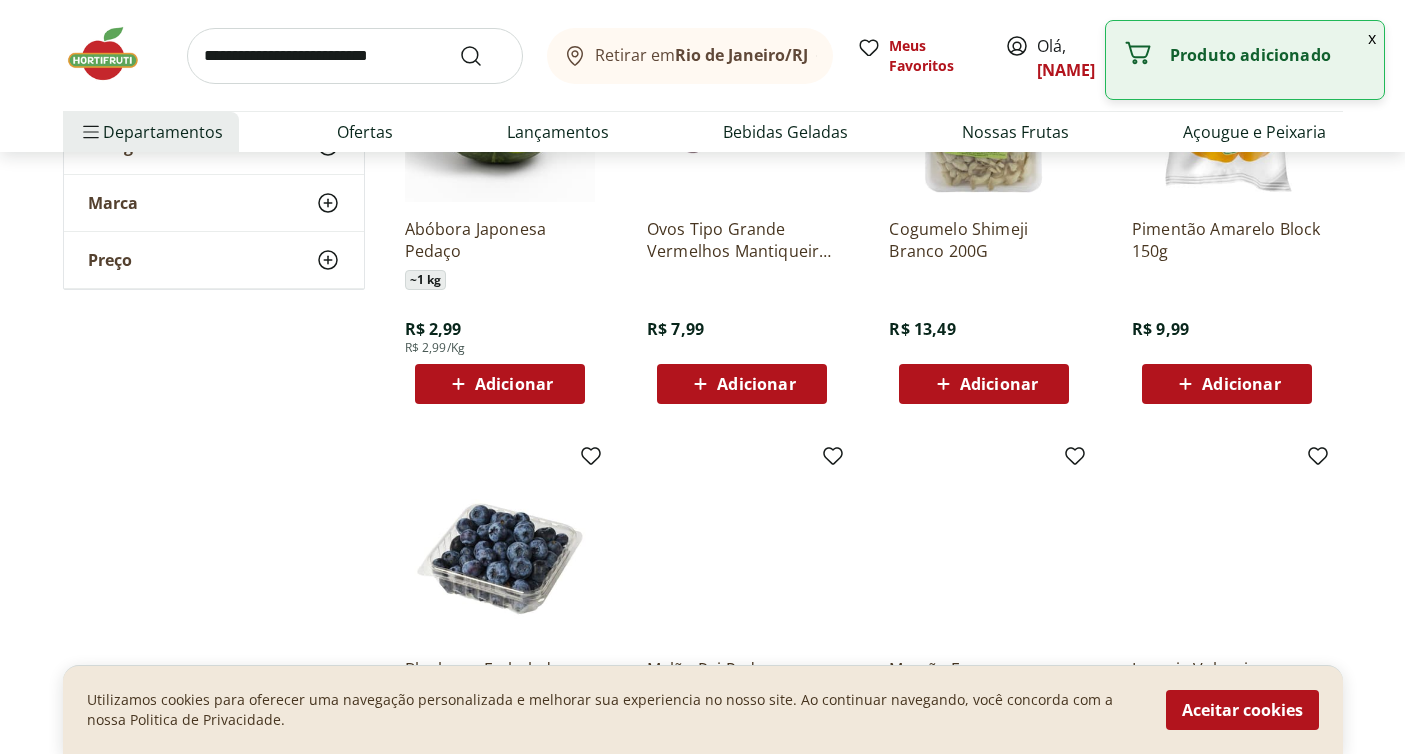 scroll, scrollTop: 4710, scrollLeft: 0, axis: vertical 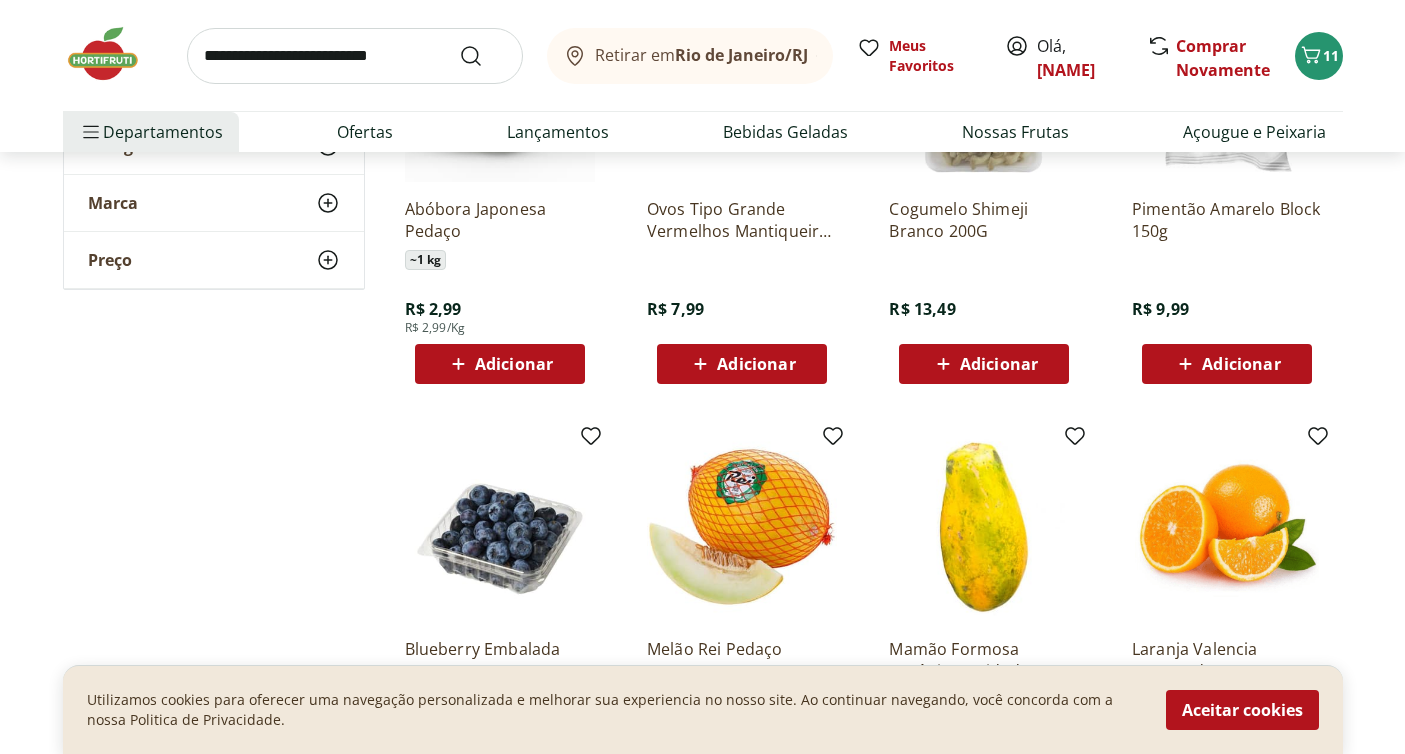 click on "Adicionar" at bounding box center [514, 364] 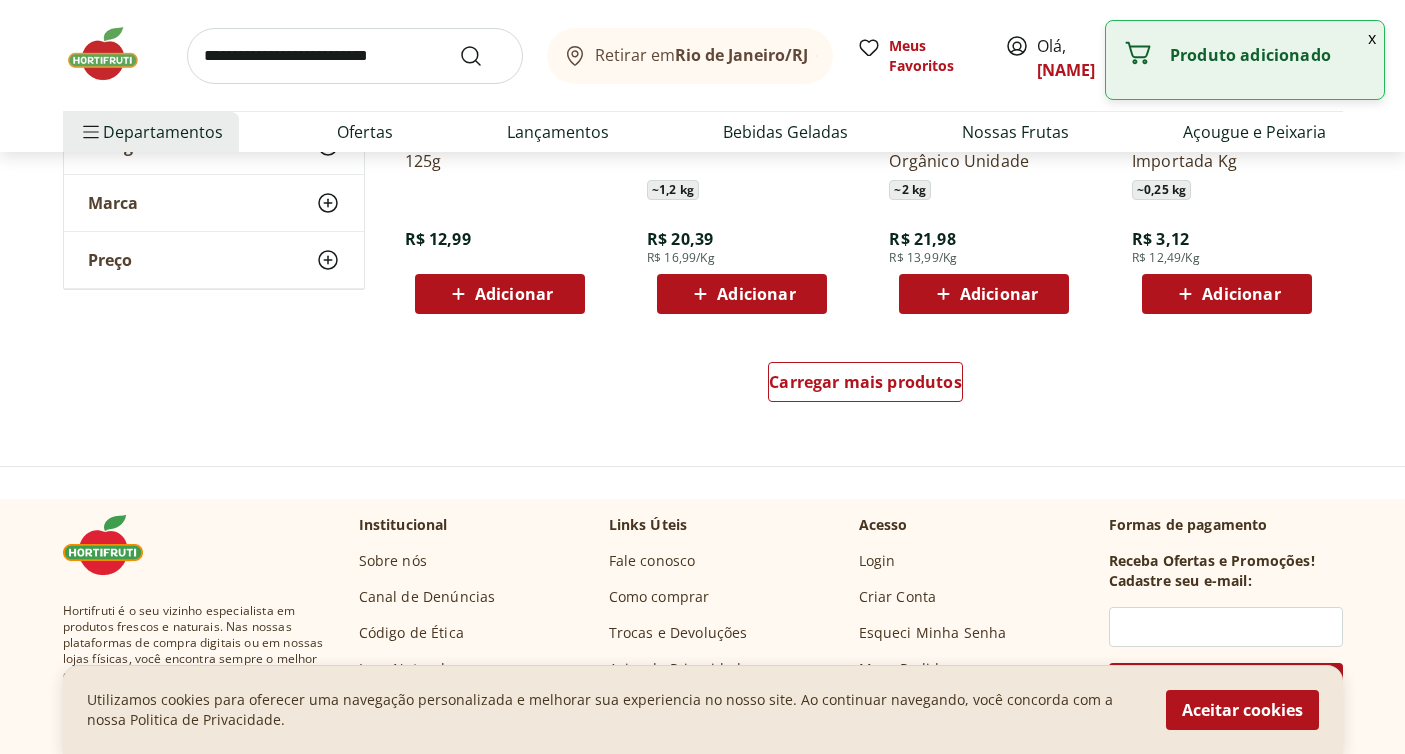 scroll, scrollTop: 5226, scrollLeft: 0, axis: vertical 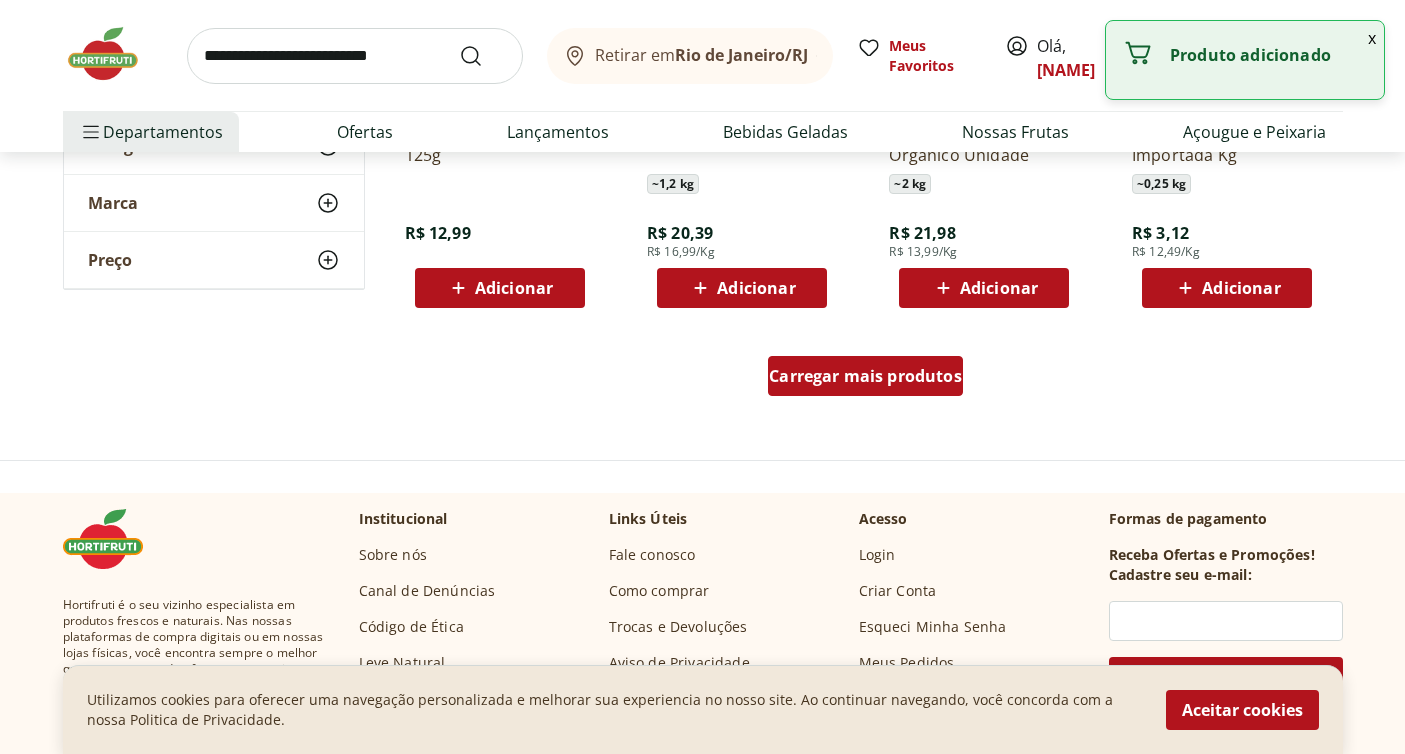 click on "Carregar mais produtos" at bounding box center (865, 376) 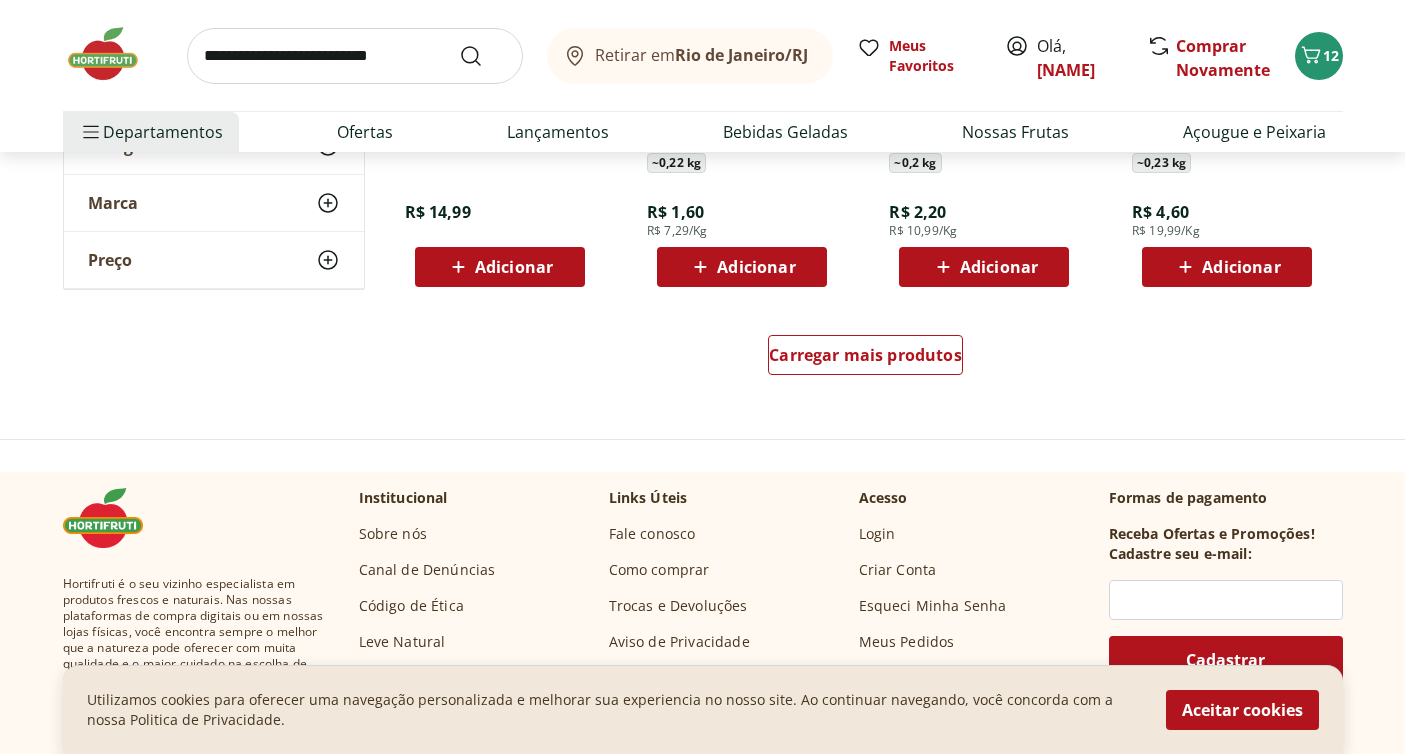 scroll, scrollTop: 6552, scrollLeft: 0, axis: vertical 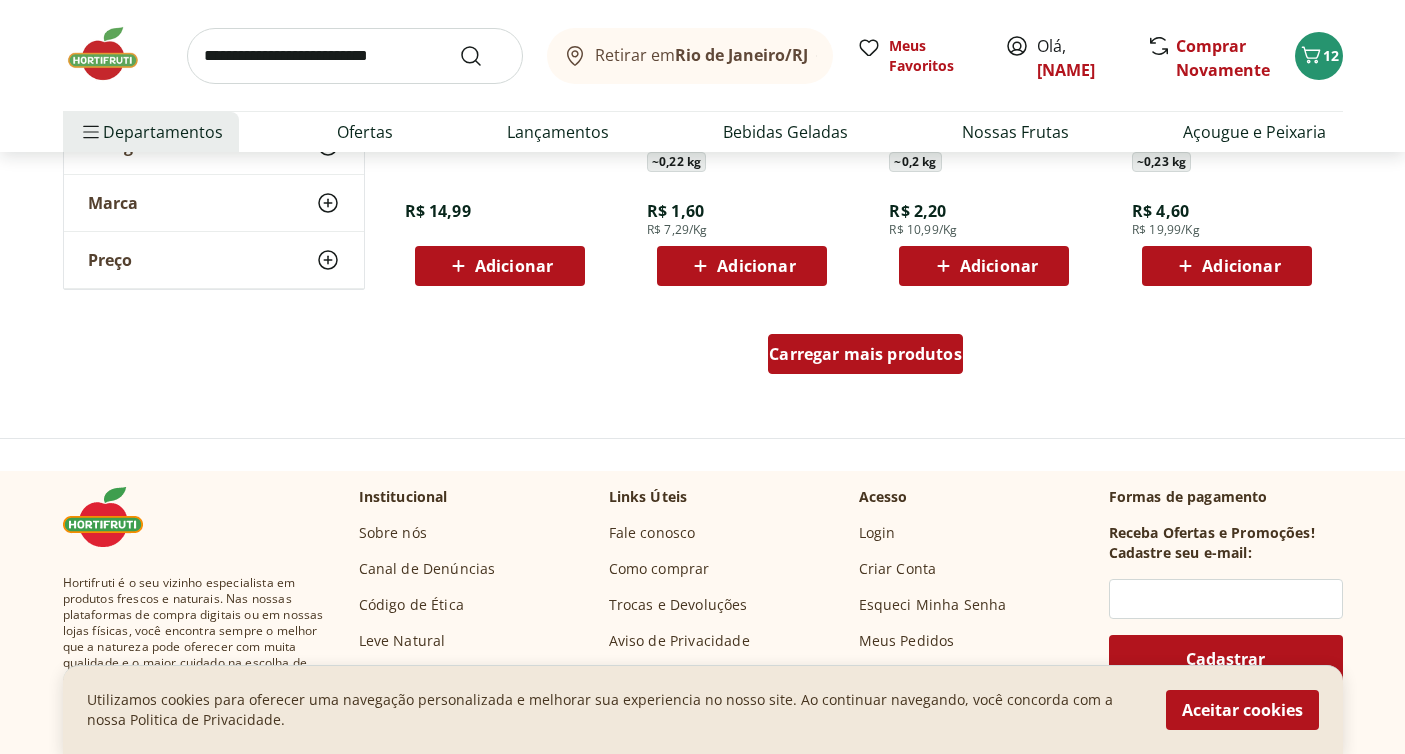 click on "Carregar mais produtos" at bounding box center [865, 354] 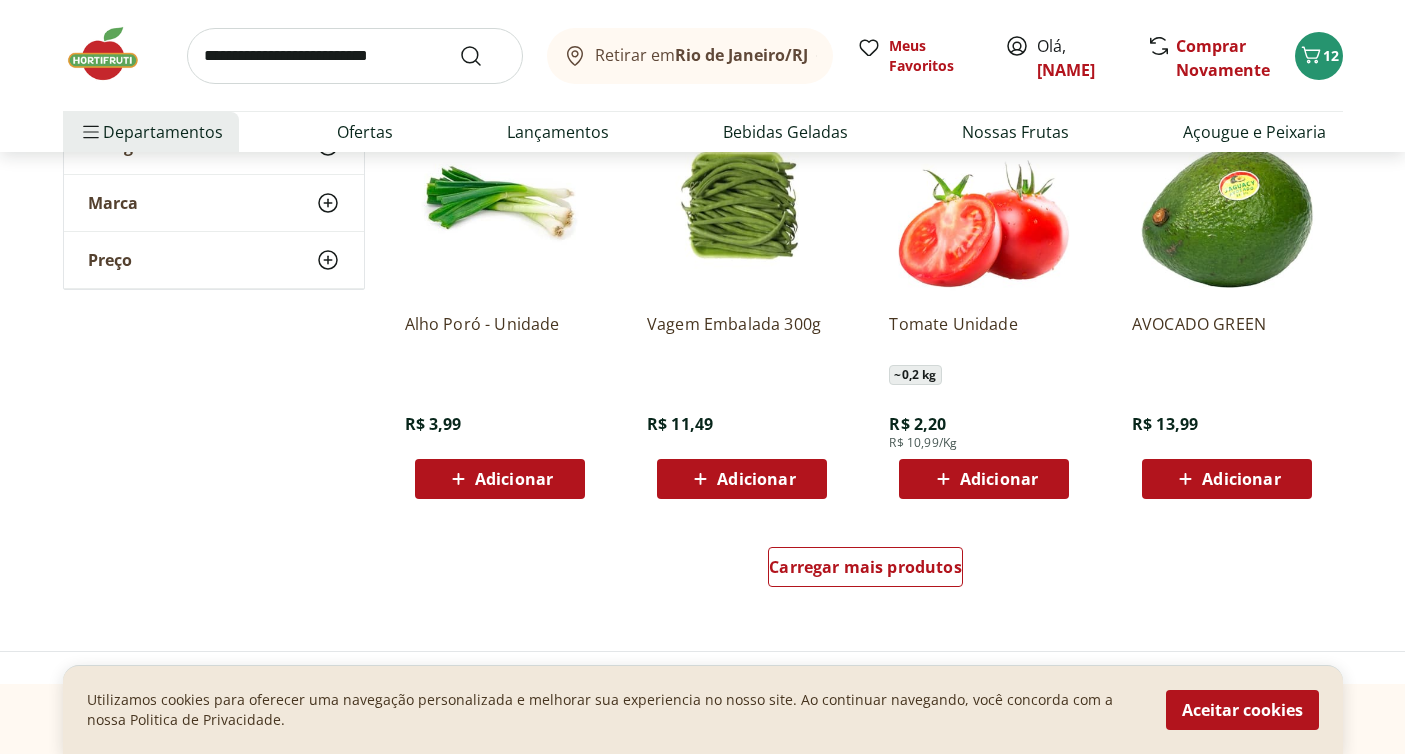 scroll, scrollTop: 7646, scrollLeft: 0, axis: vertical 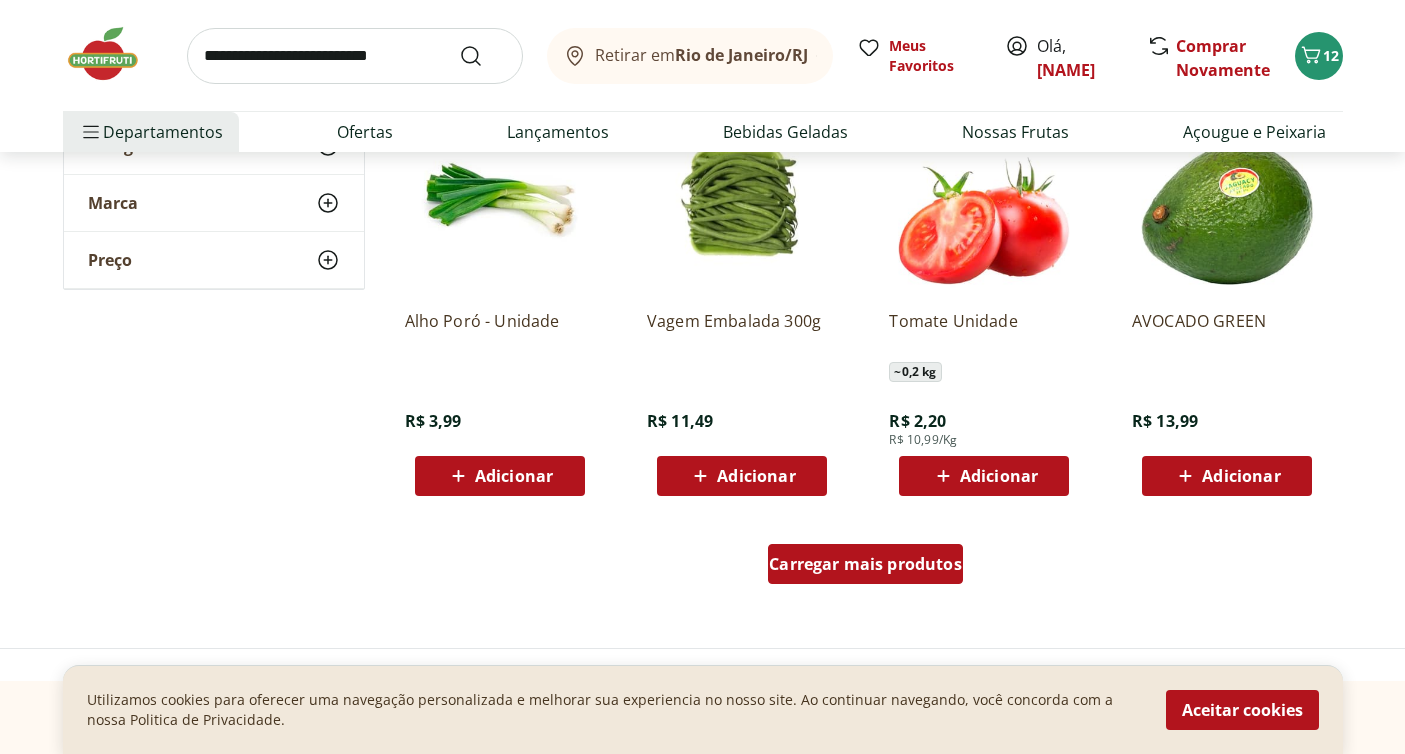 click on "Carregar mais produtos" at bounding box center (865, 564) 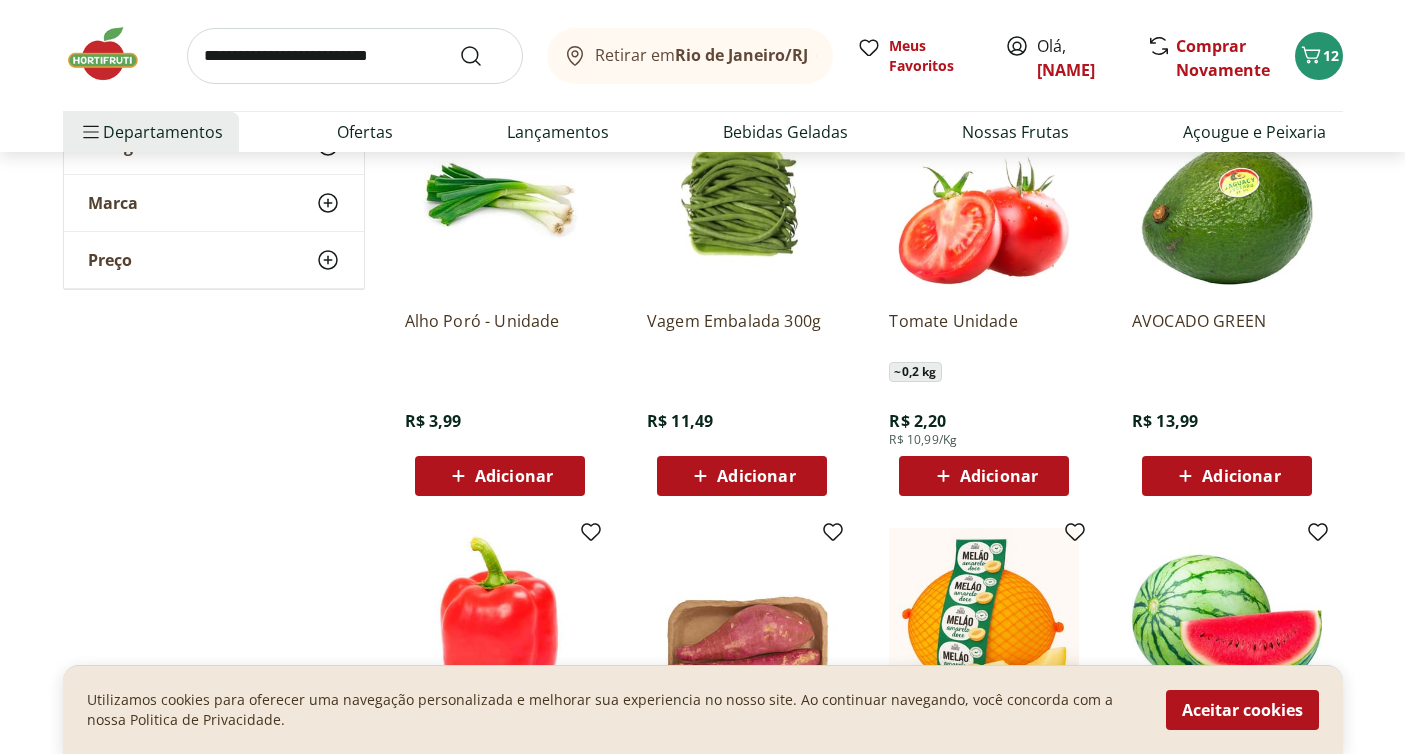 click on "Adicionar" at bounding box center [500, 476] 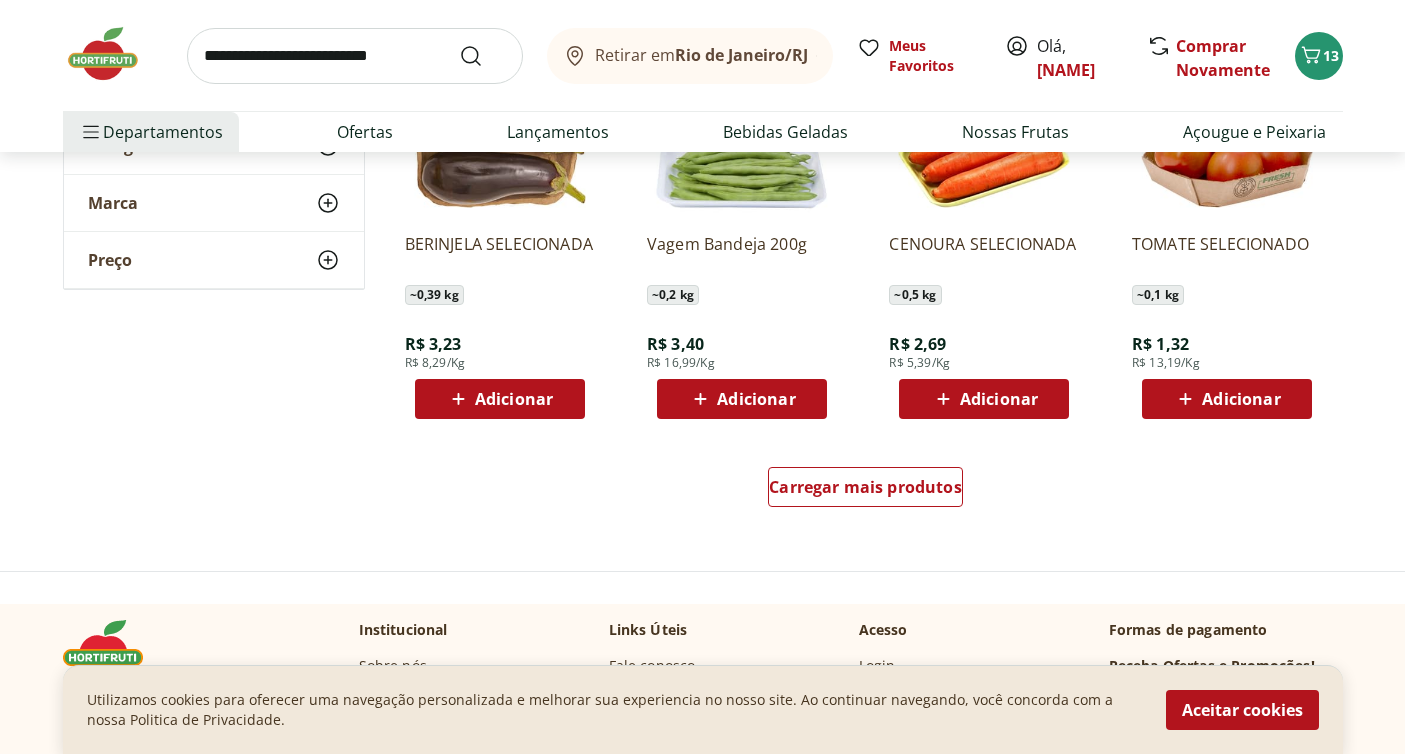 scroll, scrollTop: 9028, scrollLeft: 0, axis: vertical 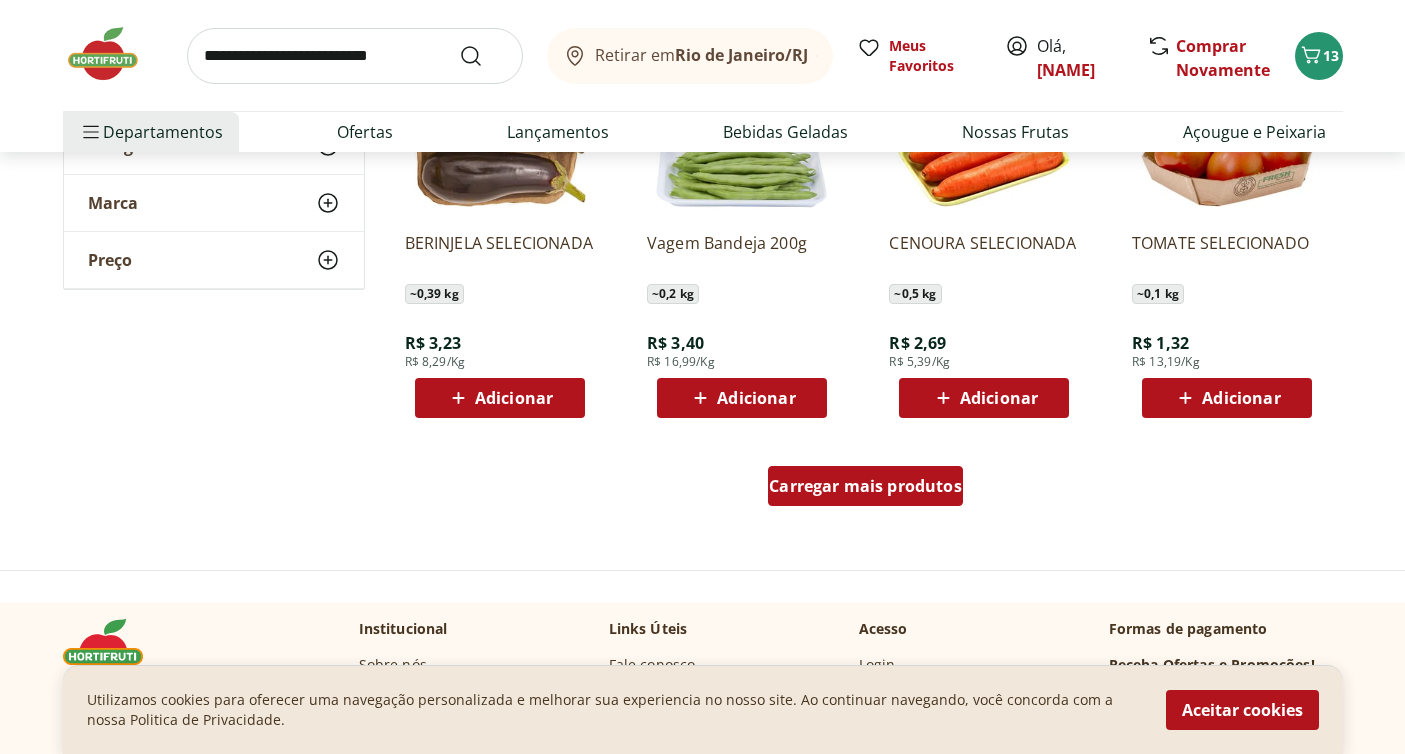 click on "Carregar mais produtos" at bounding box center [865, 486] 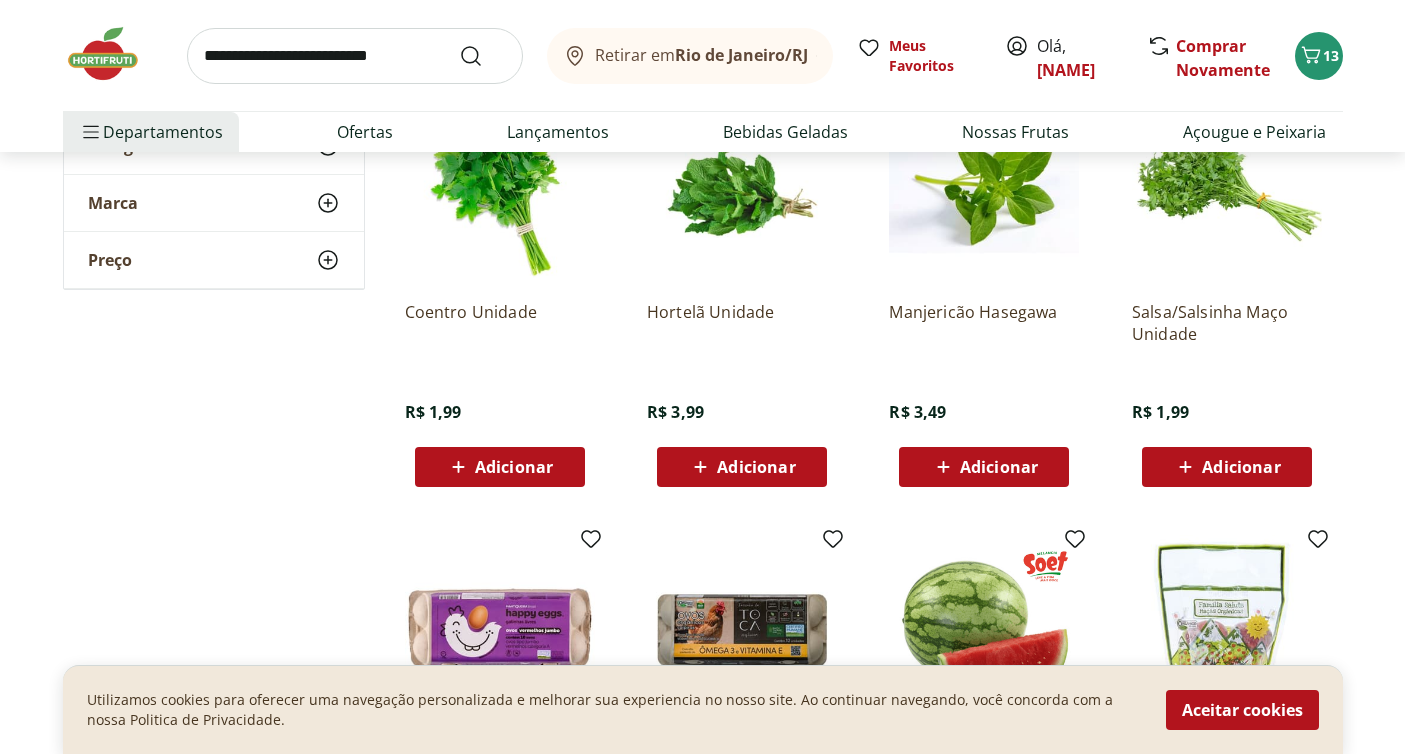 scroll, scrollTop: 9838, scrollLeft: 0, axis: vertical 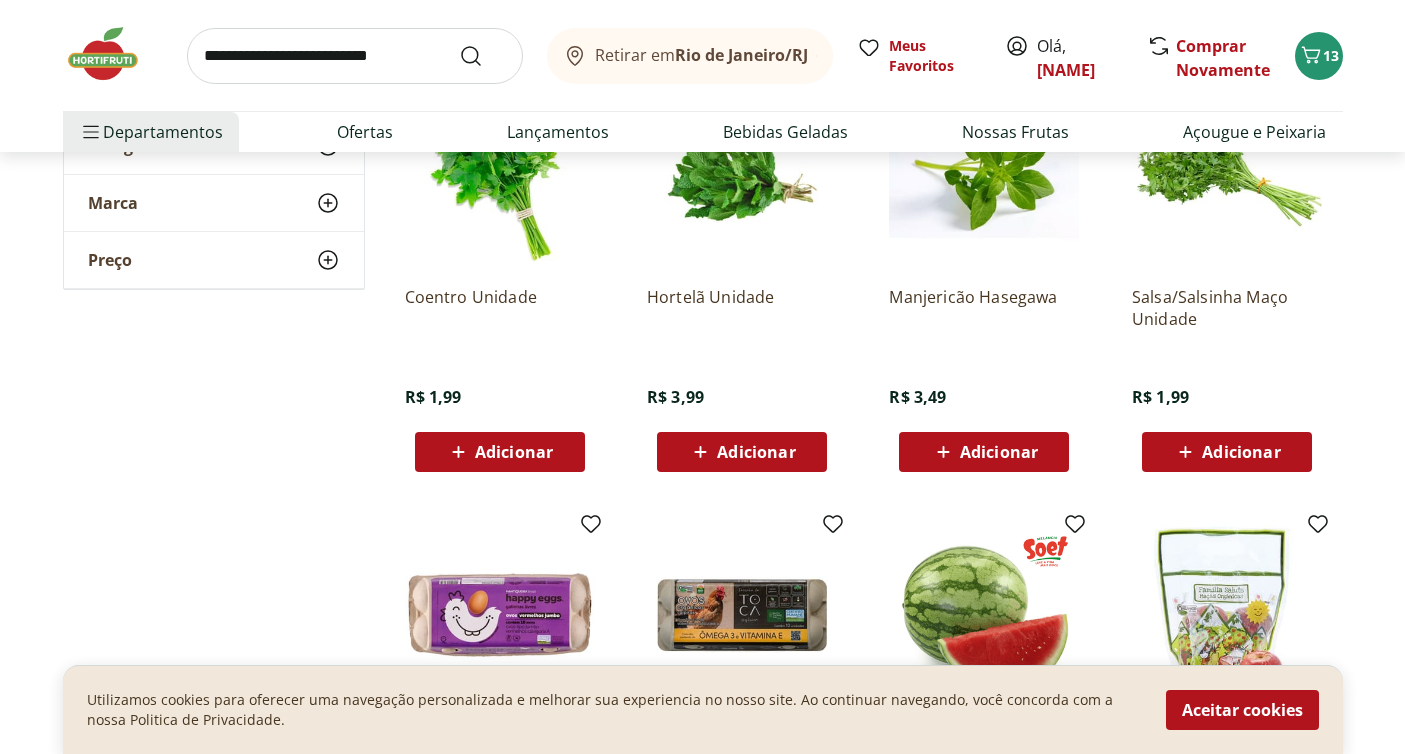 click on "Adicionar" at bounding box center (1227, 452) 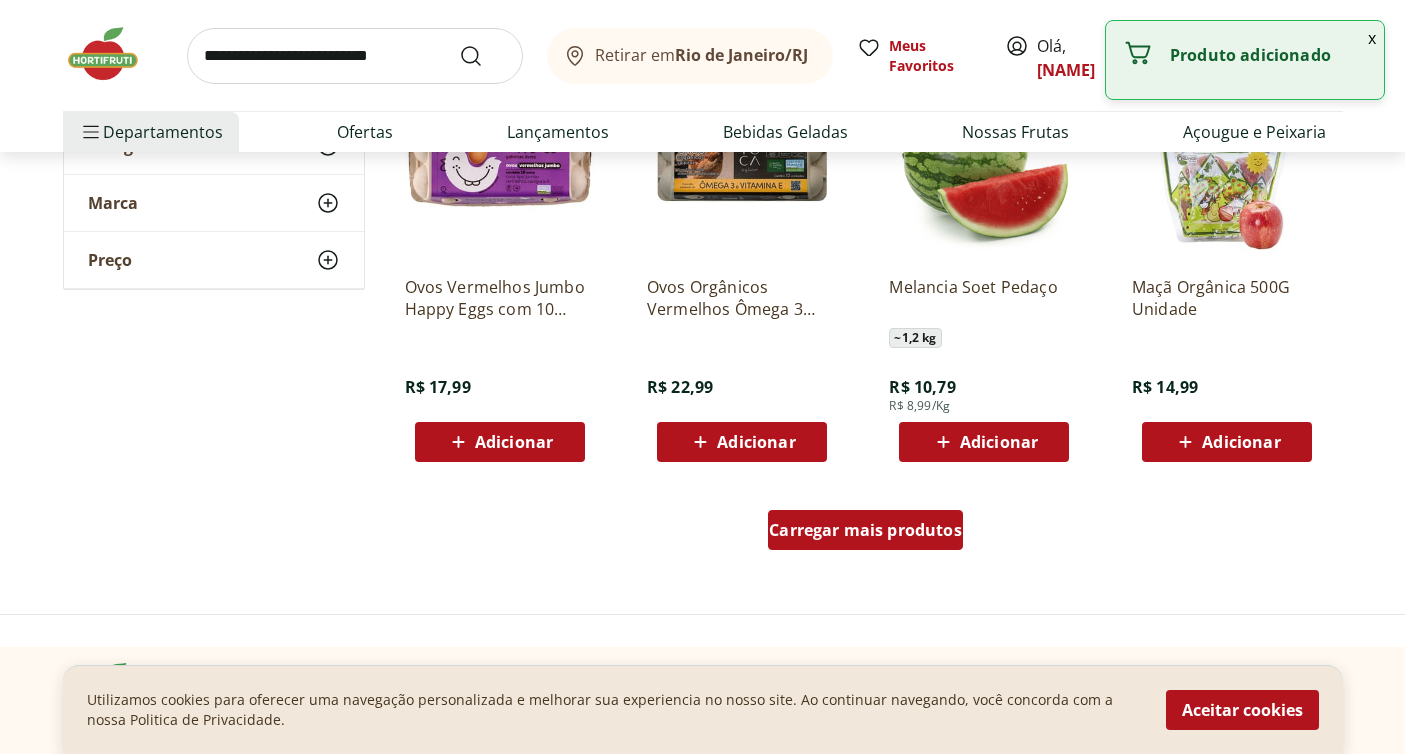 scroll, scrollTop: 10291, scrollLeft: 0, axis: vertical 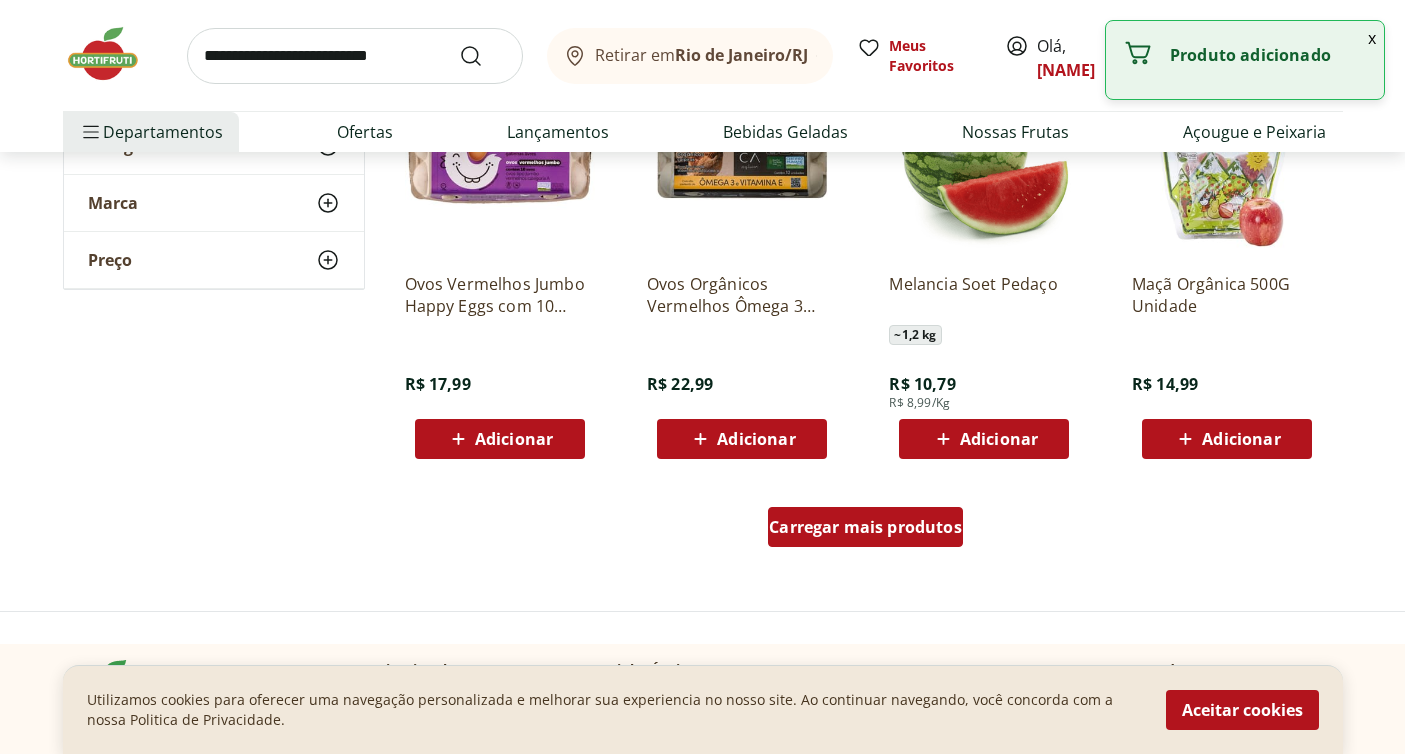click on "Carregar mais produtos" at bounding box center (865, 527) 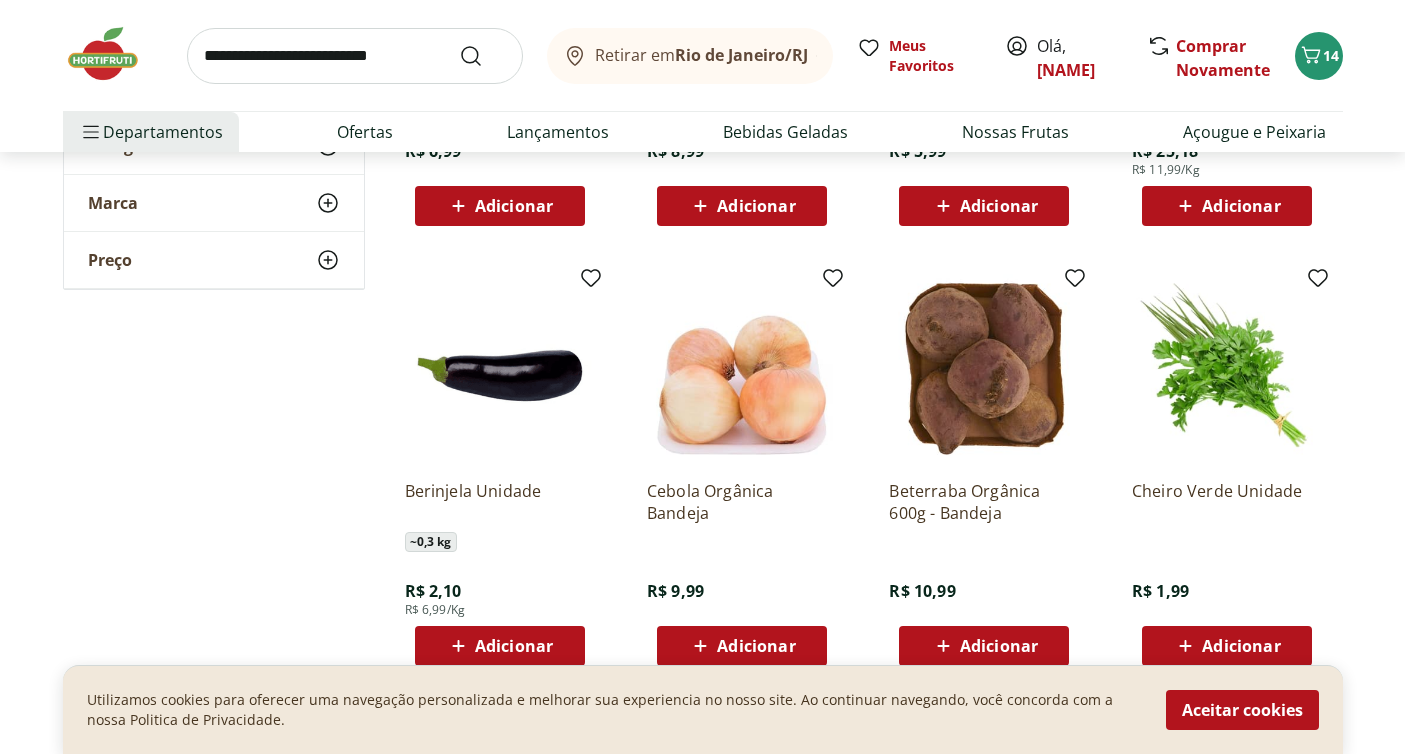 scroll, scrollTop: 6504, scrollLeft: 0, axis: vertical 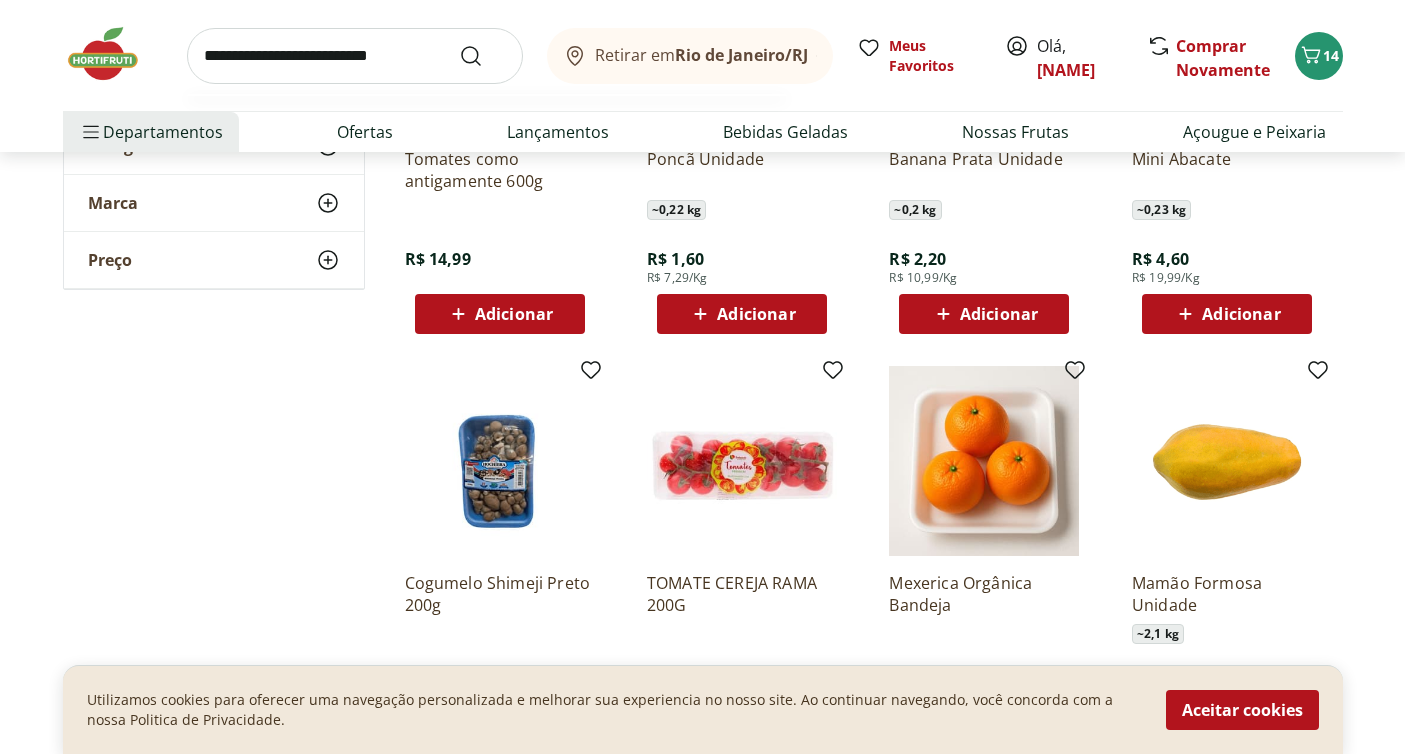 click at bounding box center [355, 56] 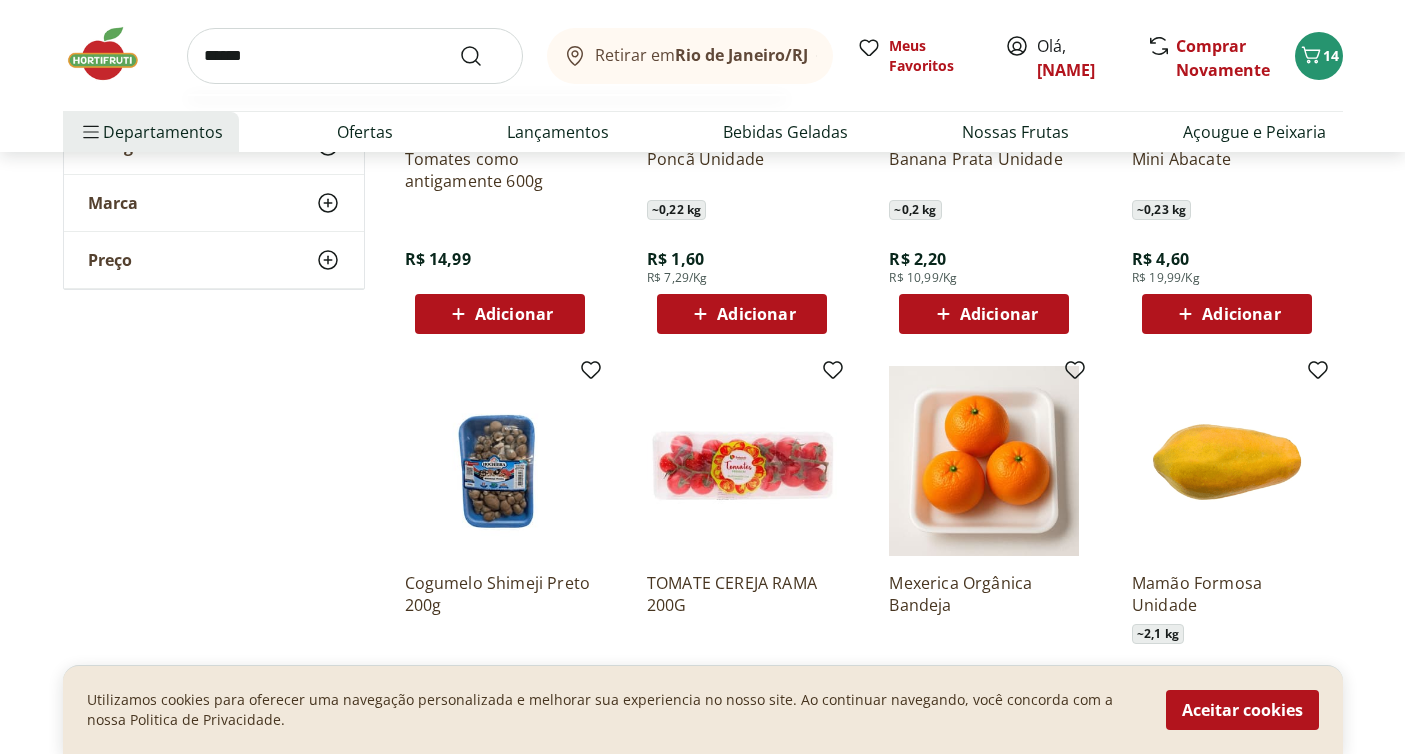 type on "******" 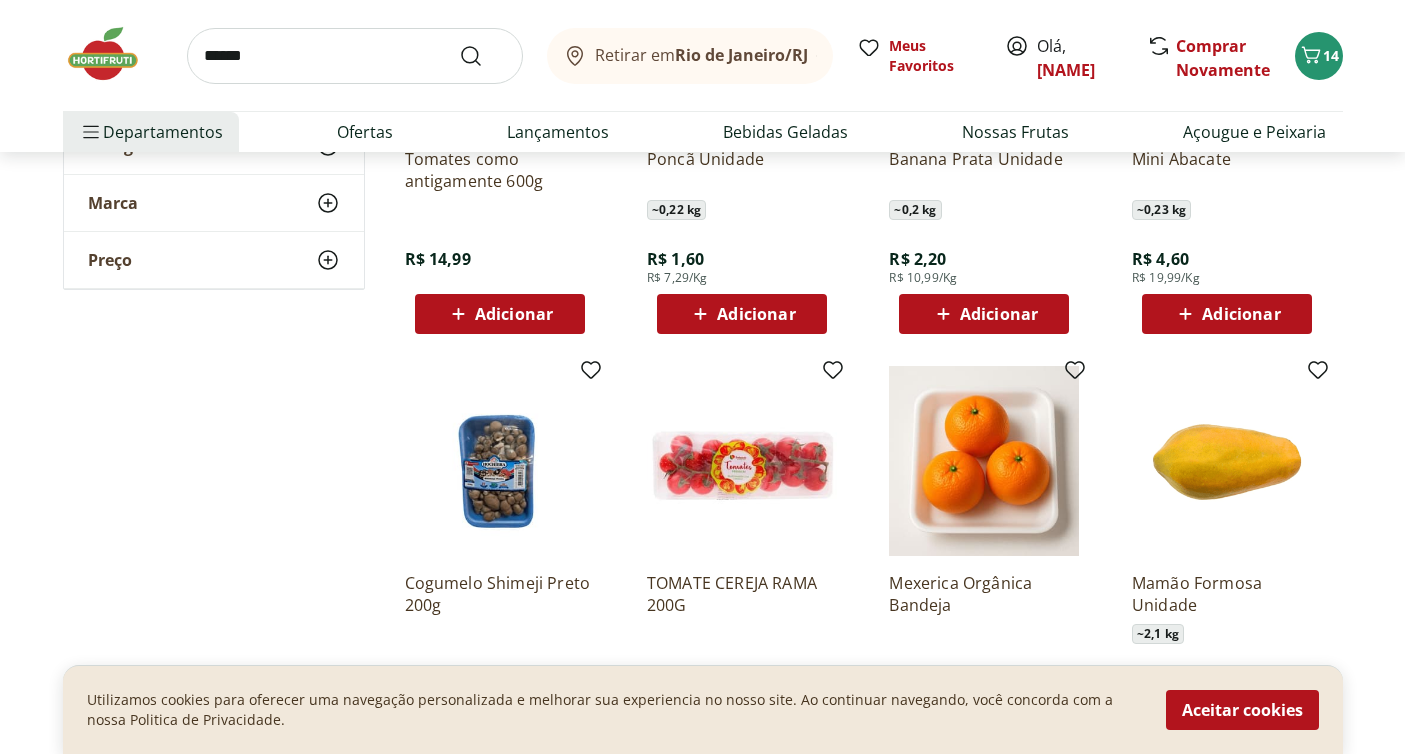 scroll, scrollTop: 0, scrollLeft: 0, axis: both 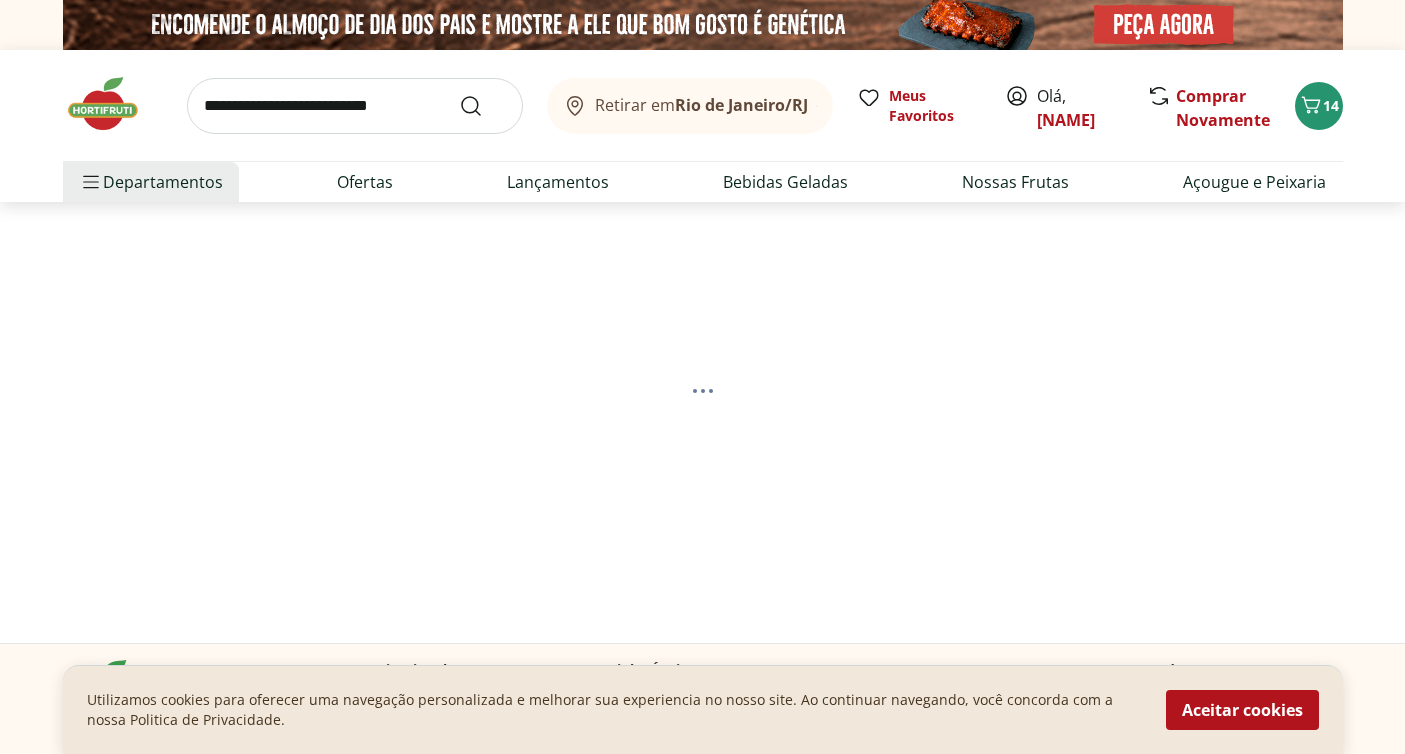 select on "**********" 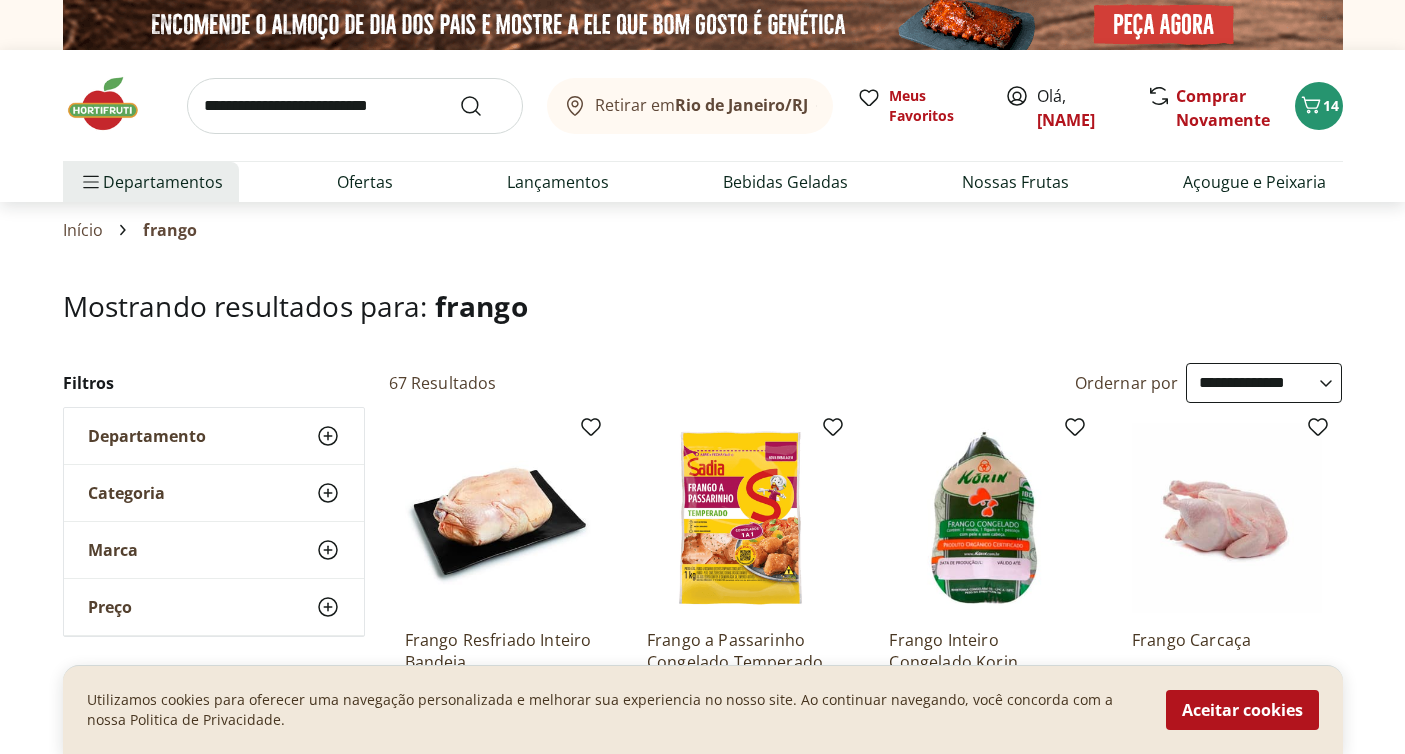 click on "Utilizamos cookies para oferecer uma navegação personalizada e melhorar sua experiencia no nosso site. Ao continuar navegando, você concorda com a nossa Politica de Privacidade. Aceitar cookies" at bounding box center (703, 709) 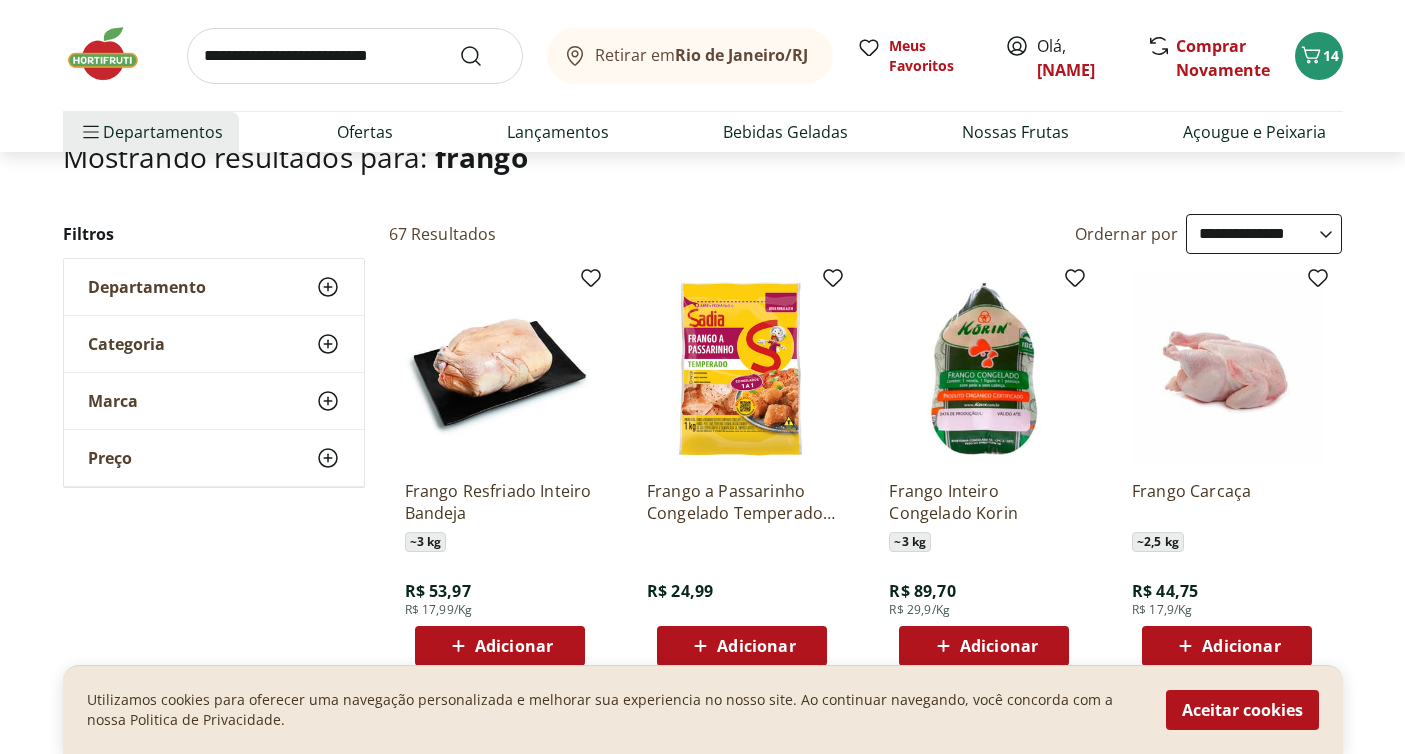 scroll, scrollTop: 152, scrollLeft: 0, axis: vertical 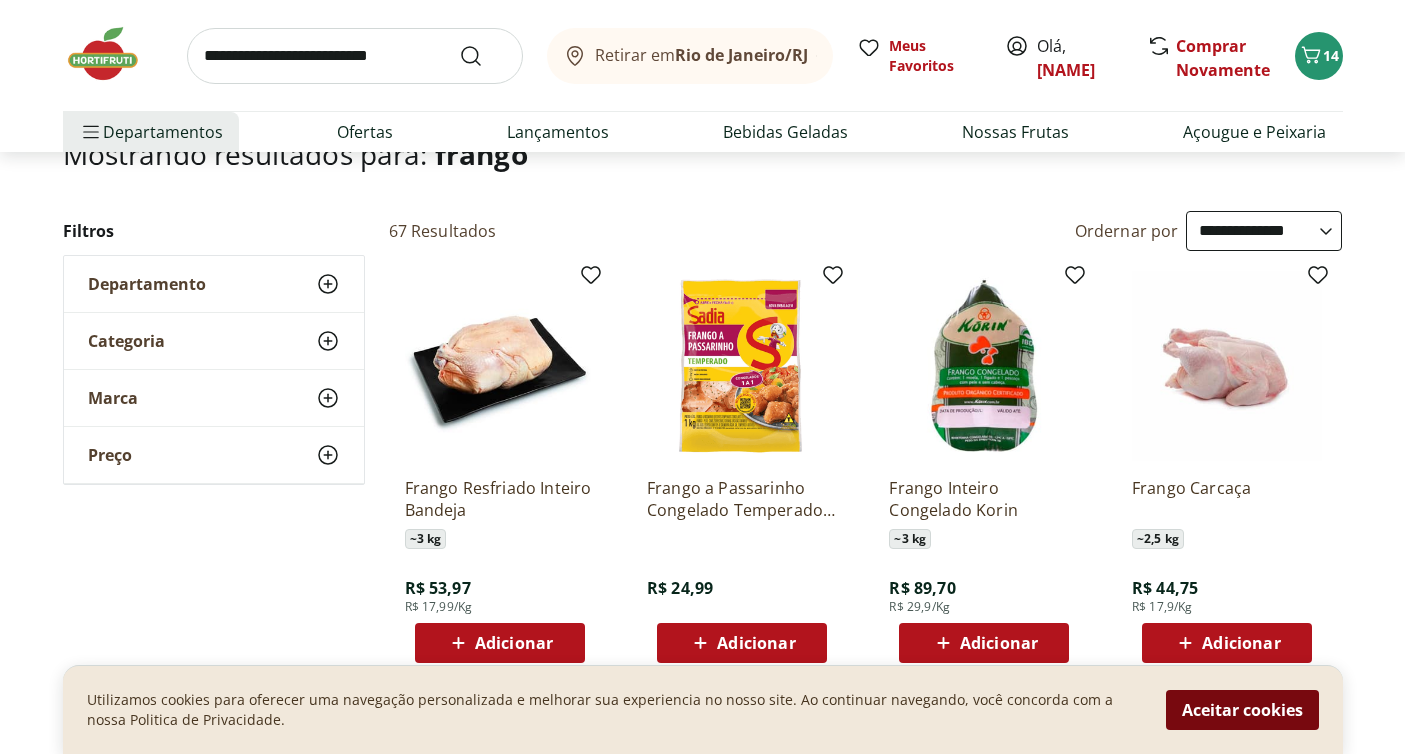 click on "Aceitar cookies" at bounding box center (1242, 710) 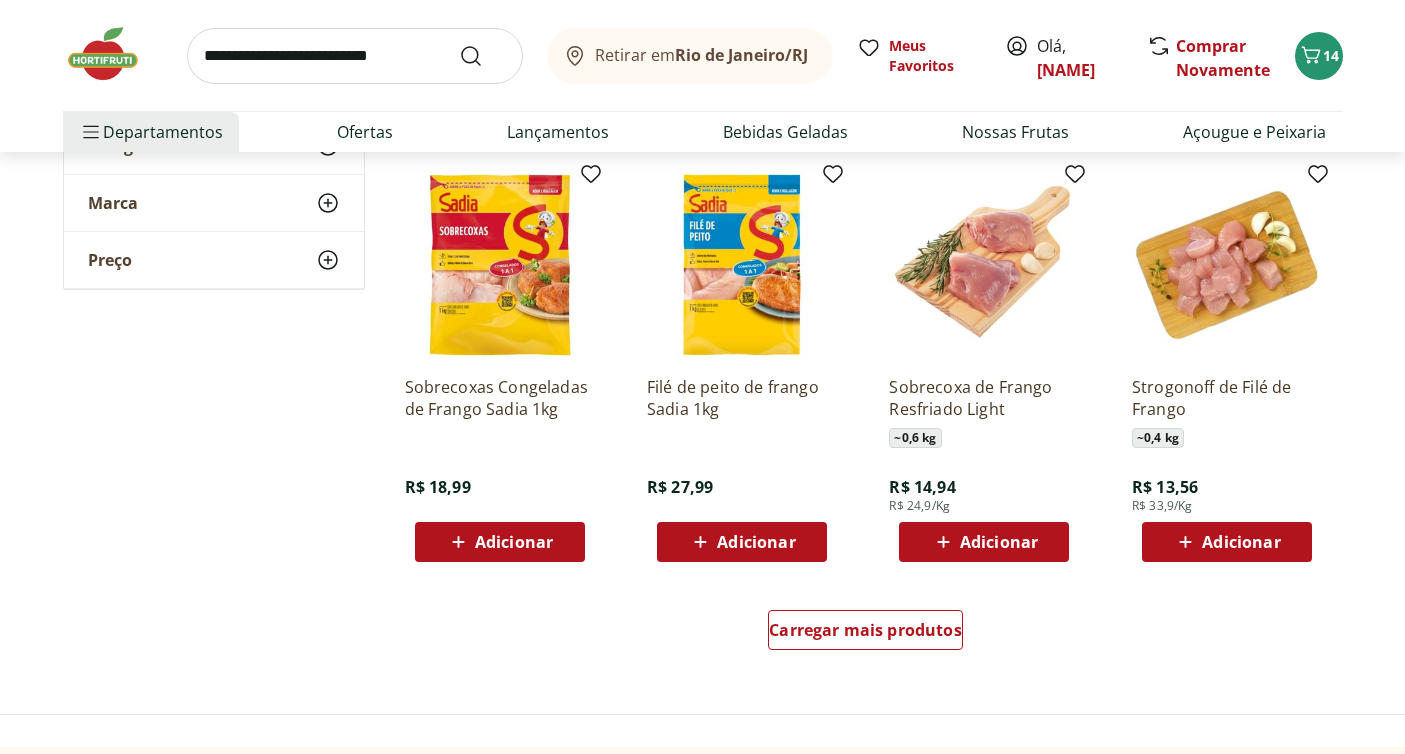 scroll, scrollTop: 1134, scrollLeft: 0, axis: vertical 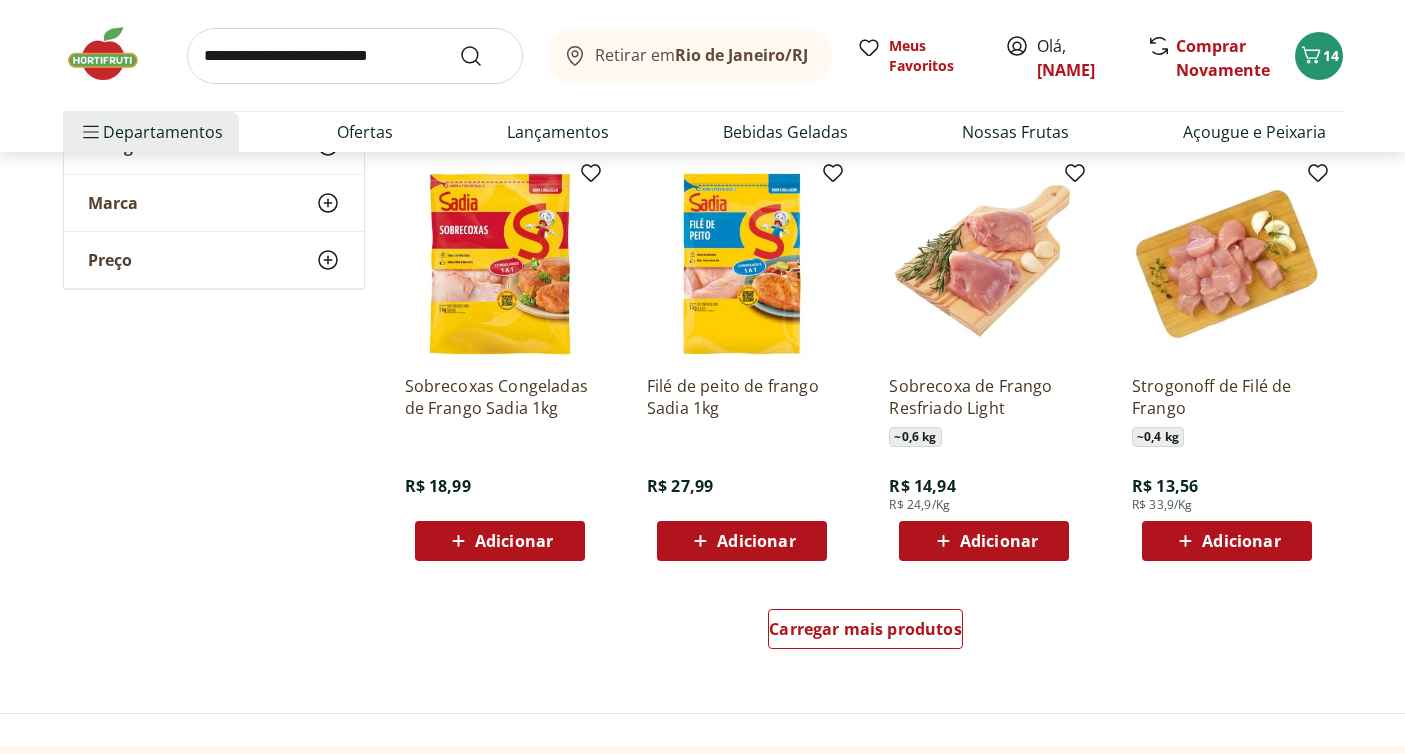 click on "Adicionar" at bounding box center [756, 541] 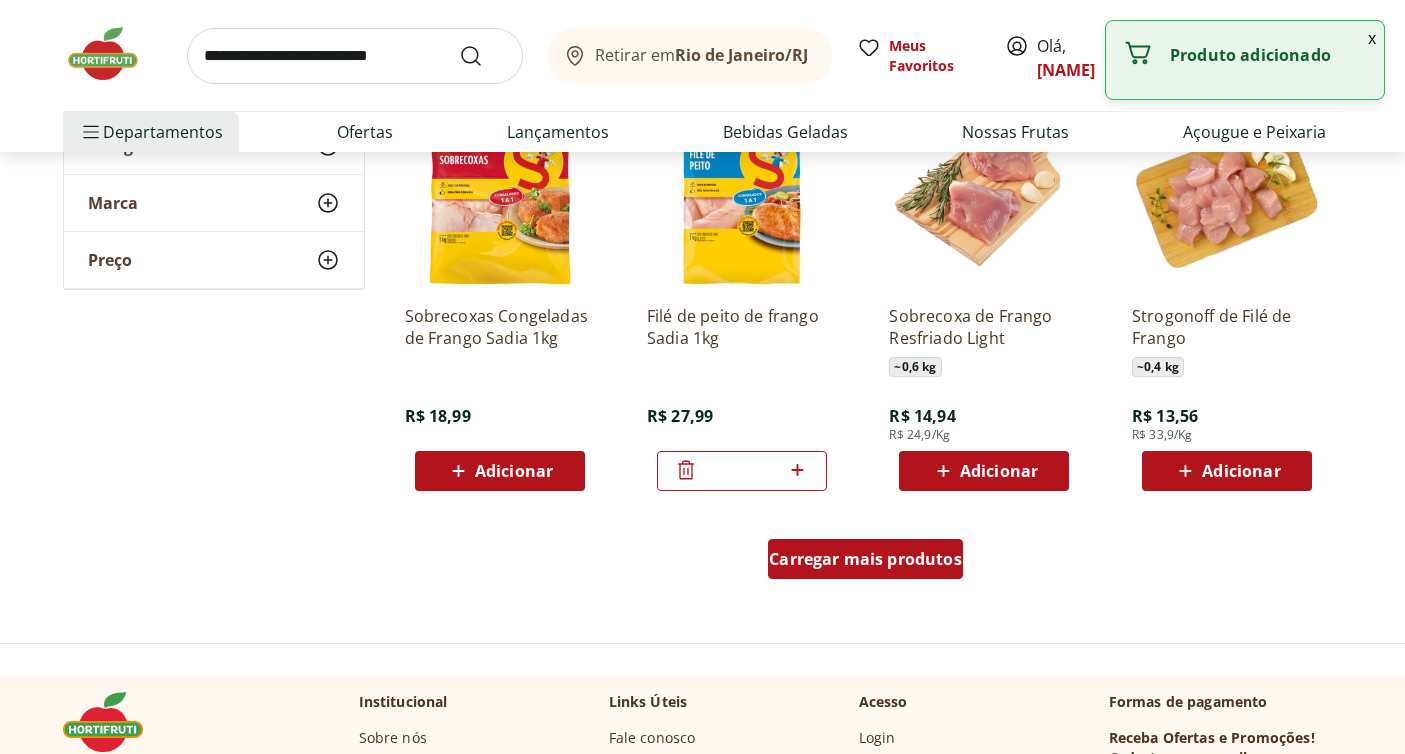 click on "Carregar mais produtos" at bounding box center [865, 559] 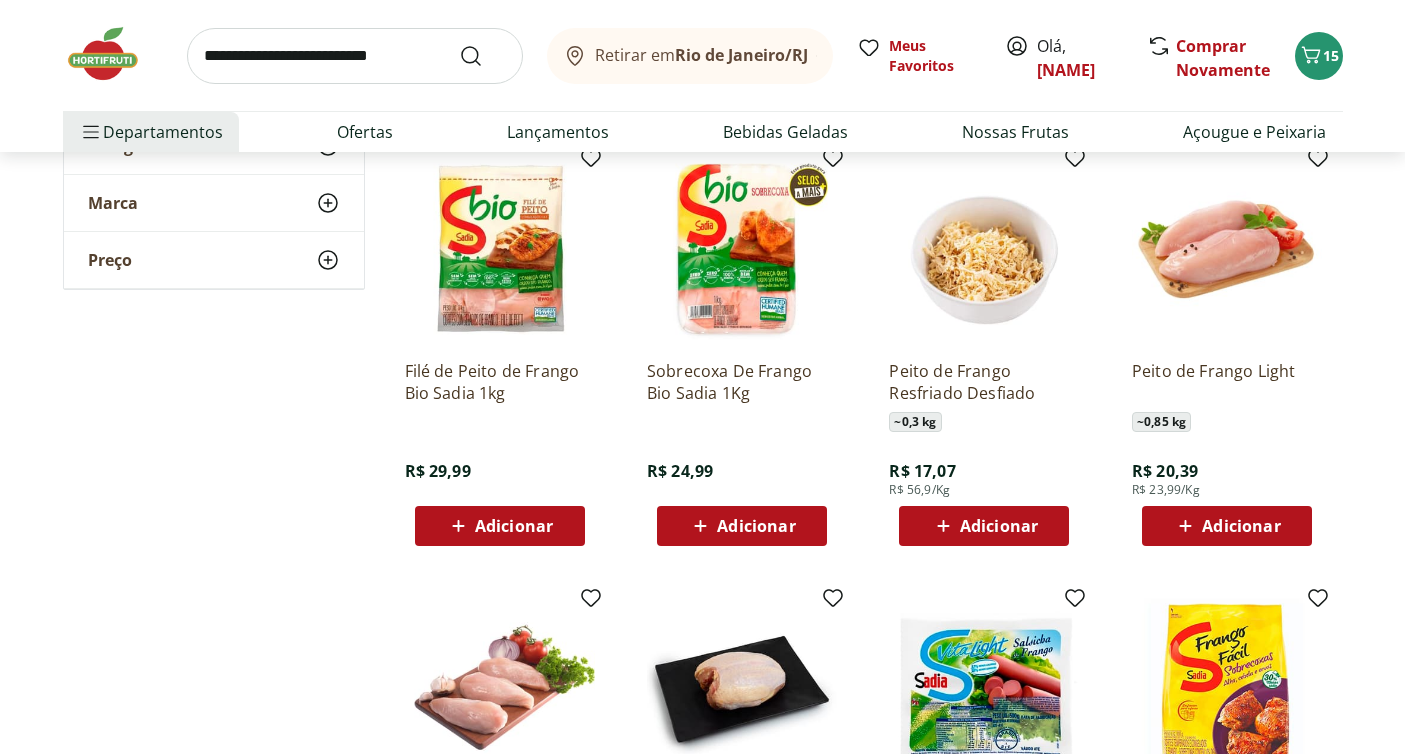 scroll, scrollTop: 1594, scrollLeft: 0, axis: vertical 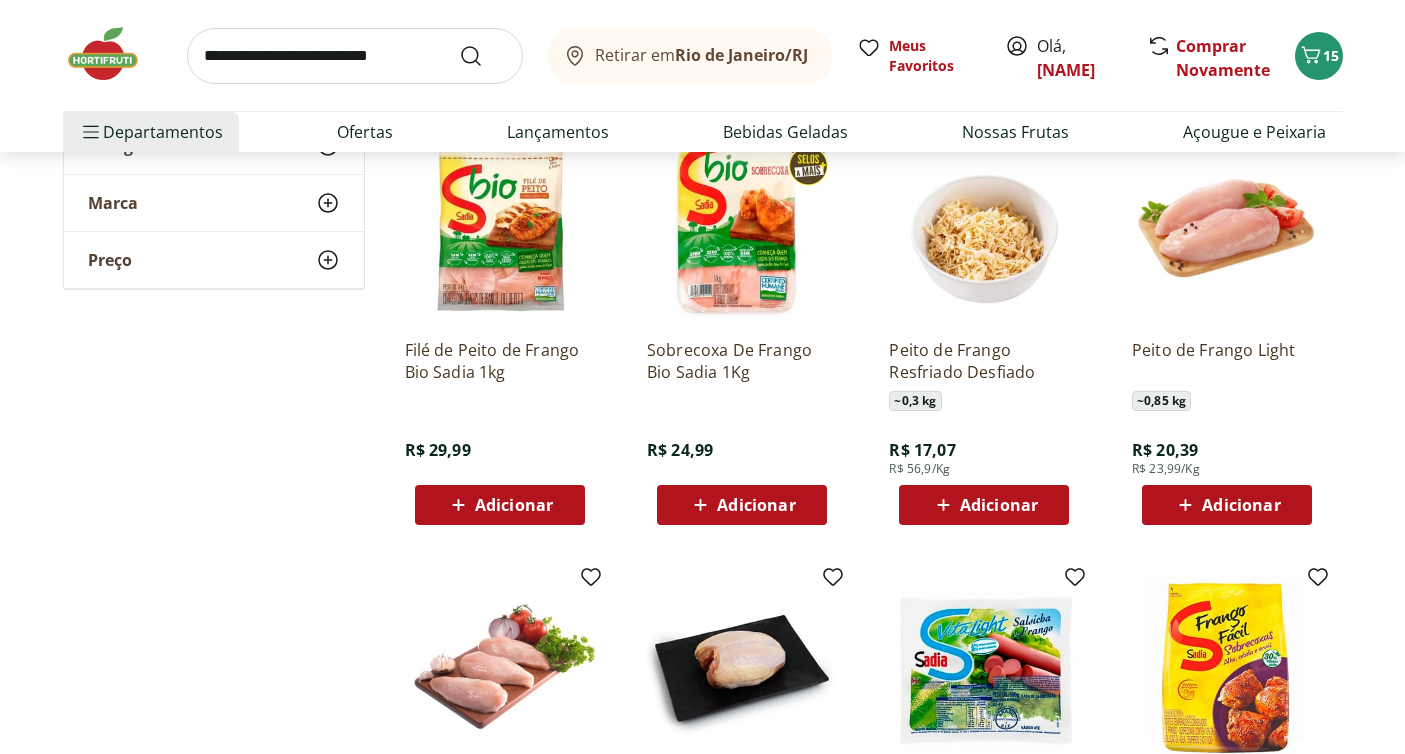 click on "Adicionar" at bounding box center (1241, 505) 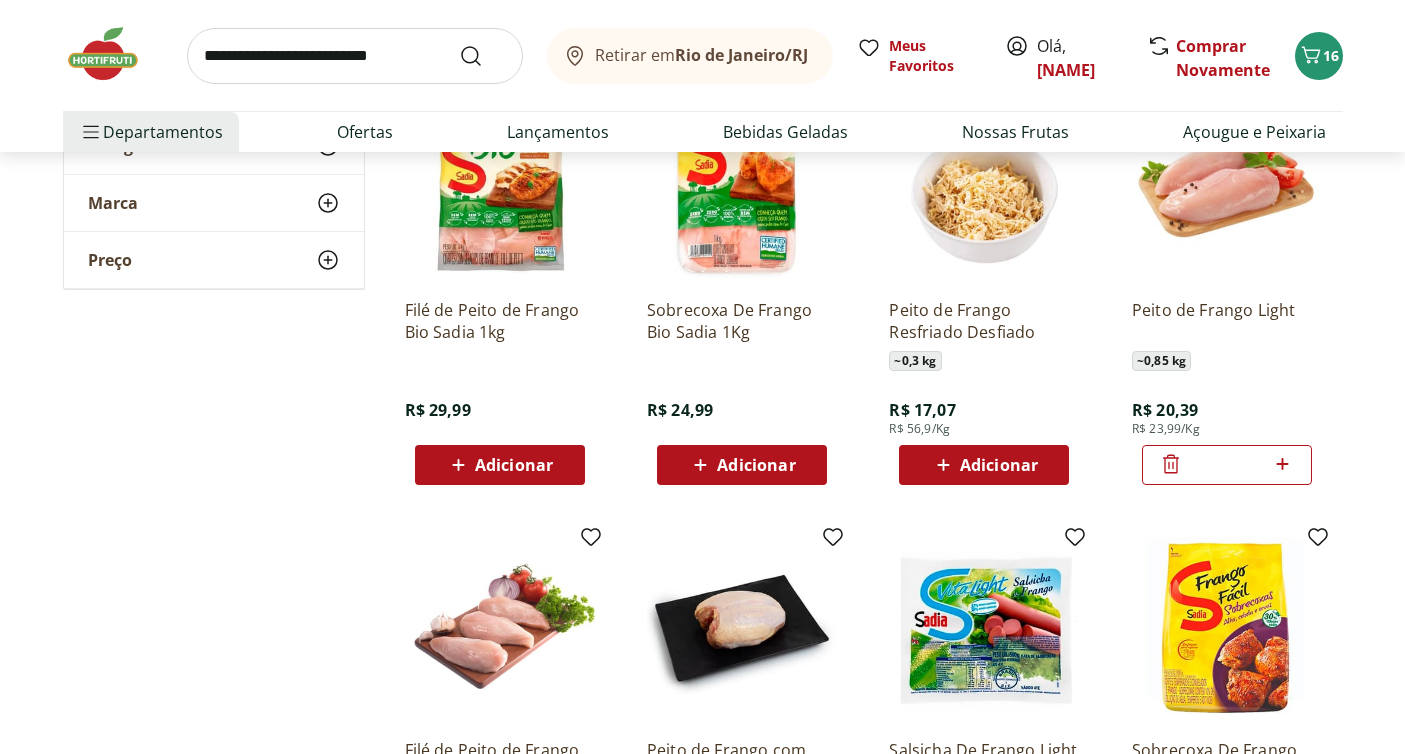 scroll, scrollTop: 1441, scrollLeft: 0, axis: vertical 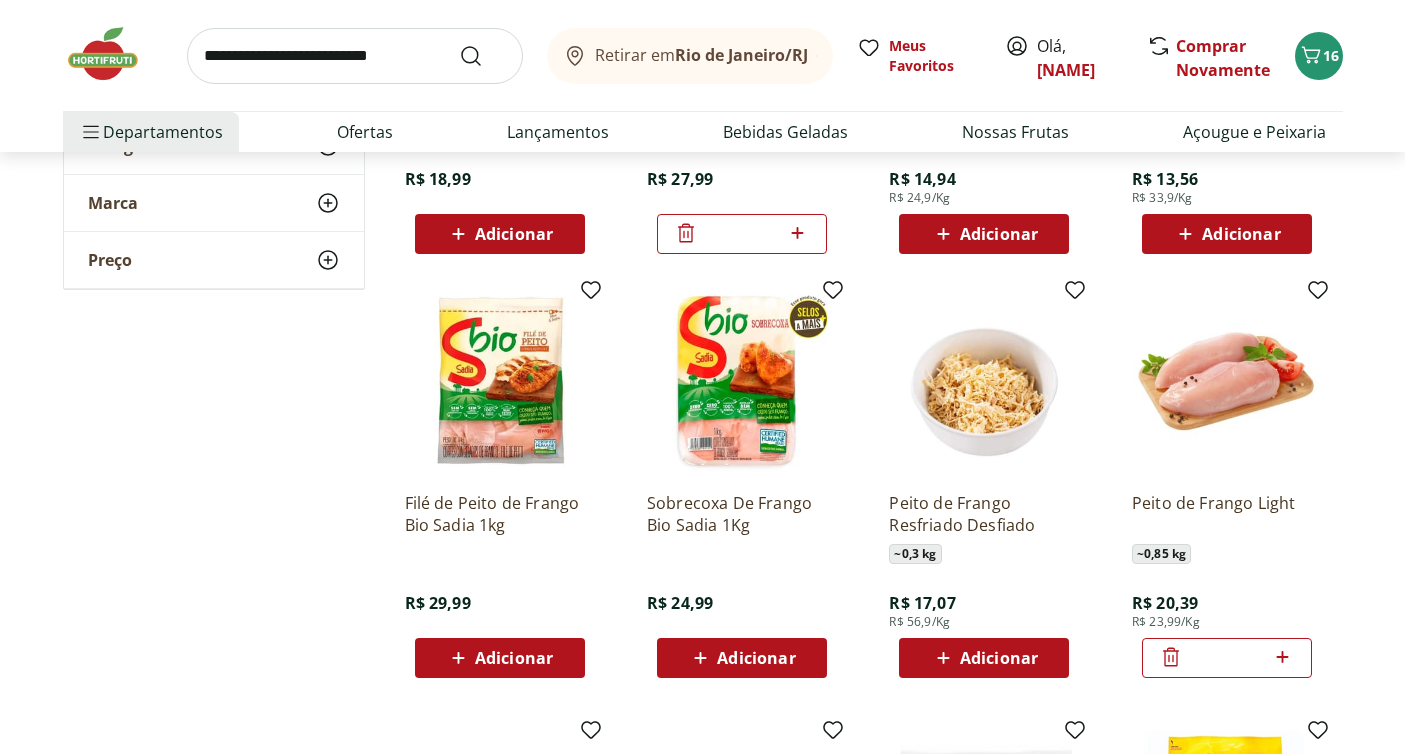 click at bounding box center (355, 56) 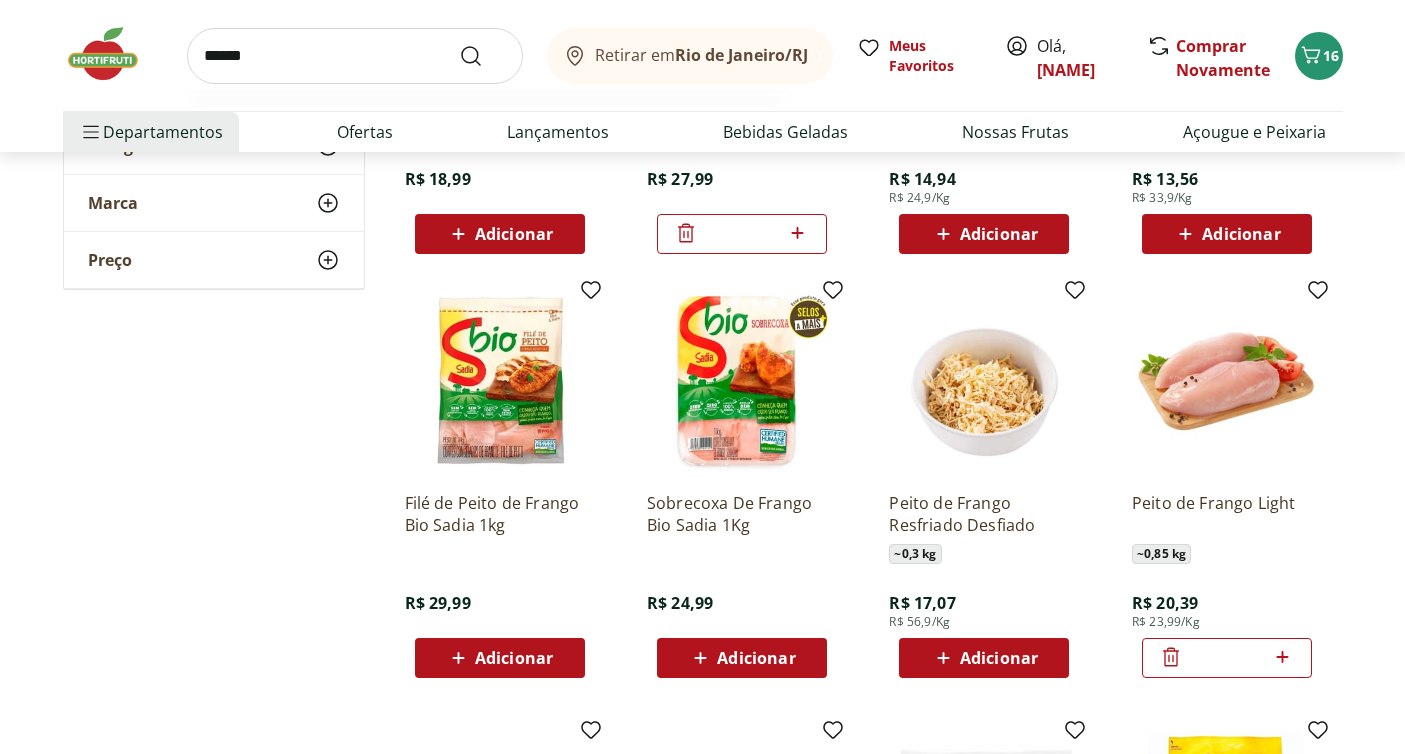 type on "*******" 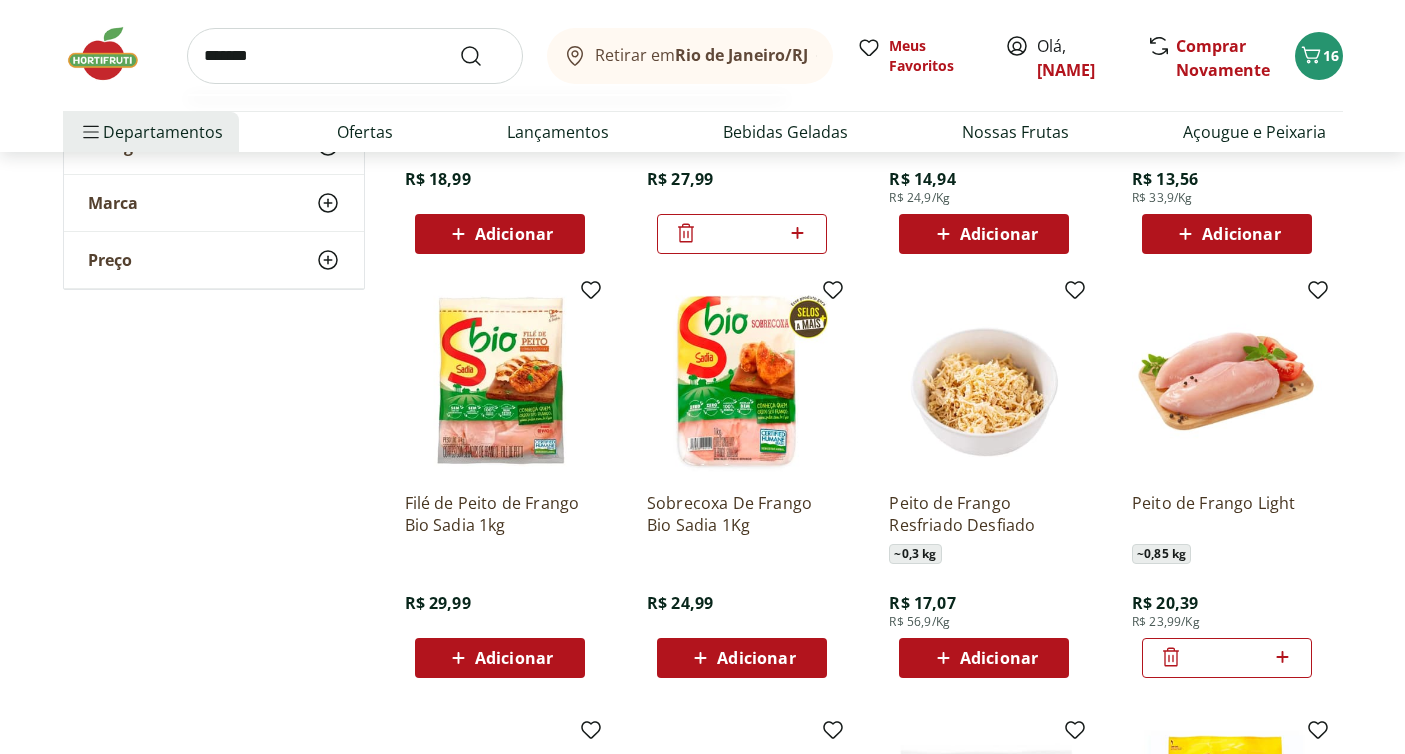 click at bounding box center [483, 56] 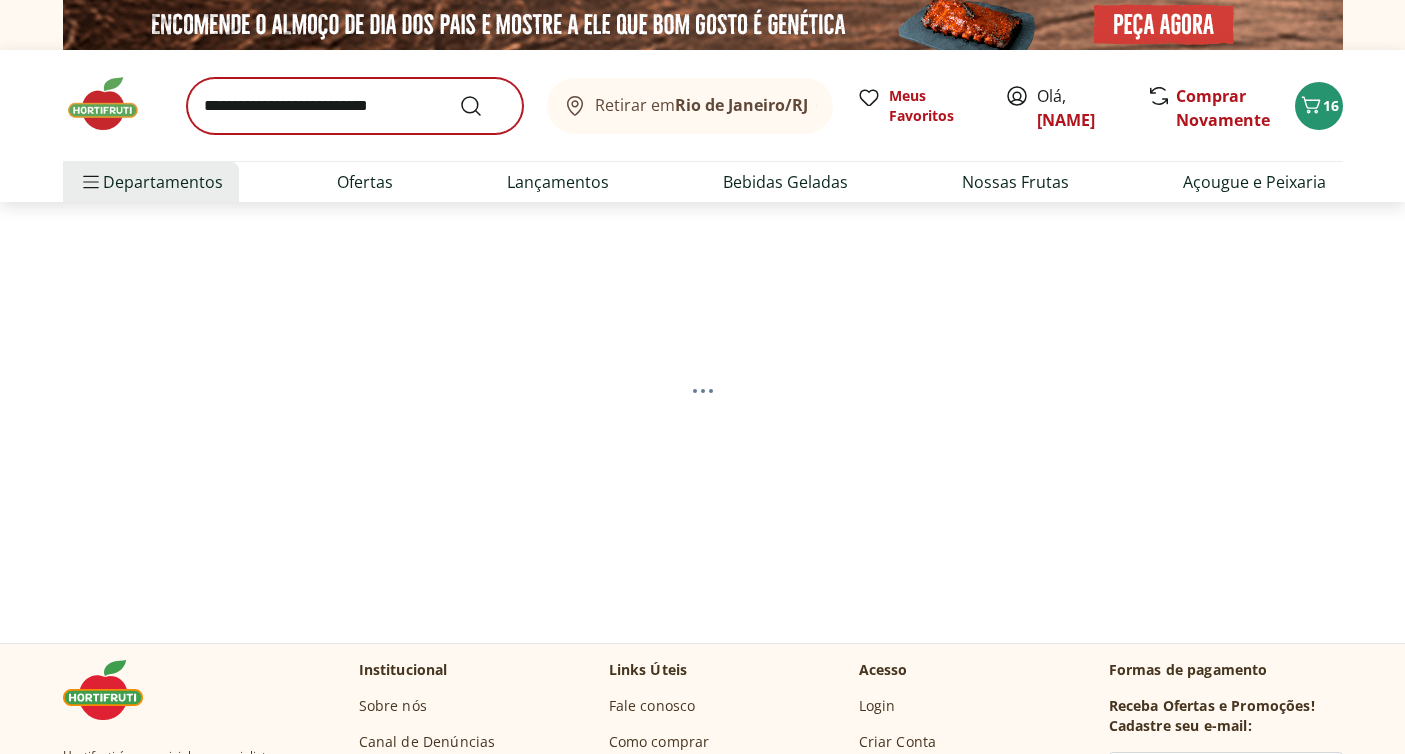 select on "**********" 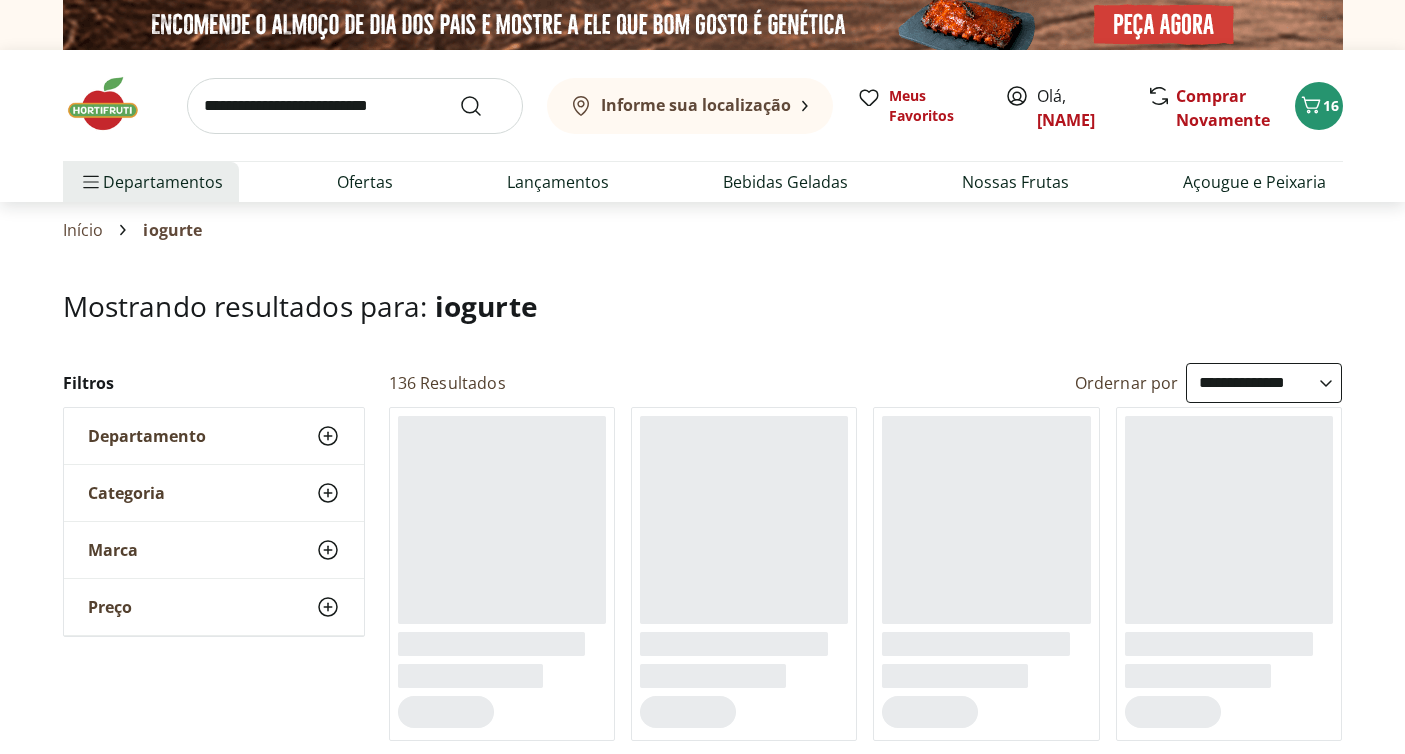 click at bounding box center [355, 106] 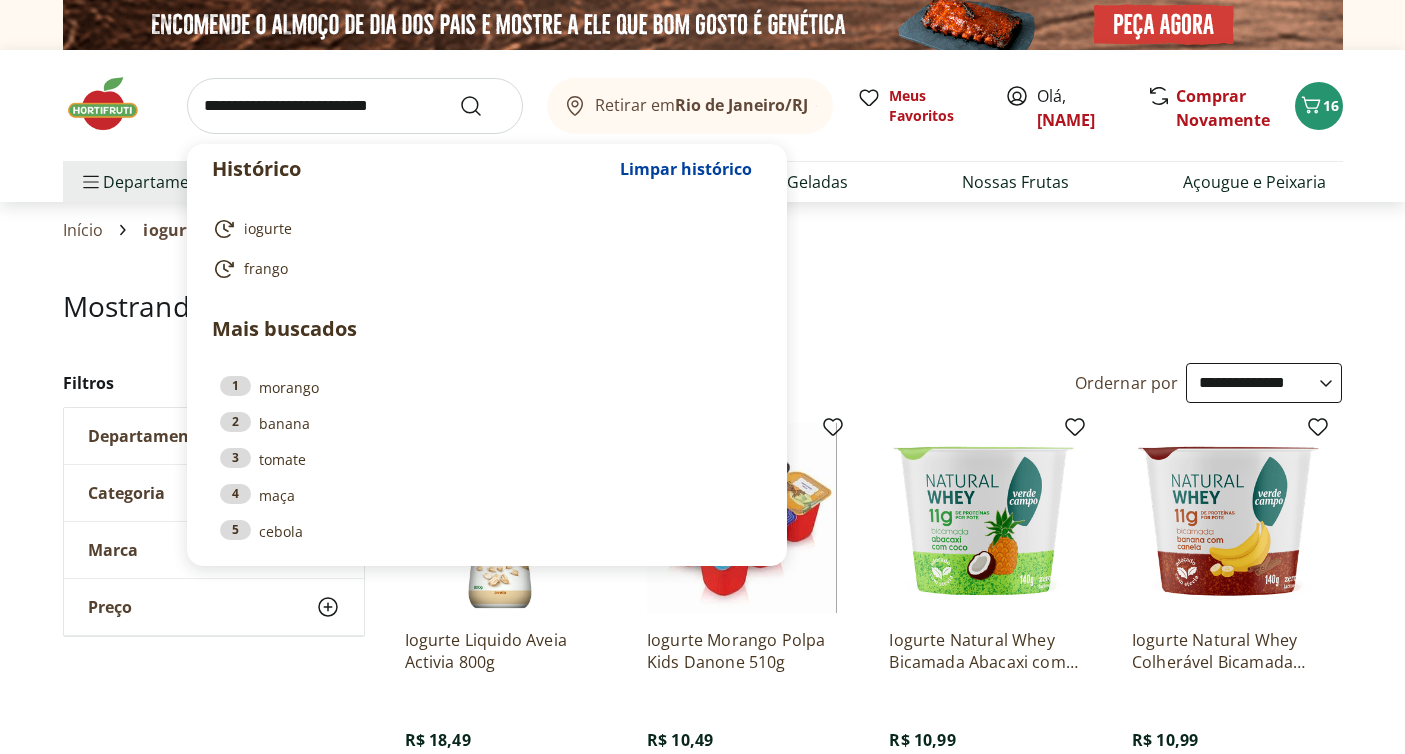 click on "Mostrando resultados para:   iogurte" at bounding box center (703, 306) 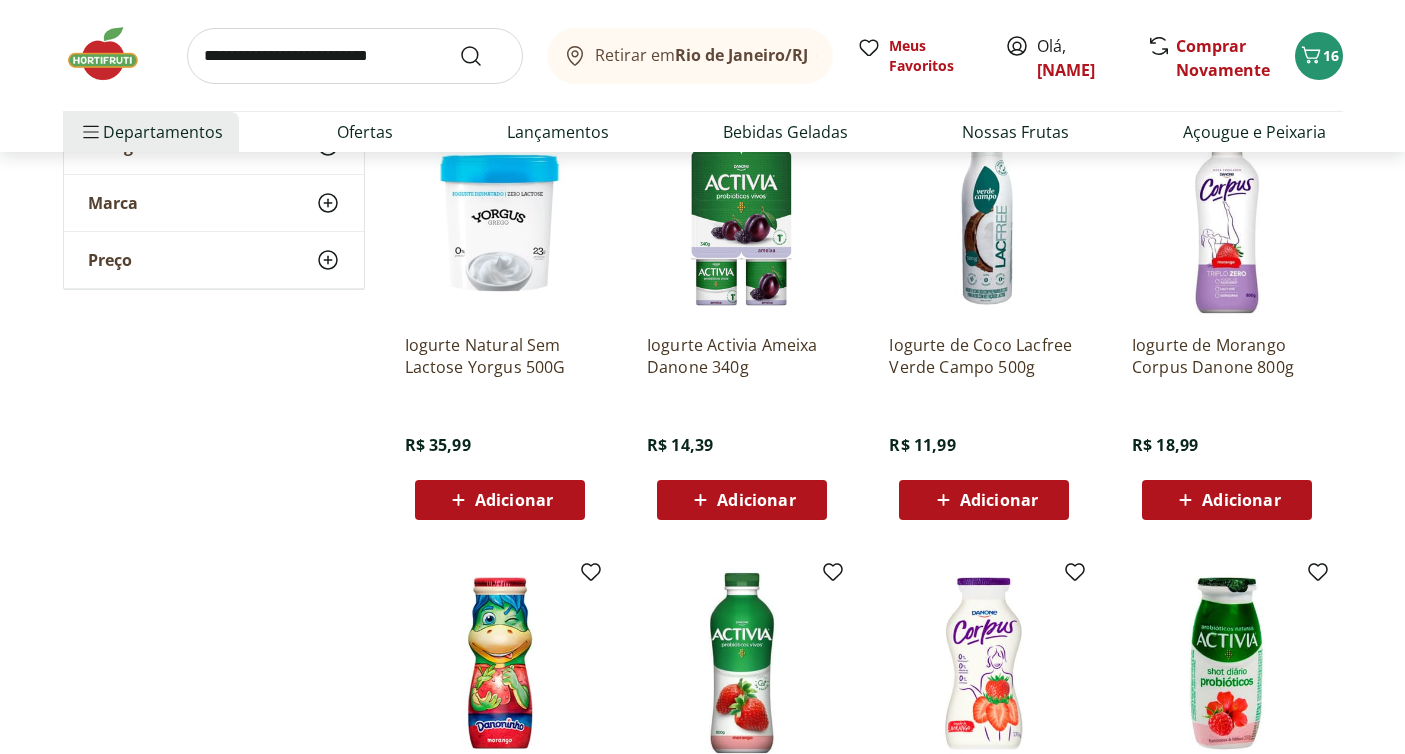 scroll, scrollTop: 1636, scrollLeft: 0, axis: vertical 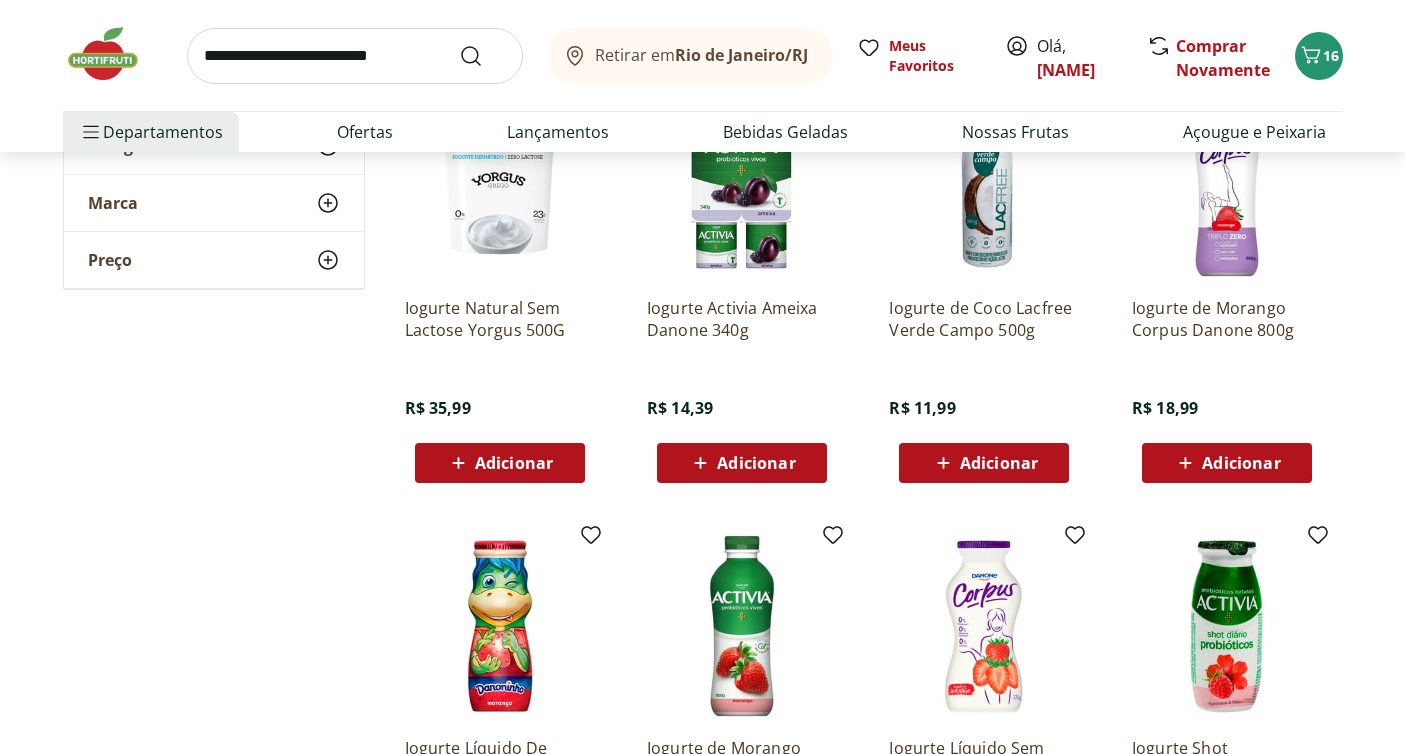 click 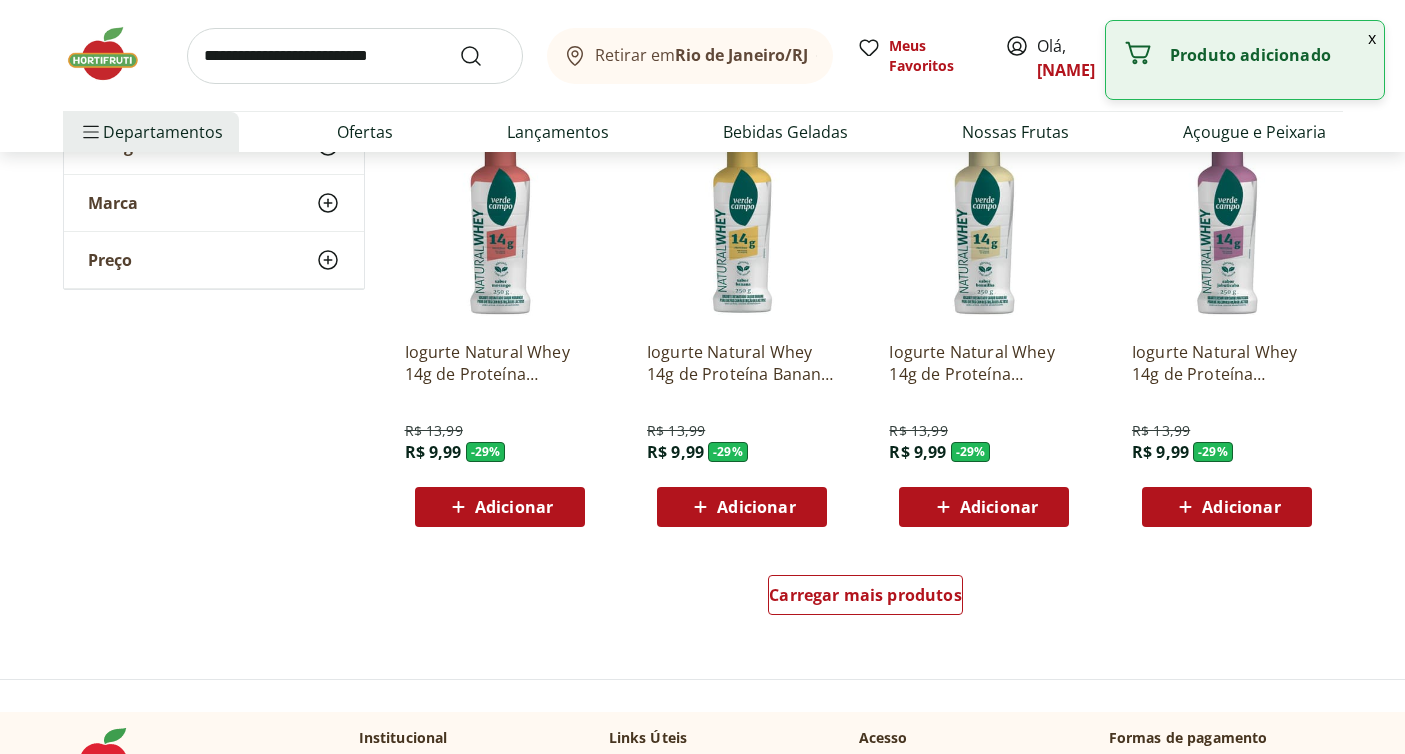scroll, scrollTop: 2497, scrollLeft: 0, axis: vertical 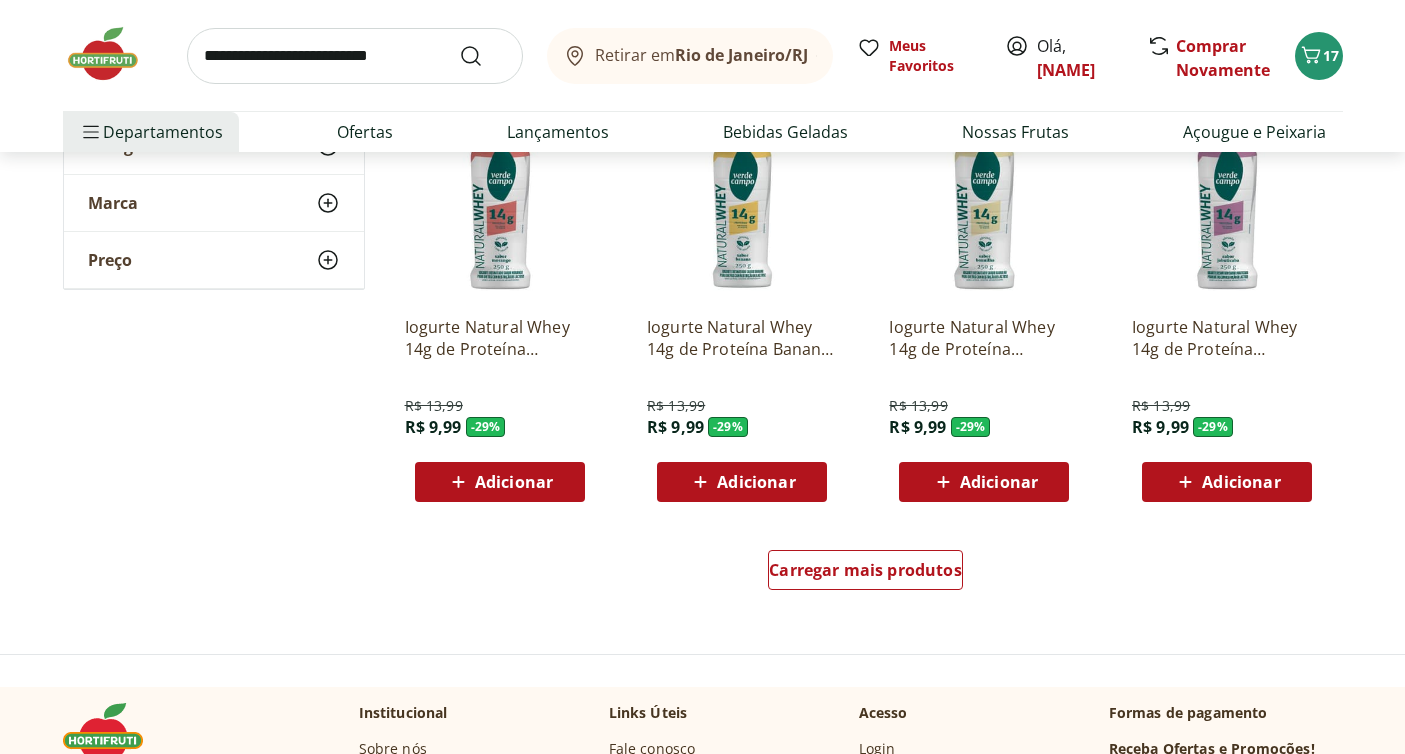 click on "Adicionar" at bounding box center [999, 482] 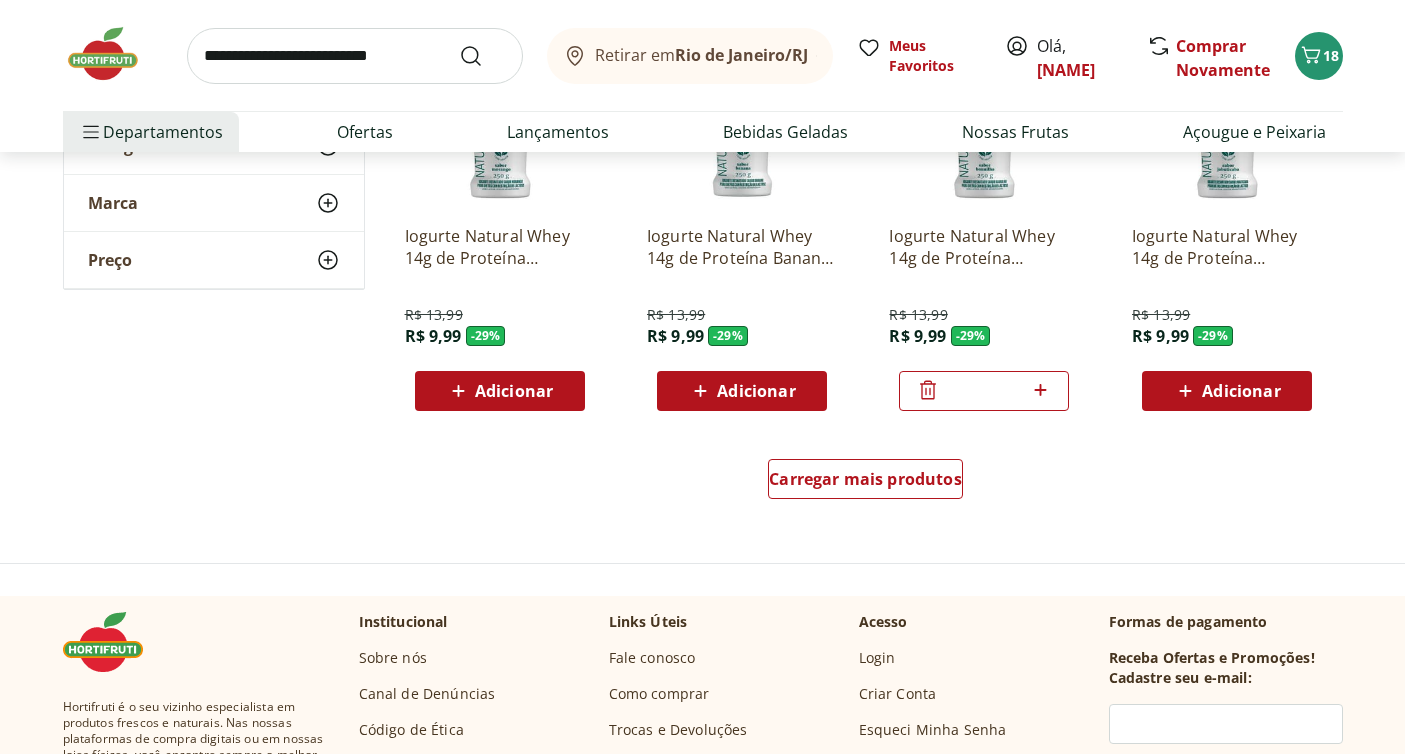 scroll, scrollTop: 2596, scrollLeft: 0, axis: vertical 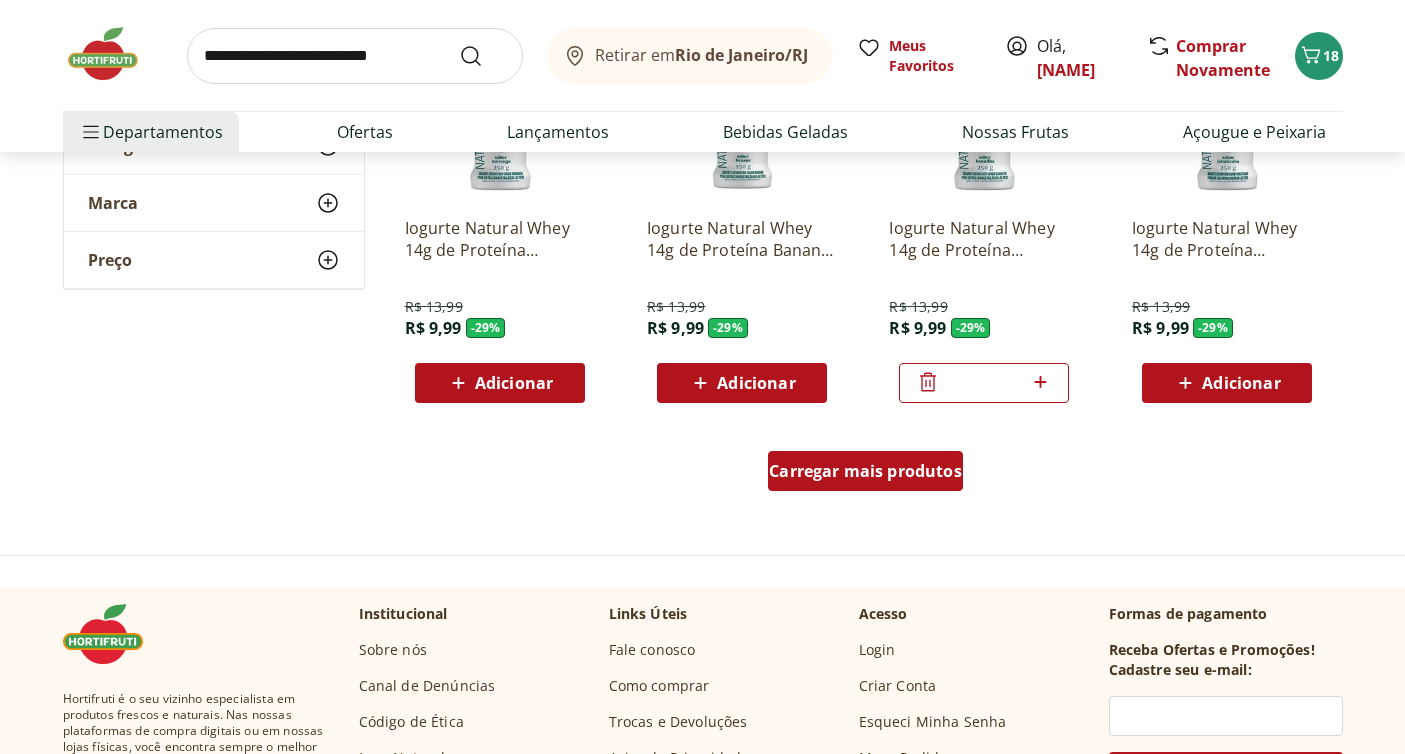 click on "Carregar mais produtos" at bounding box center (865, 471) 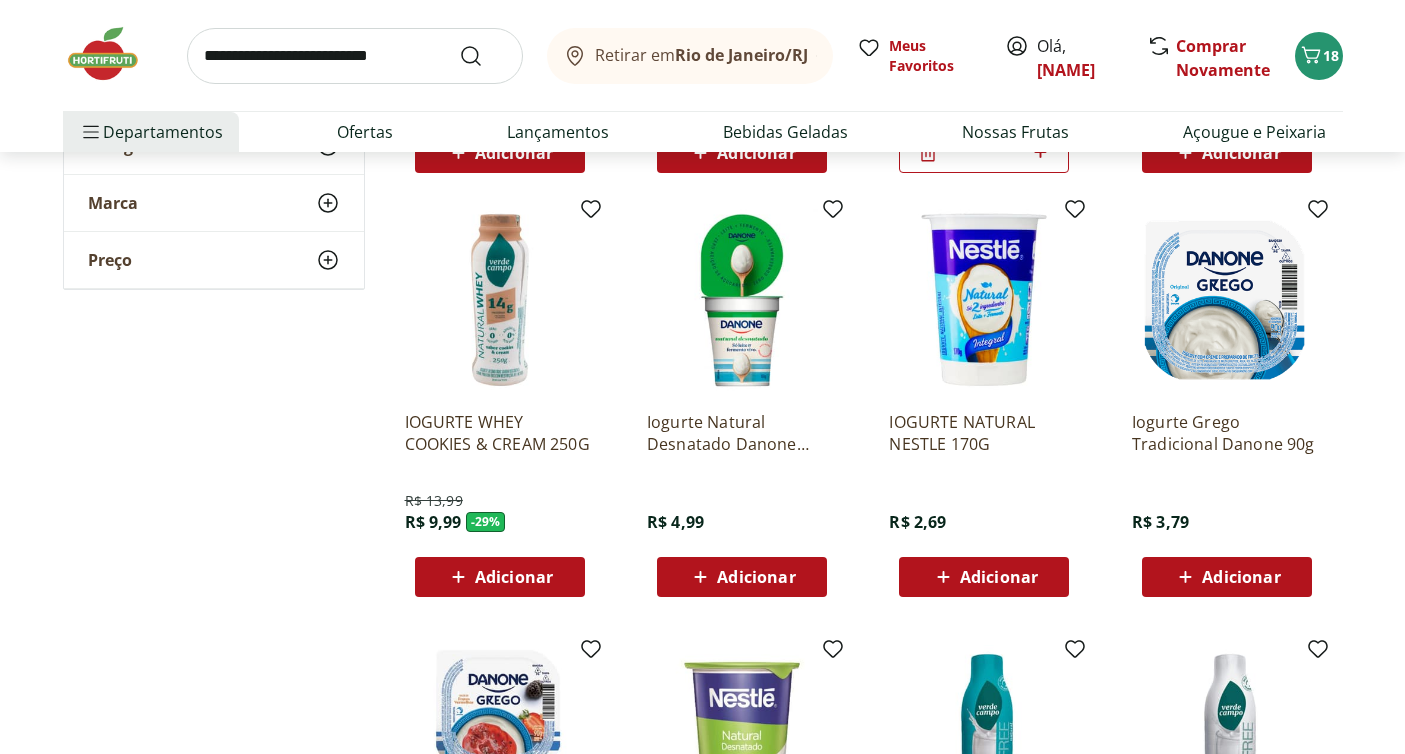 scroll, scrollTop: 2853, scrollLeft: 0, axis: vertical 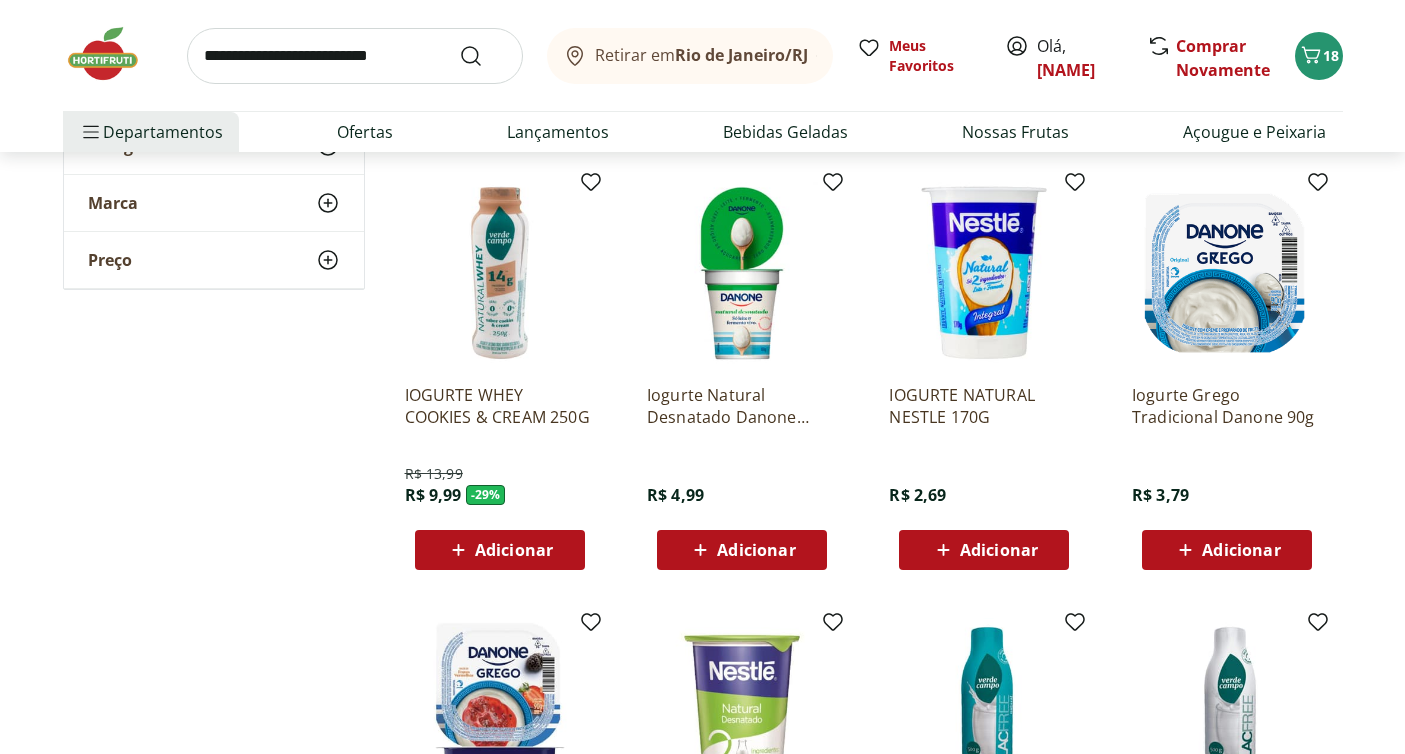 click on "Adicionar" at bounding box center (514, 550) 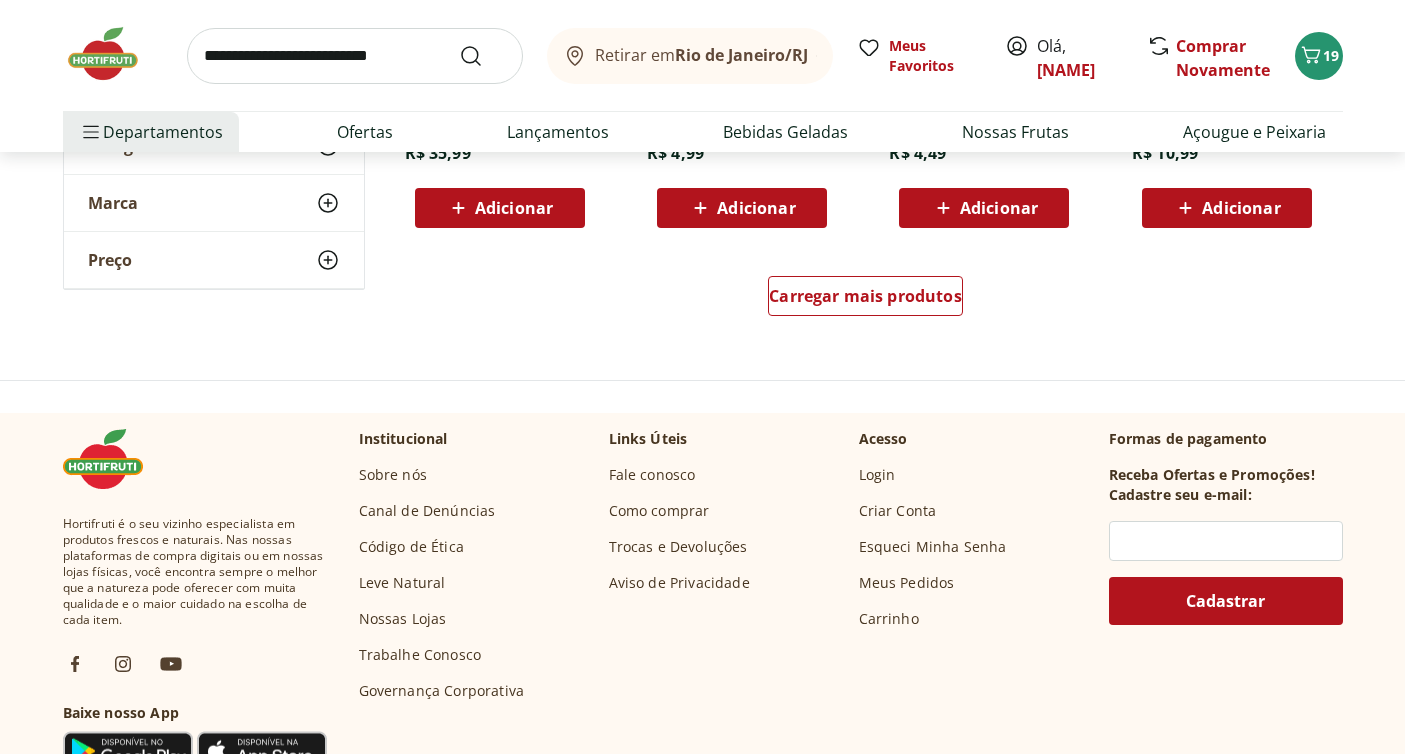 click on "Adicionar" at bounding box center [1227, 208] 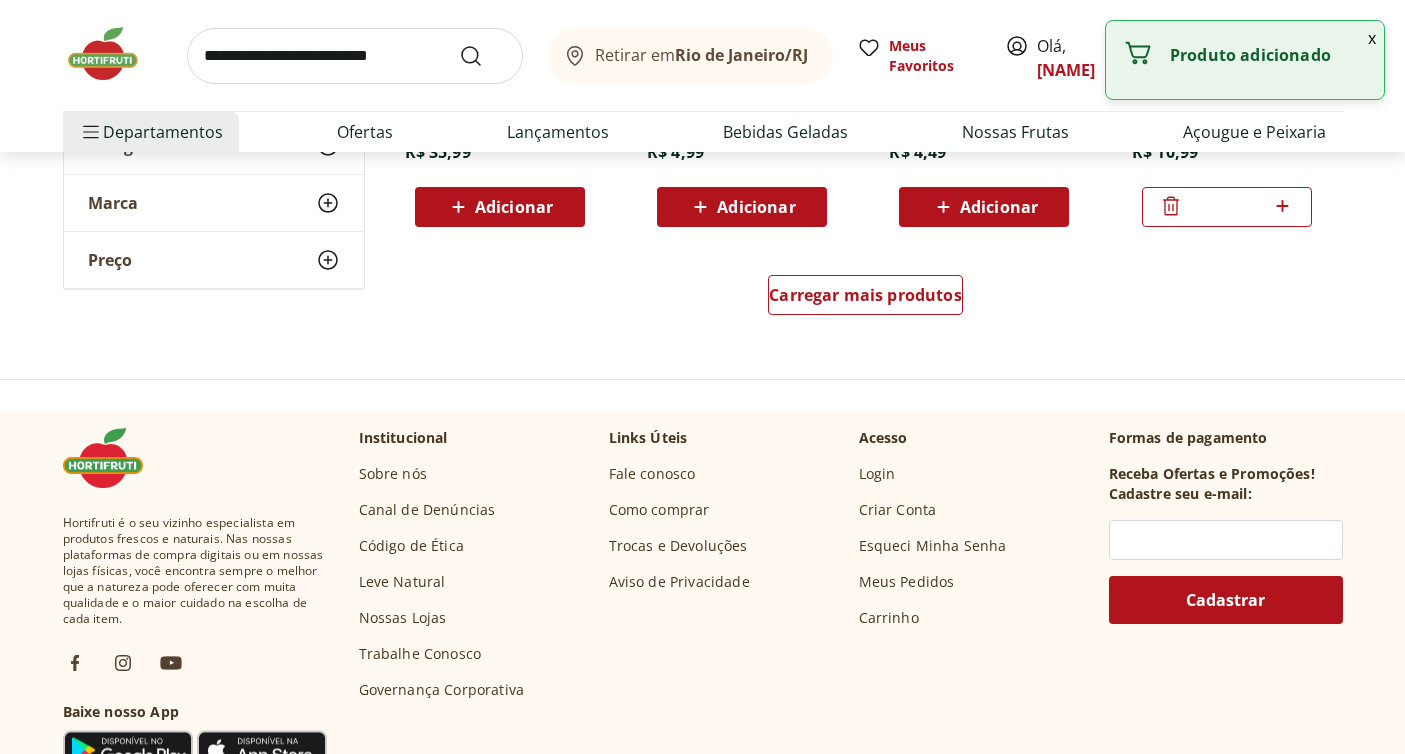 click at bounding box center (355, 56) 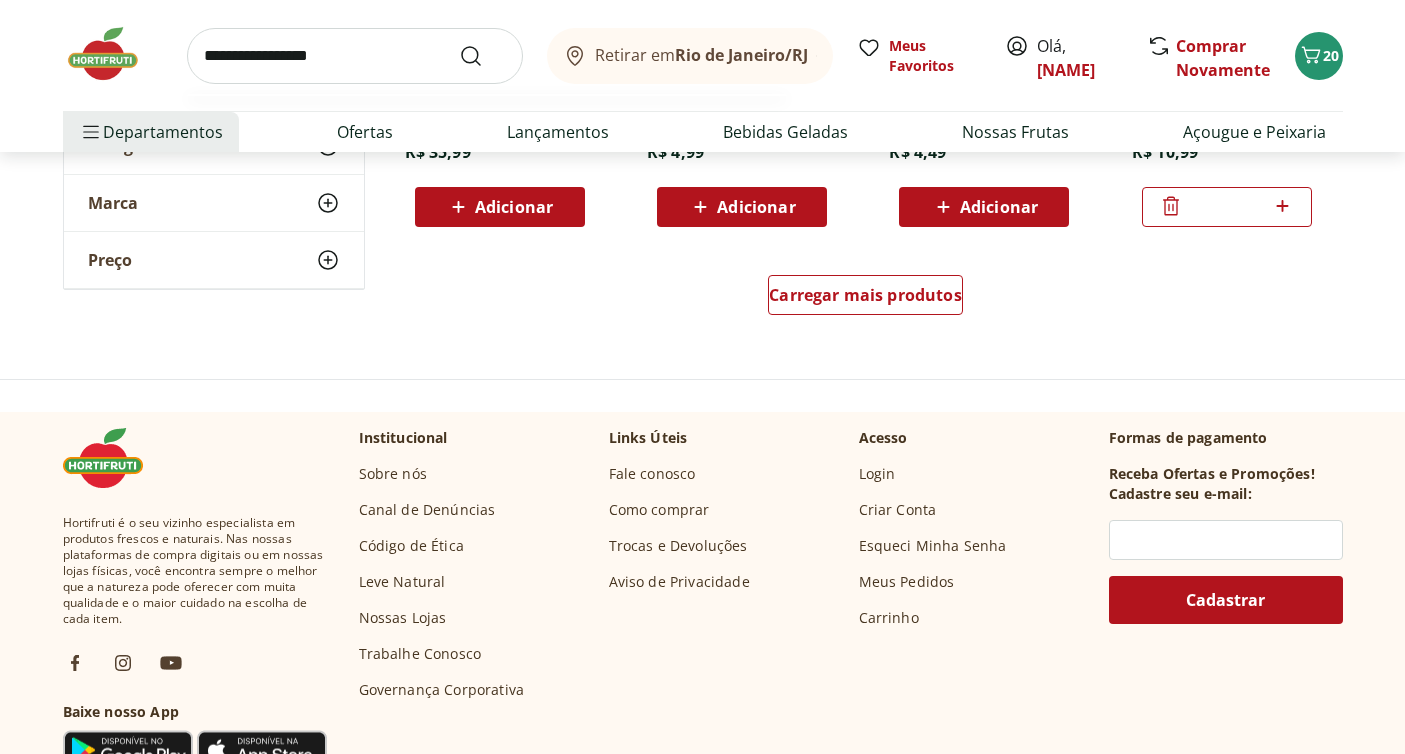 type on "**********" 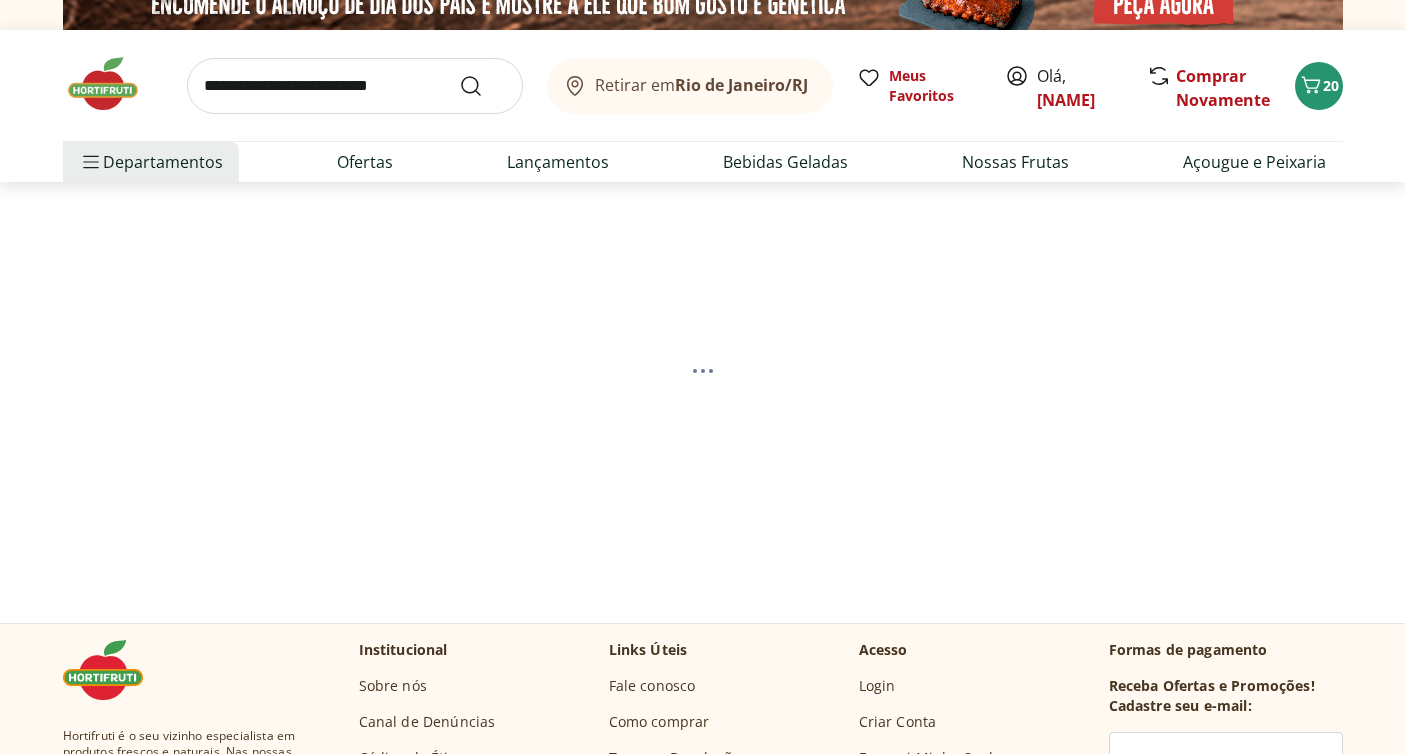 scroll, scrollTop: 17, scrollLeft: 0, axis: vertical 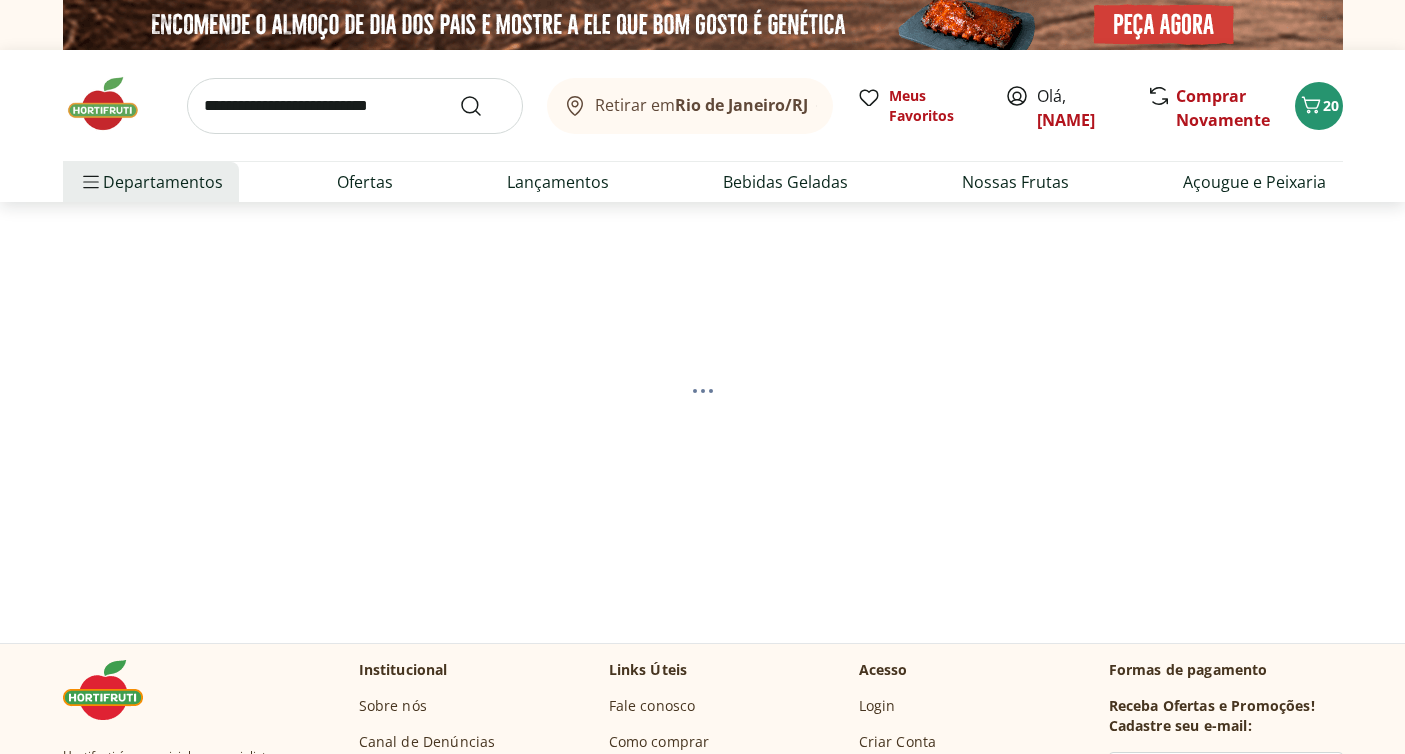 select on "**********" 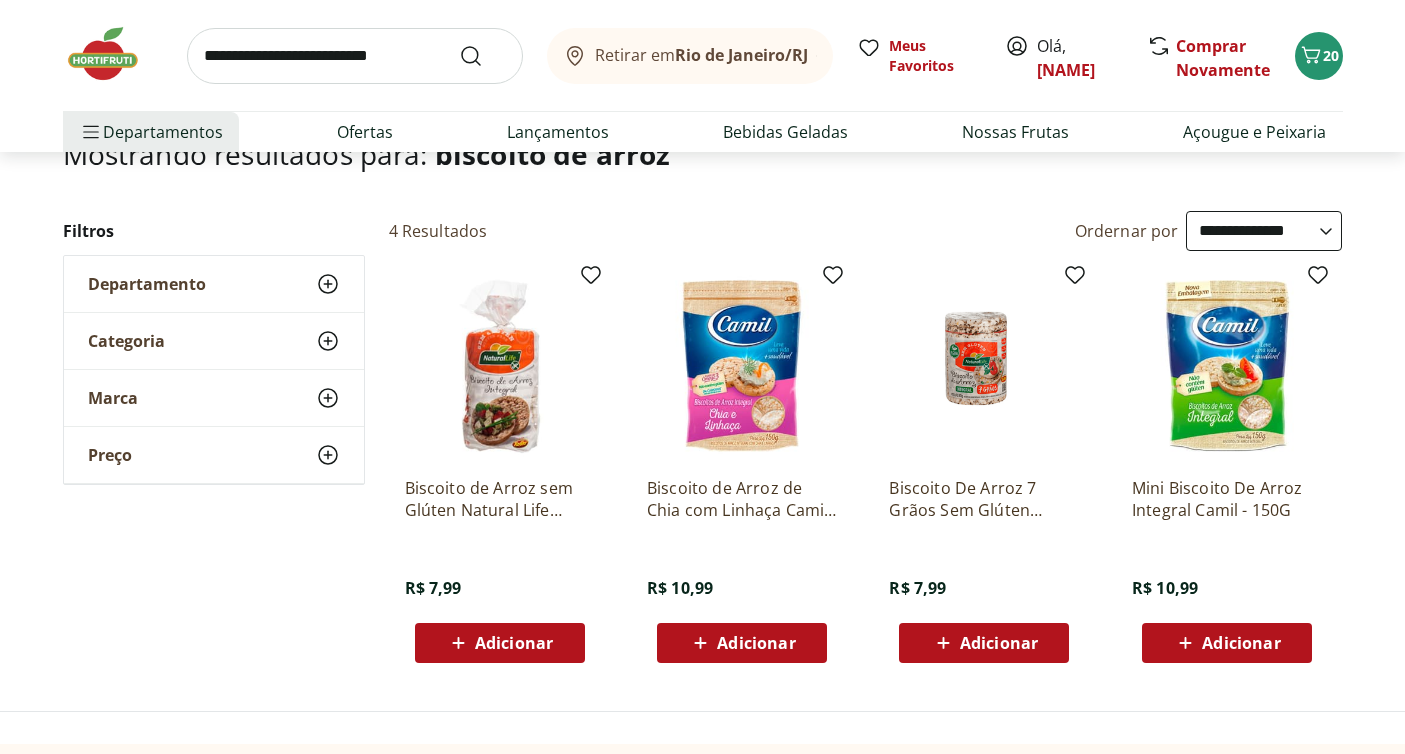 scroll, scrollTop: 159, scrollLeft: 0, axis: vertical 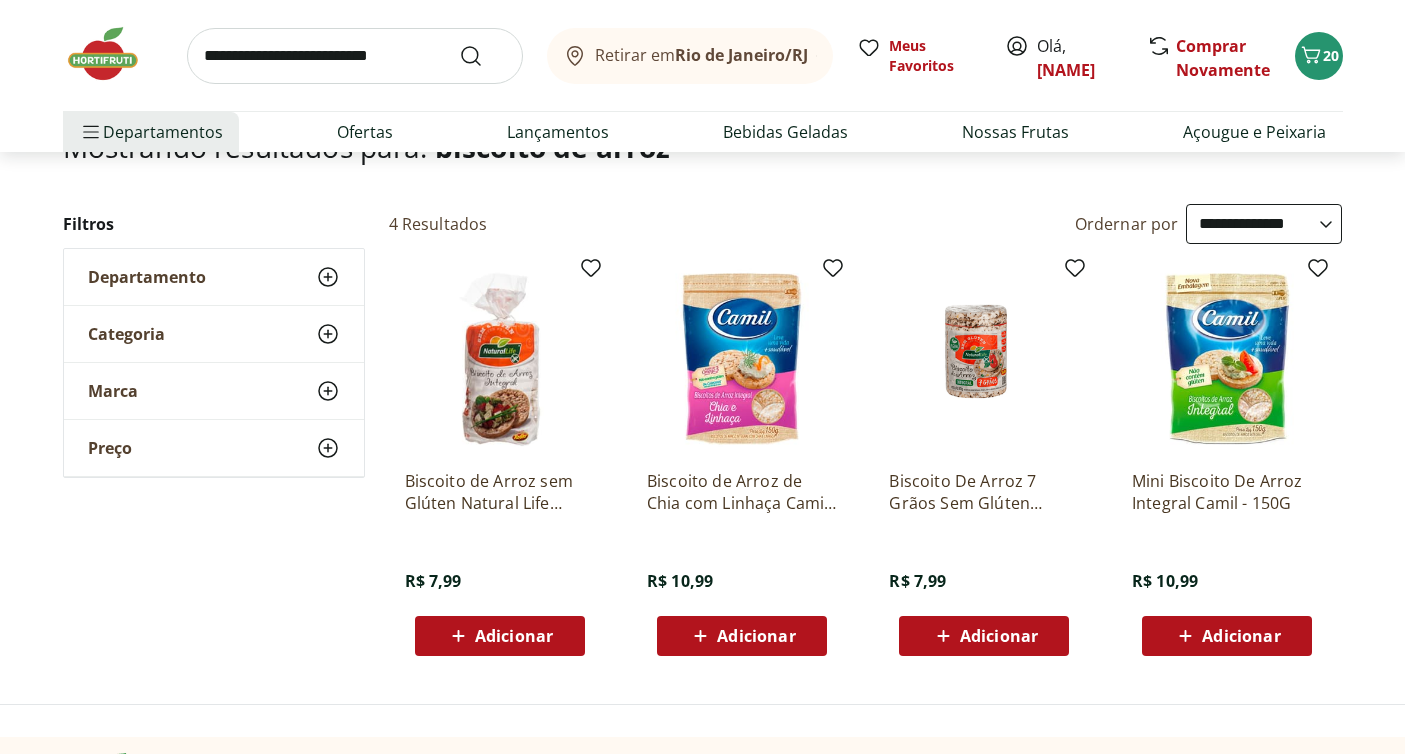click on "Adicionar" at bounding box center [514, 636] 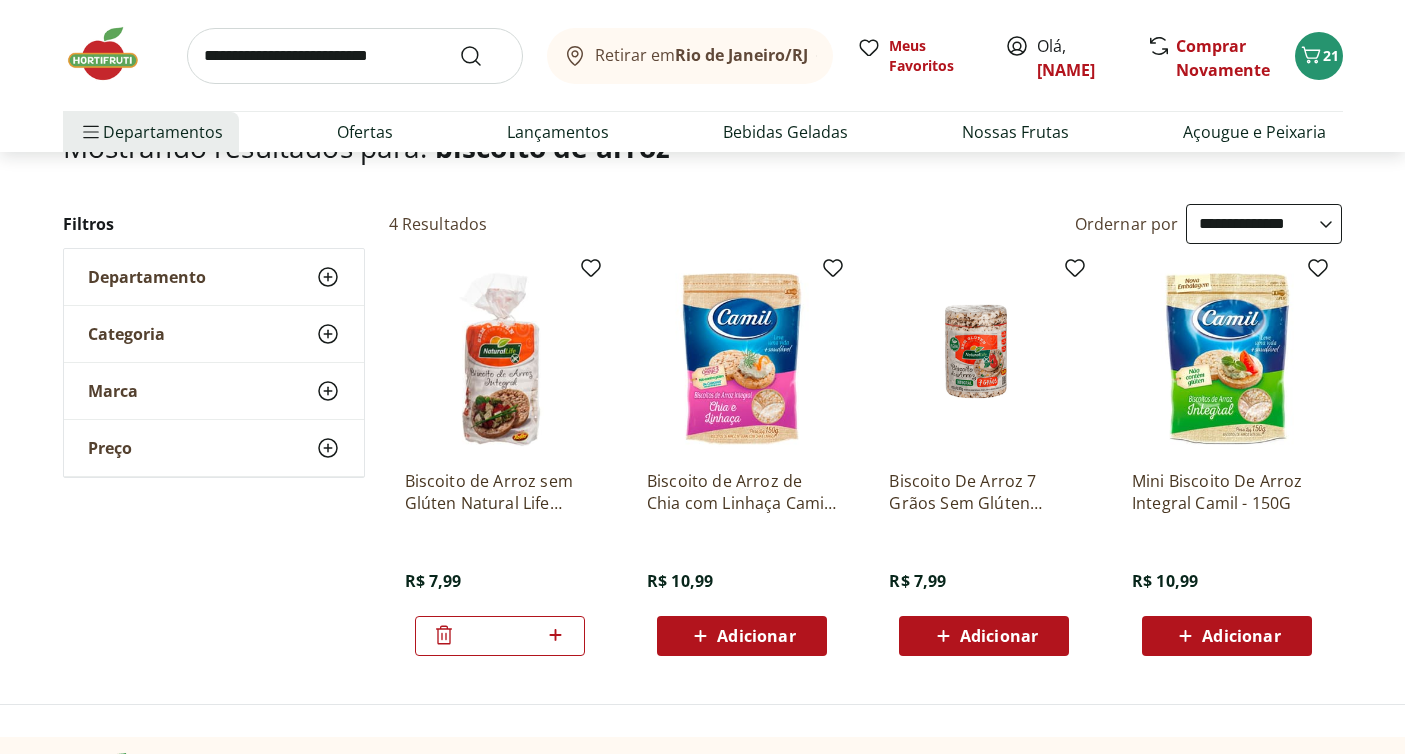 click 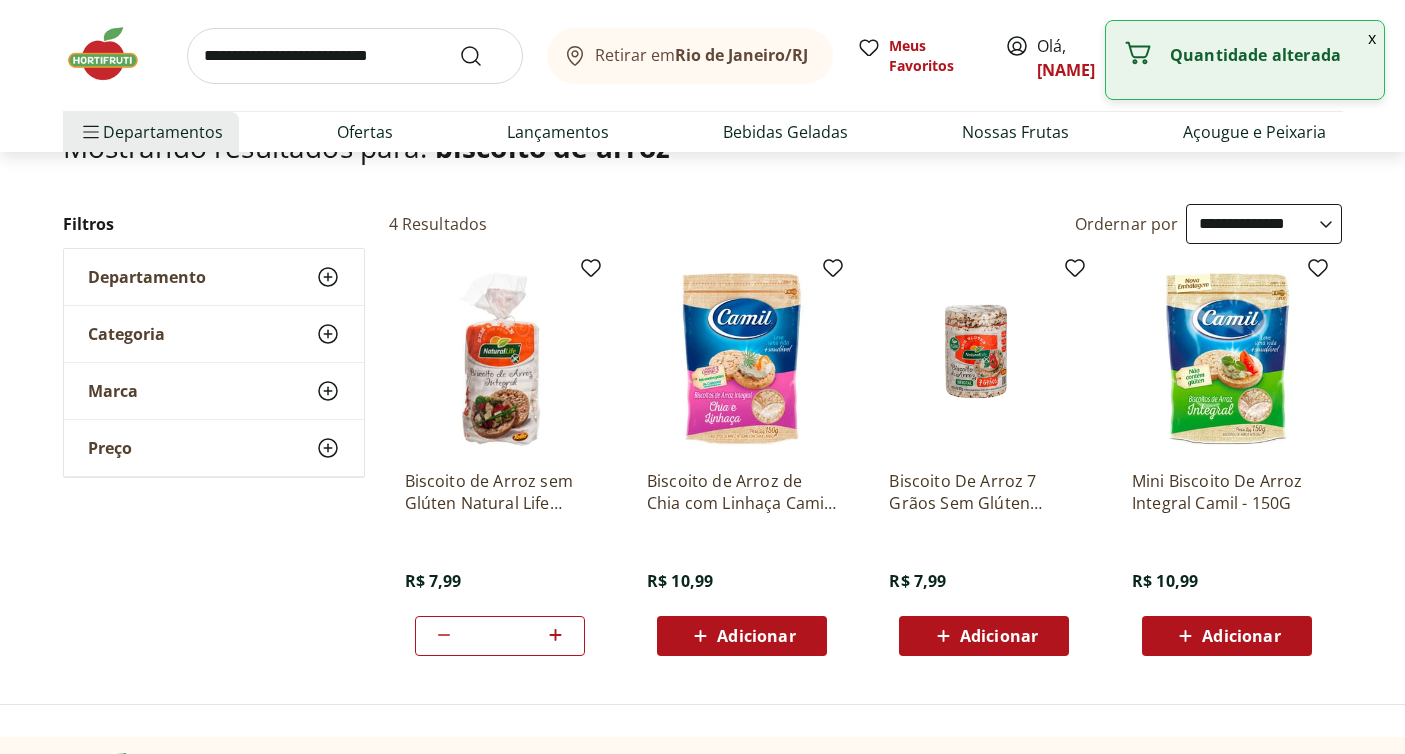 click at bounding box center [355, 56] 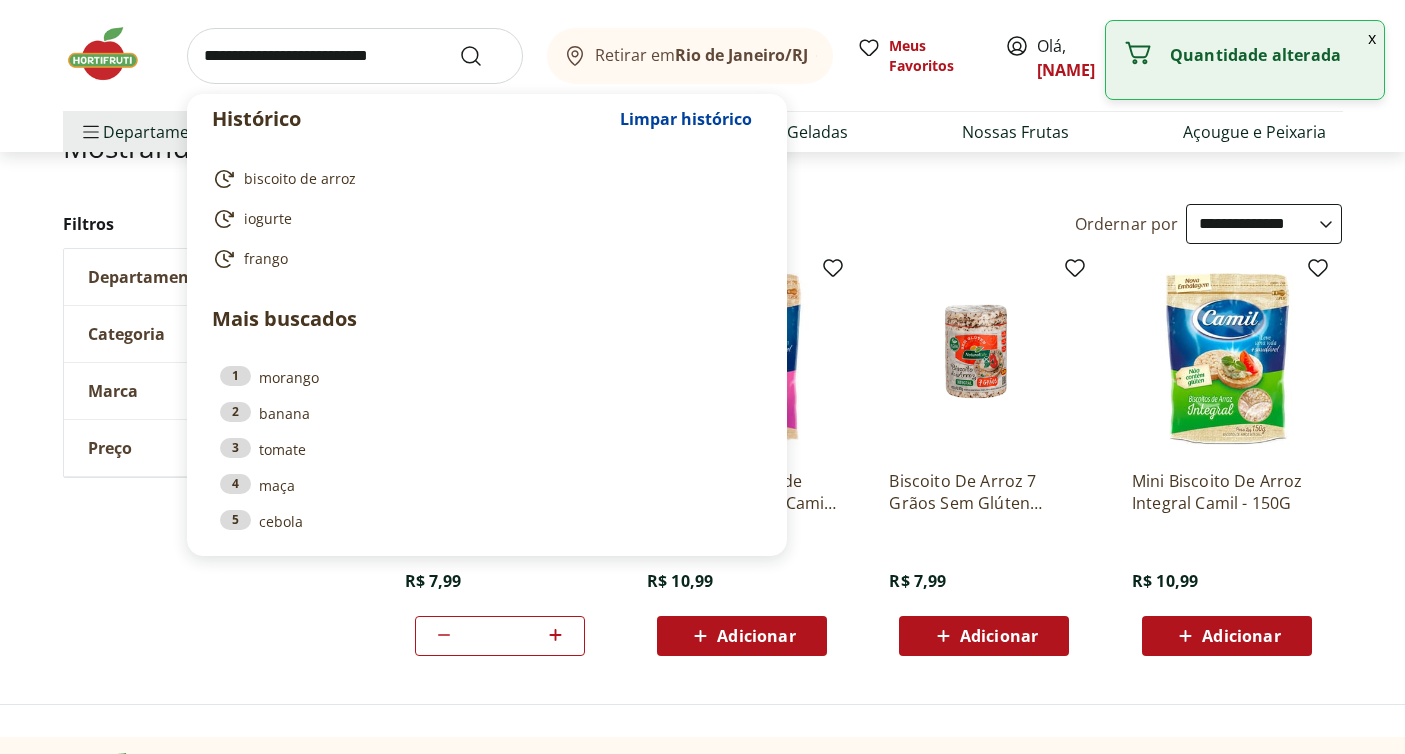 click at bounding box center (355, 56) 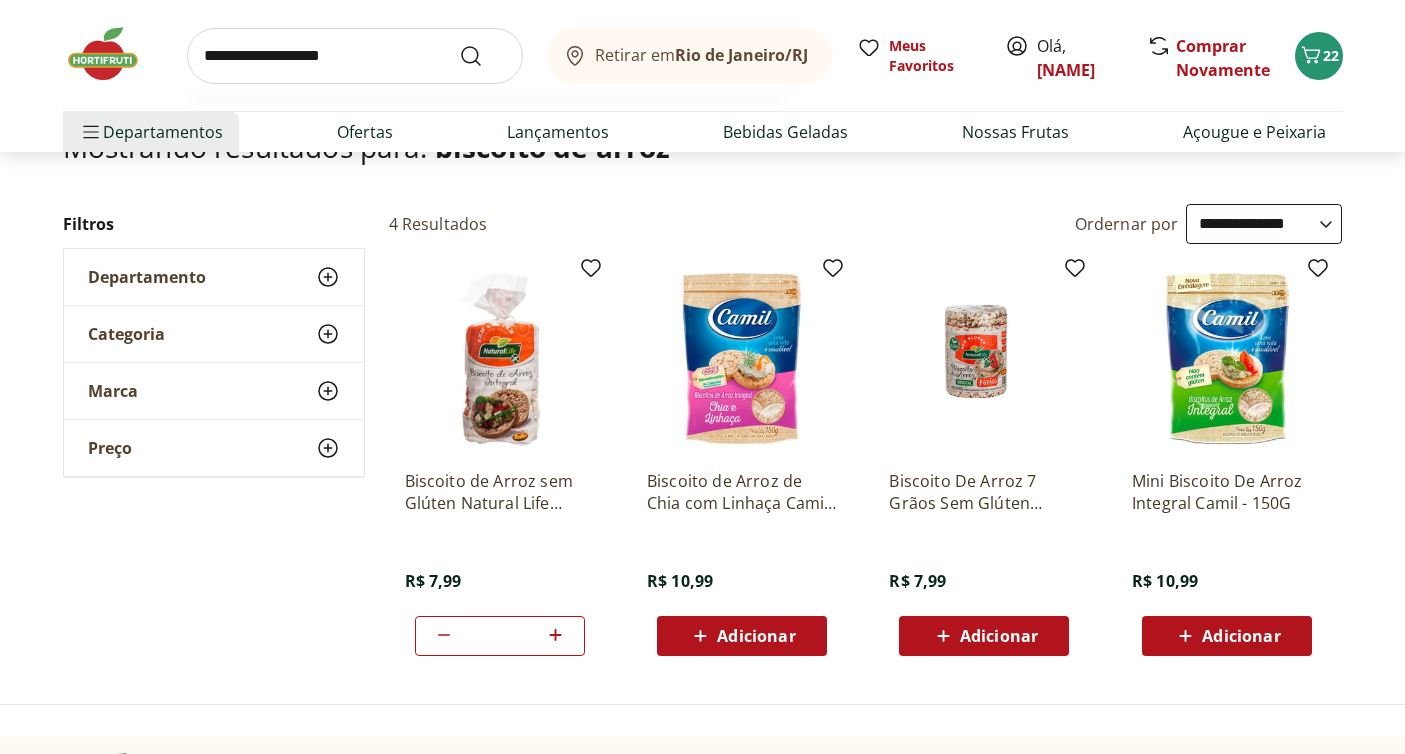 type on "**********" 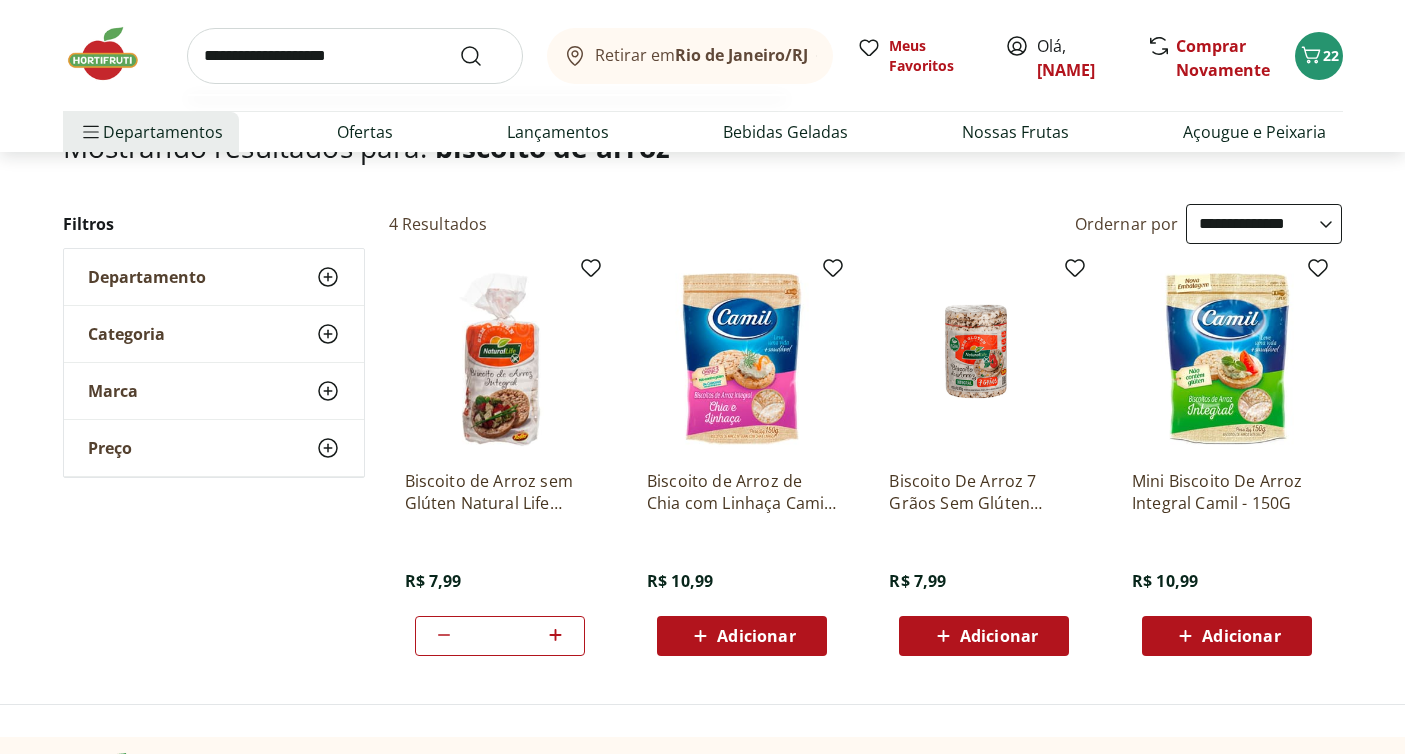 click at bounding box center [483, 56] 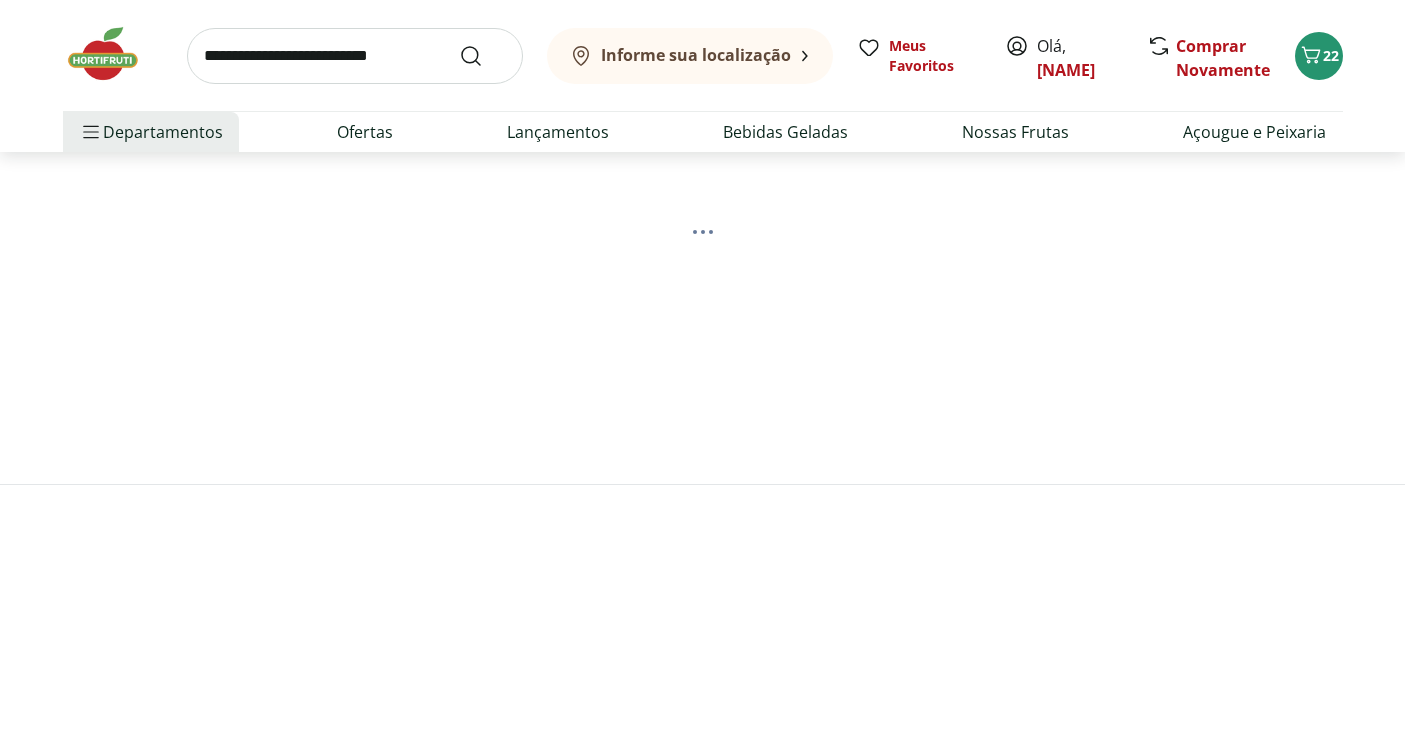scroll, scrollTop: 0, scrollLeft: 0, axis: both 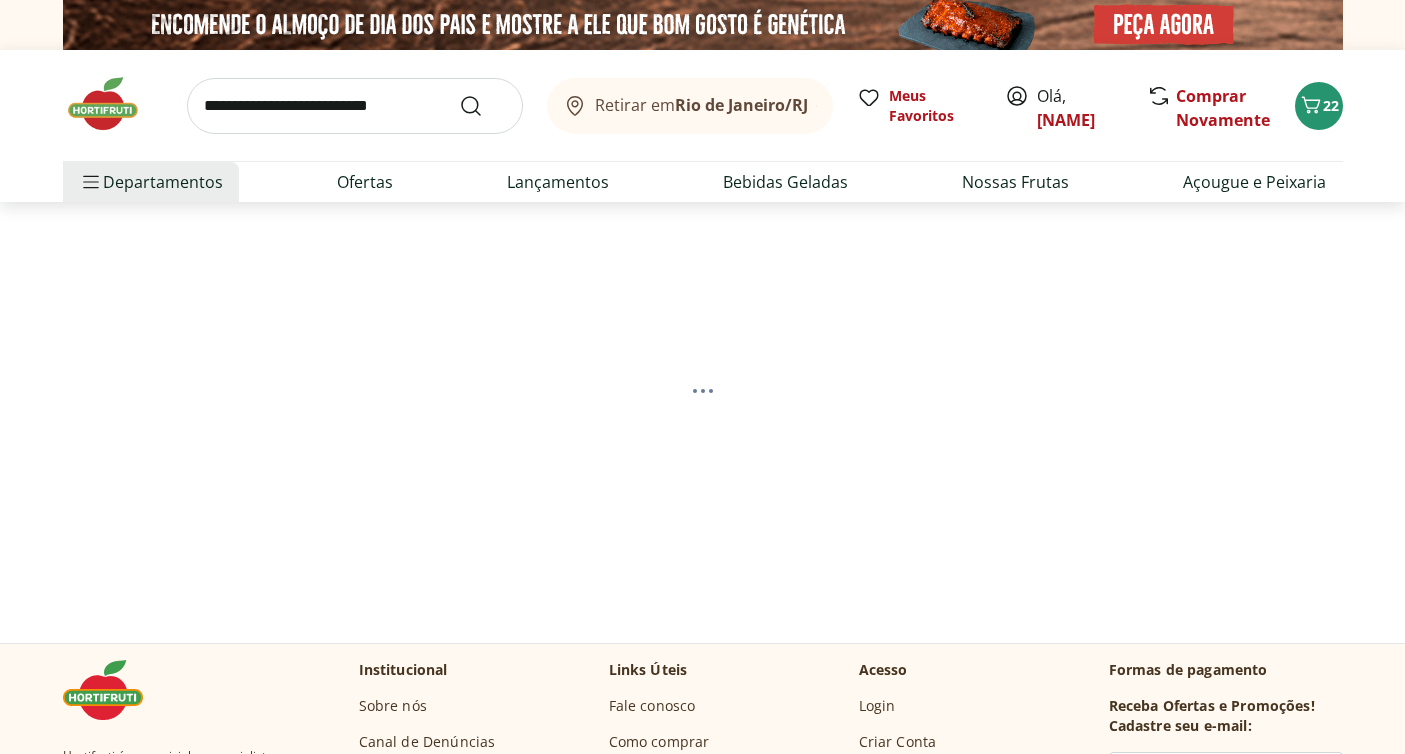 select on "**********" 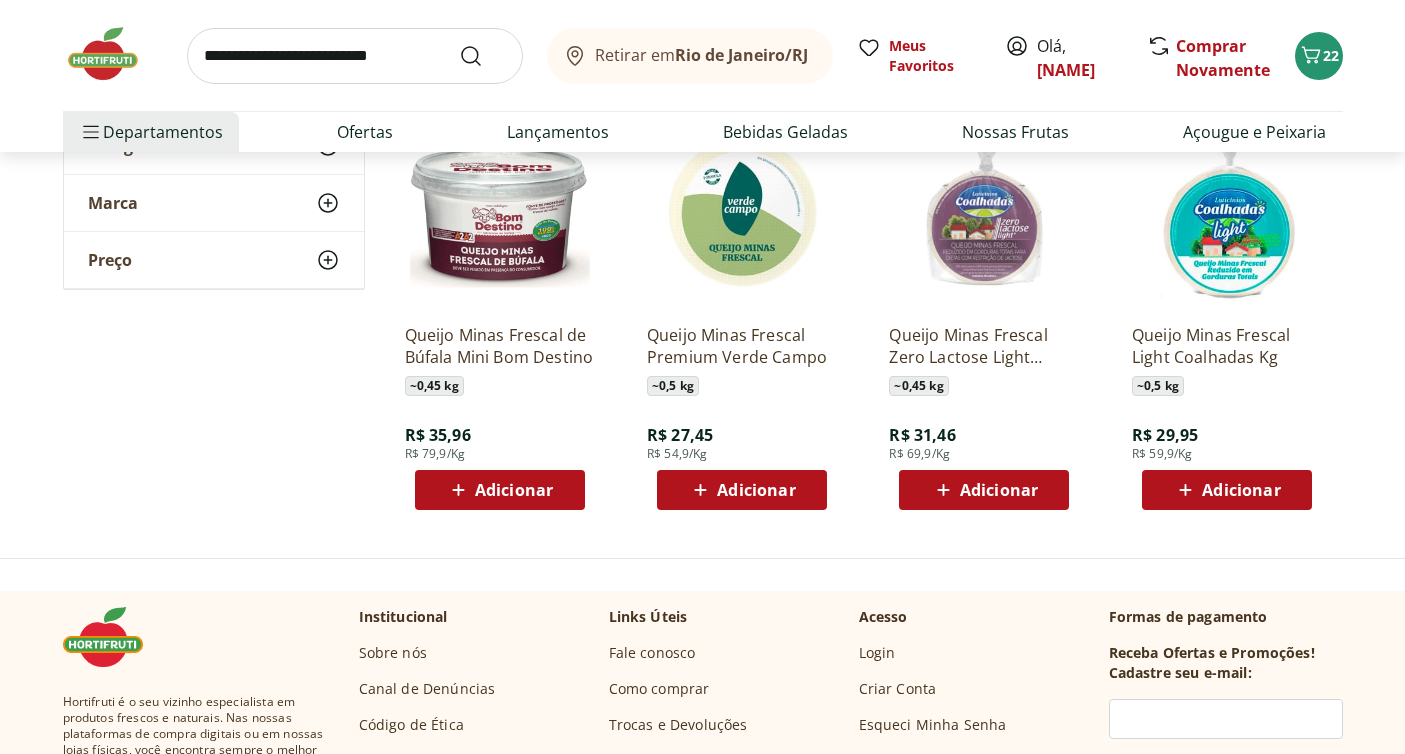 scroll, scrollTop: 1185, scrollLeft: 0, axis: vertical 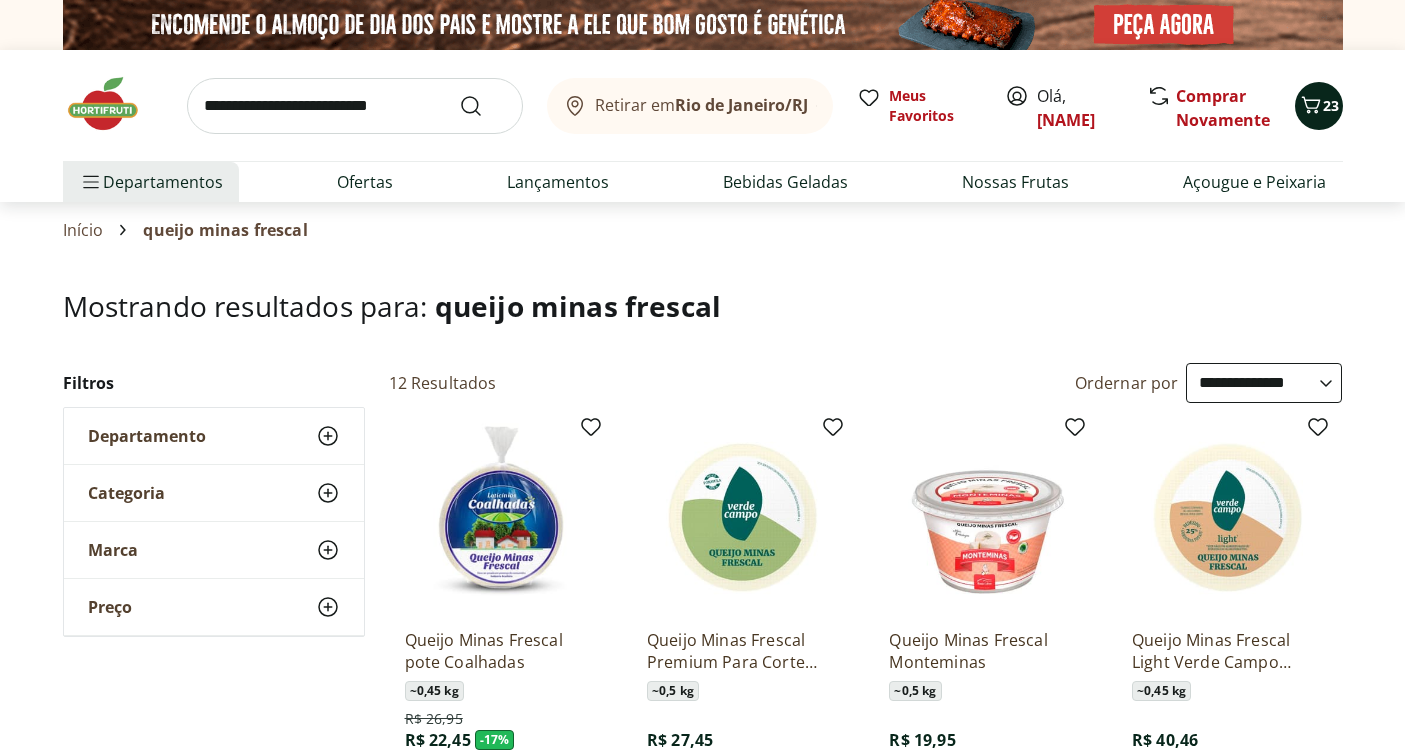 click 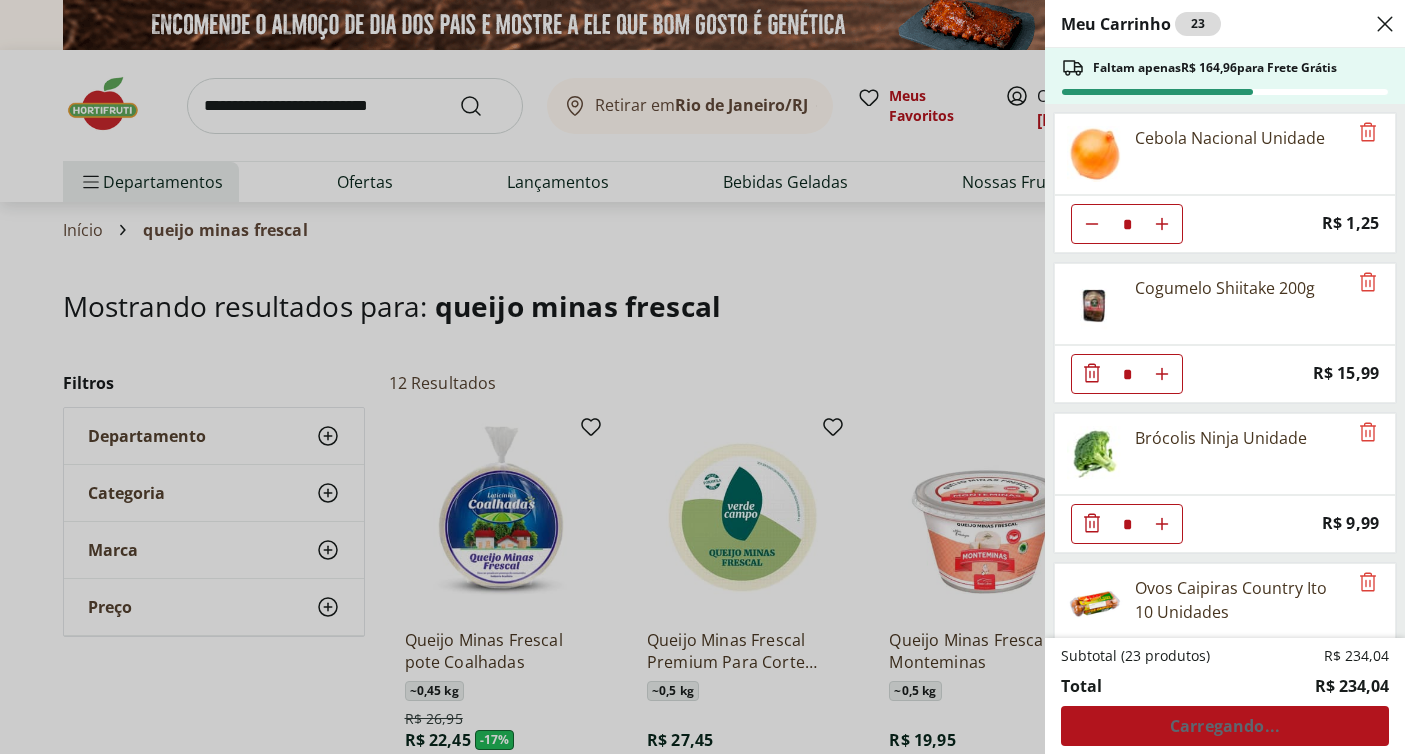 click on "Meu Carrinho 23 Faltam apenas  R$ 164,96  para Frete Grátis Cebola Nacional Unidade * Price: R$ 1,25 Cogumelo Shiitake 200g * Price: R$ 15,99 Brócolis Ninja Unidade * Price: R$ 9,99 Ovos Caipiras Country Ito 10 Unidades * Price: R$ 16,99 Maçã Fuji Unidade * Price: R$ 3,06 Mamão Papaia Unidade * Price: R$ 6,49 Tomate Italiano Orgânico Bandeja * Price: R$ 9,99 Abóbora Japonesa Pedaço * Price: R$ 3,59 Alho Poró - Unidade * Price: R$ 3,99 Salsa/Salsinha Maço Unidade * Price: R$ 1,99 Filé de peito de frango Sadia 1kg * Price: R$ 27,99 Peito de Frango Light * Price: R$ 20,39 Iogurte de Morango Corpus Danone 800g * Price: R$ 18,99 Iogurte Natural Whey 14g de Proteína Baunilha Verde Campo 250g * Price: R$ 13,90 IOGURTE WHEY COOKIES & CREAM 250G * Price: R$ 13,90 Iogurte Natural Whey Frutas Vermelhas Verde Campo 140g * Price: R$ 10,99 Biscoito de Arroz sem Glúten Natural Life Unidade * Price: R$ 7,99 Queijo Minas Frescal Light Coalhadas Kg * Price: R$ 29,95 Subtotal (23 produtos) Total" at bounding box center (702, 377) 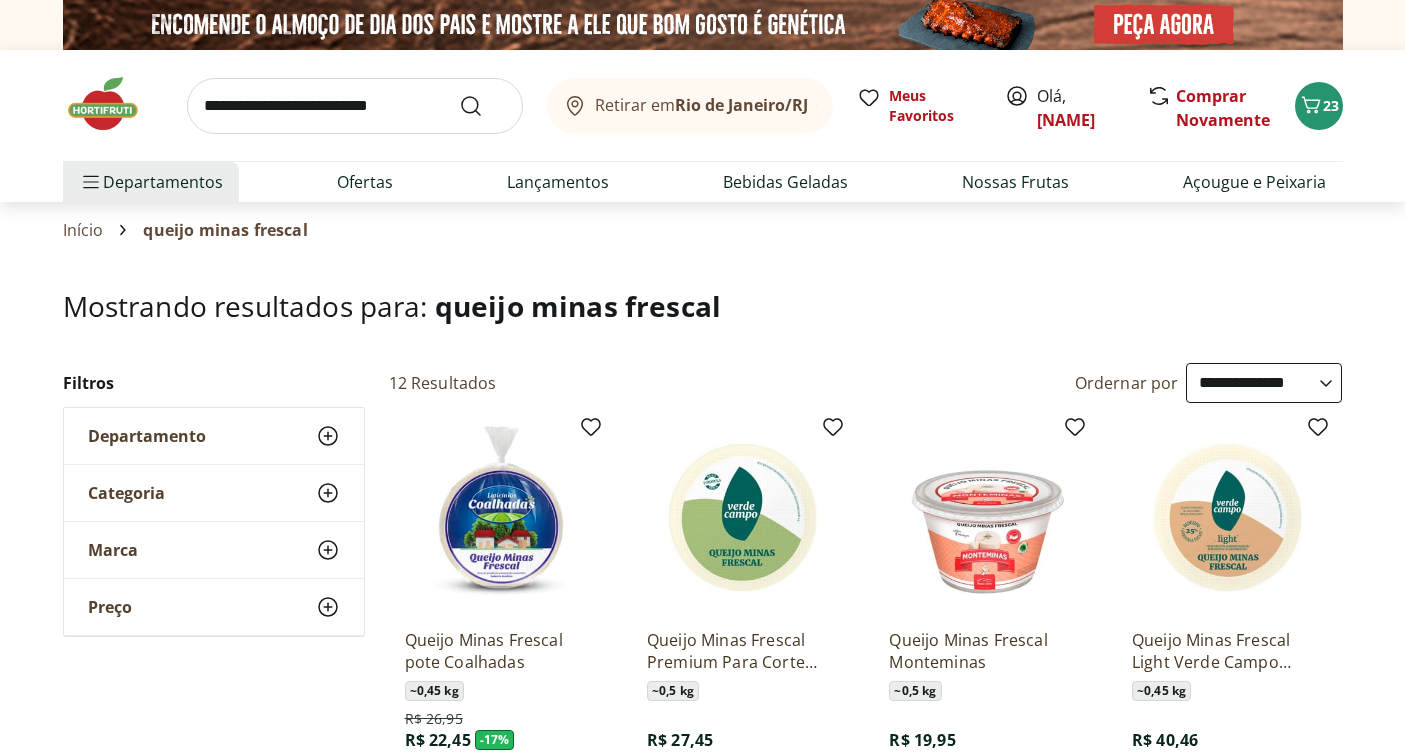 click at bounding box center [355, 106] 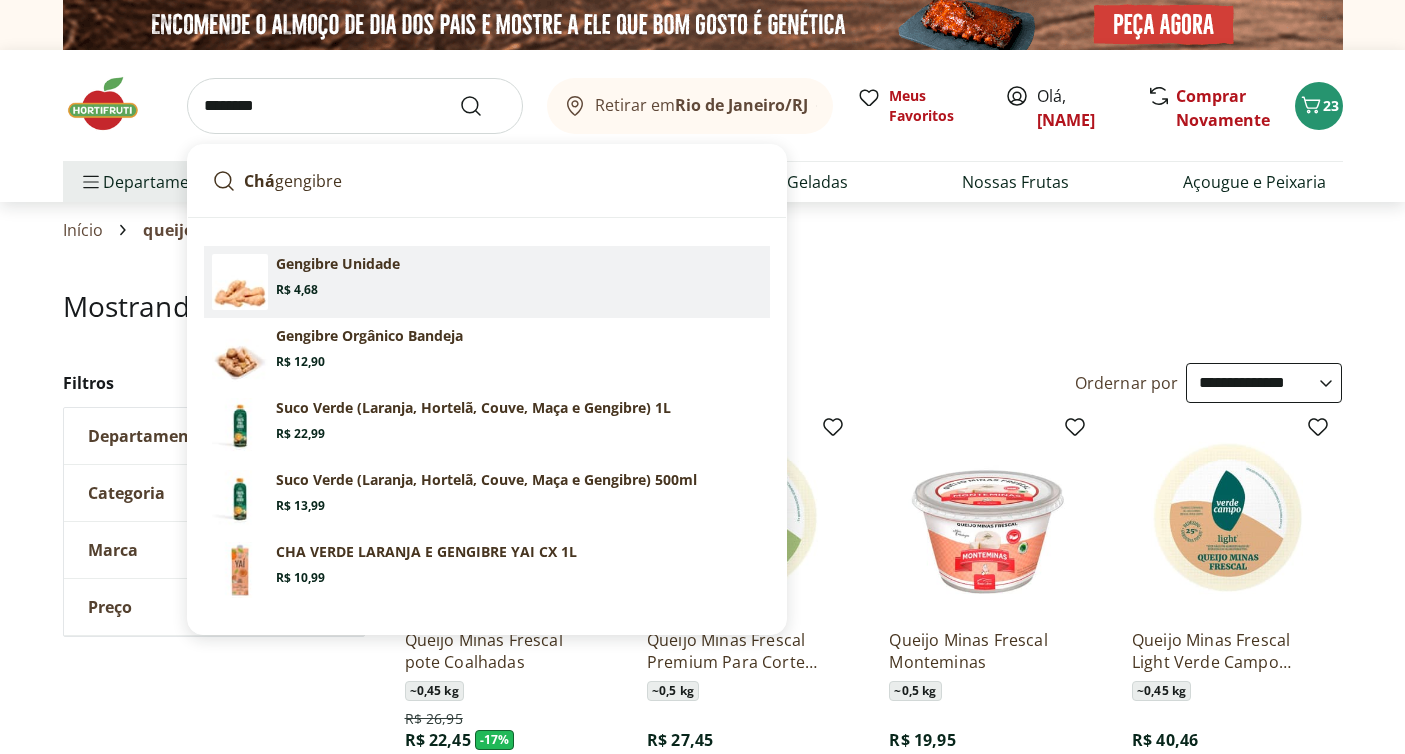 click on "Gengibre Unidade" at bounding box center [338, 264] 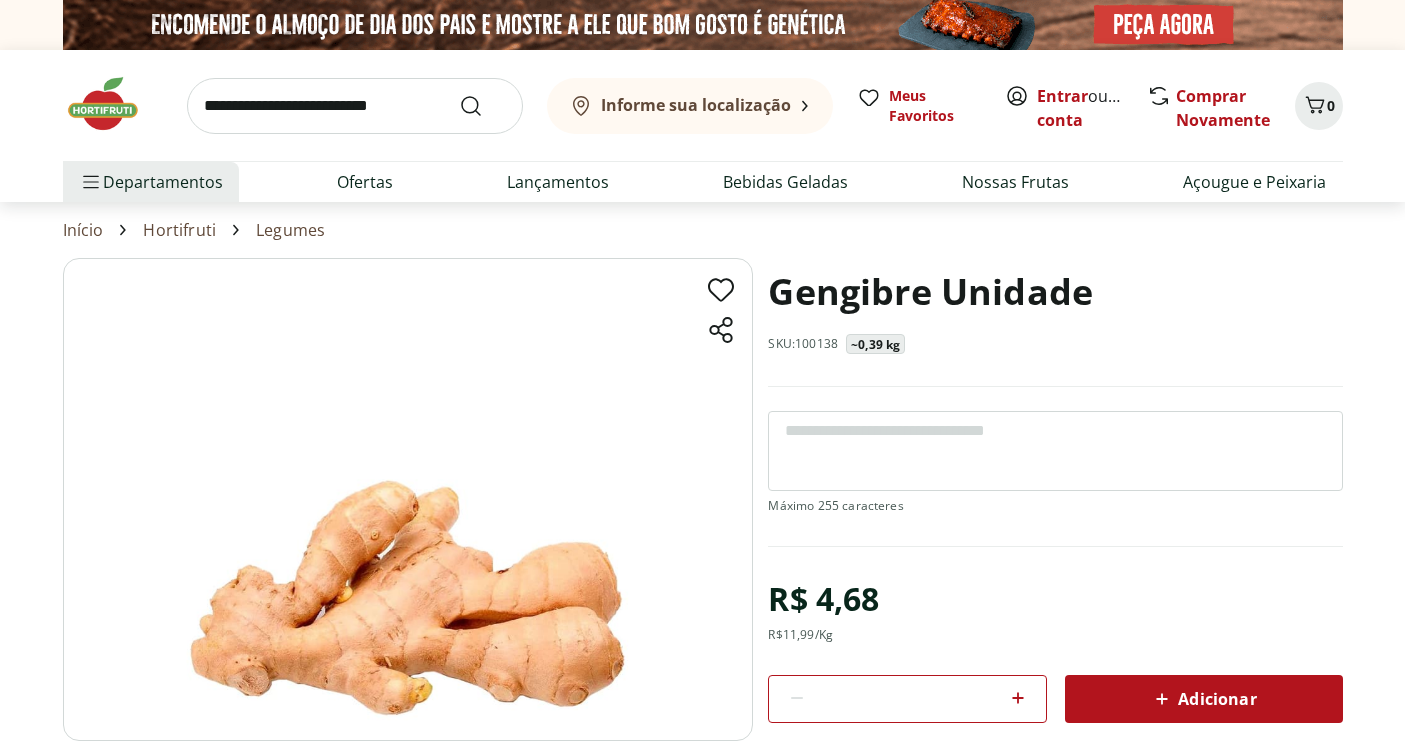 scroll, scrollTop: 0, scrollLeft: 0, axis: both 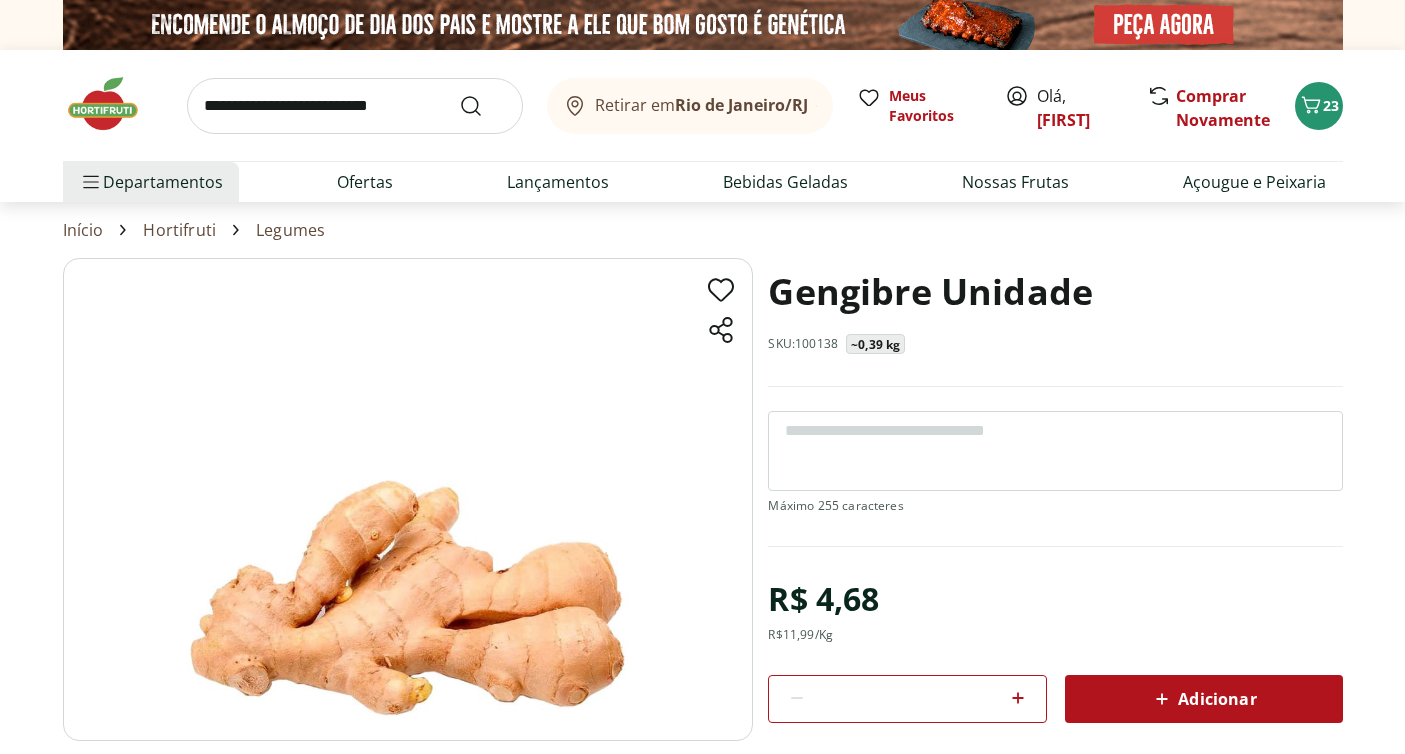click on "Adicionar" at bounding box center [1204, 699] 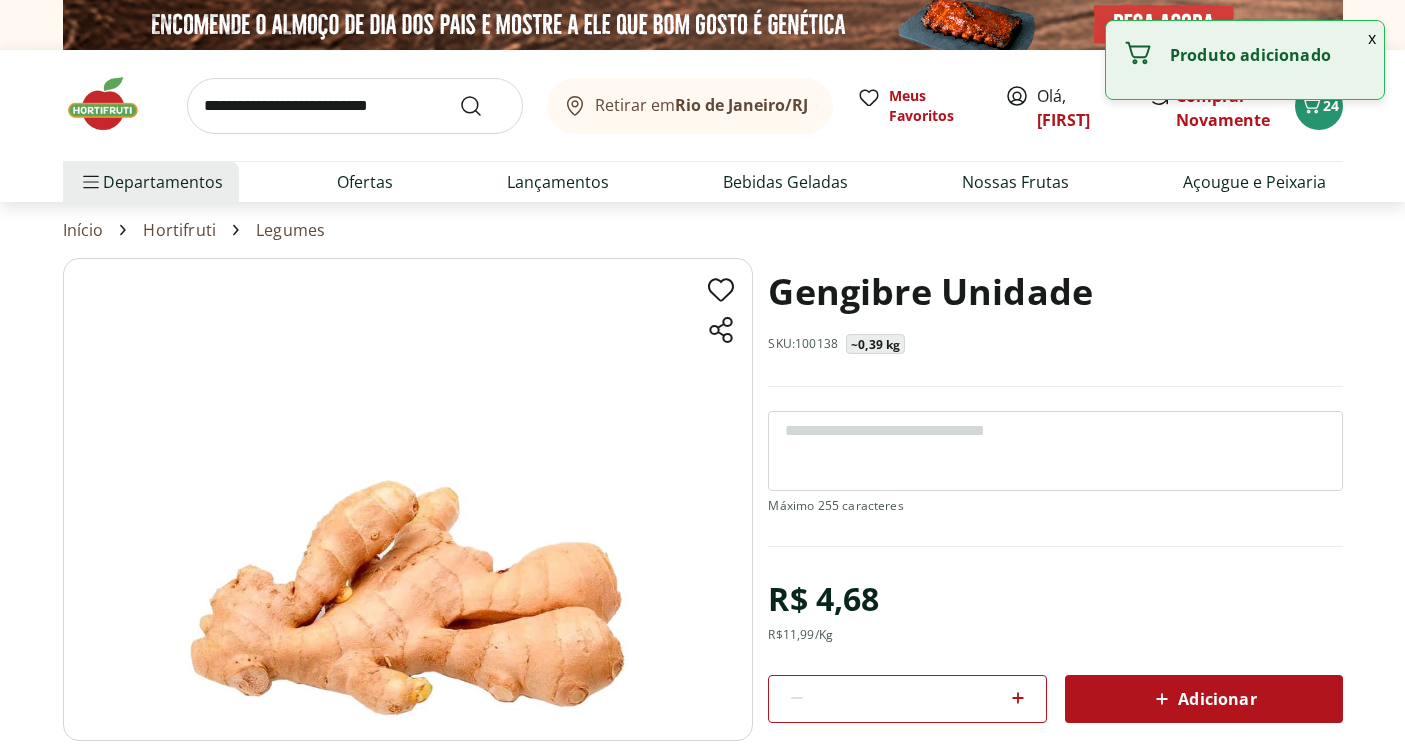 click at bounding box center (355, 106) 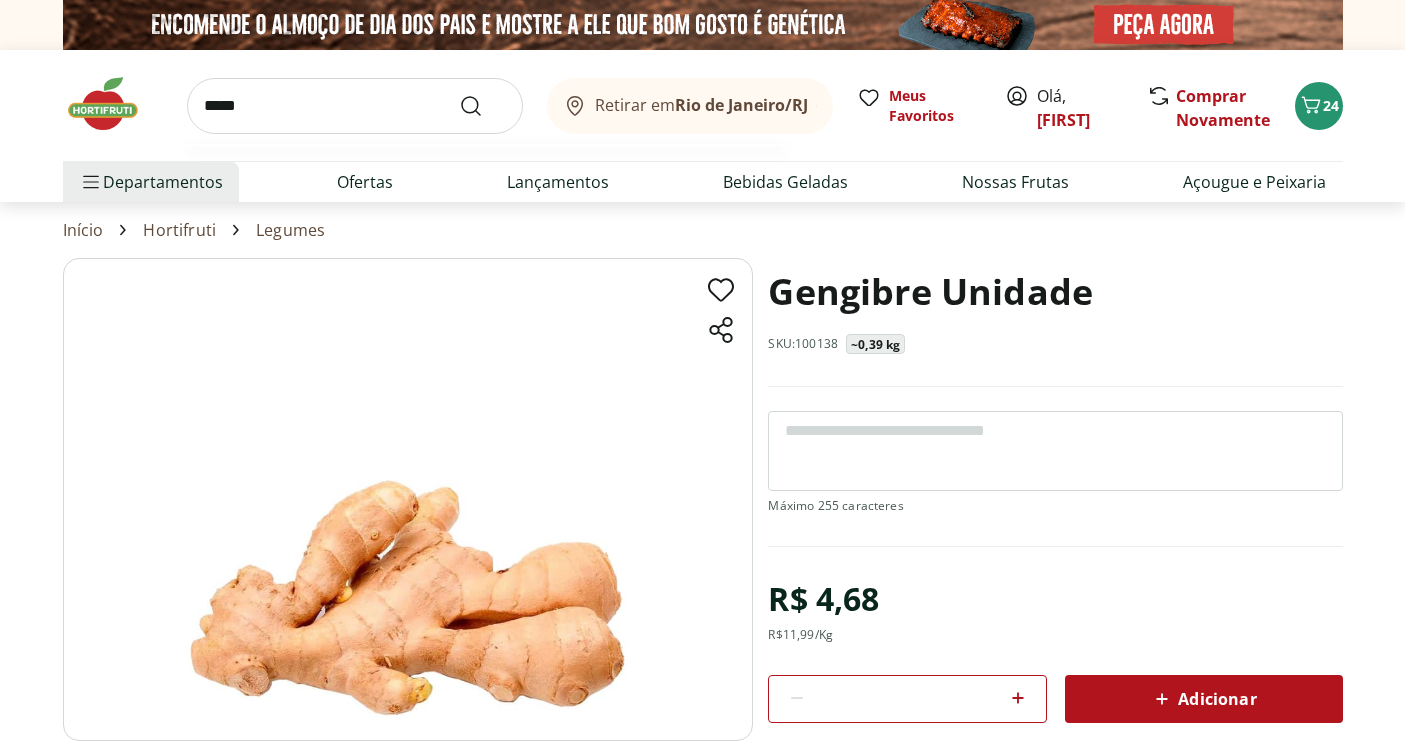 type on "*****" 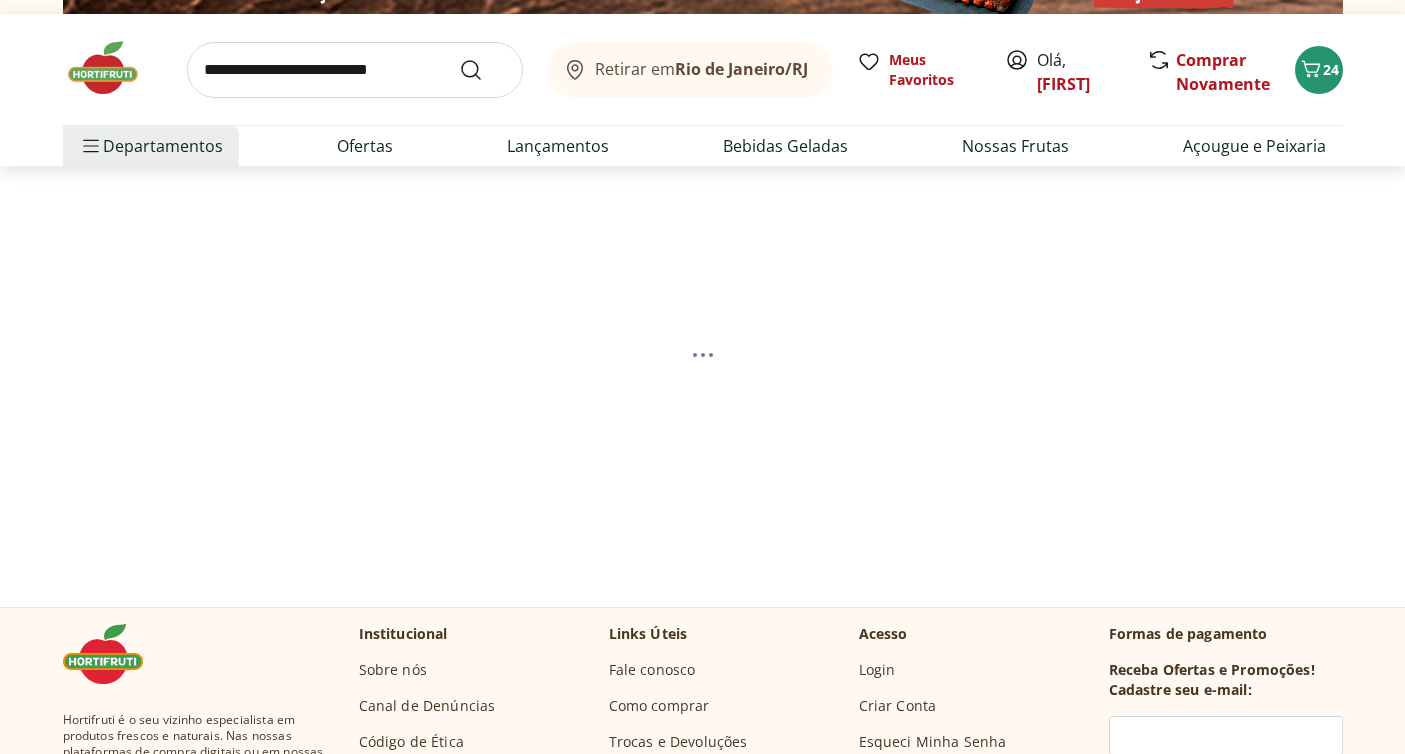 scroll, scrollTop: 48, scrollLeft: 0, axis: vertical 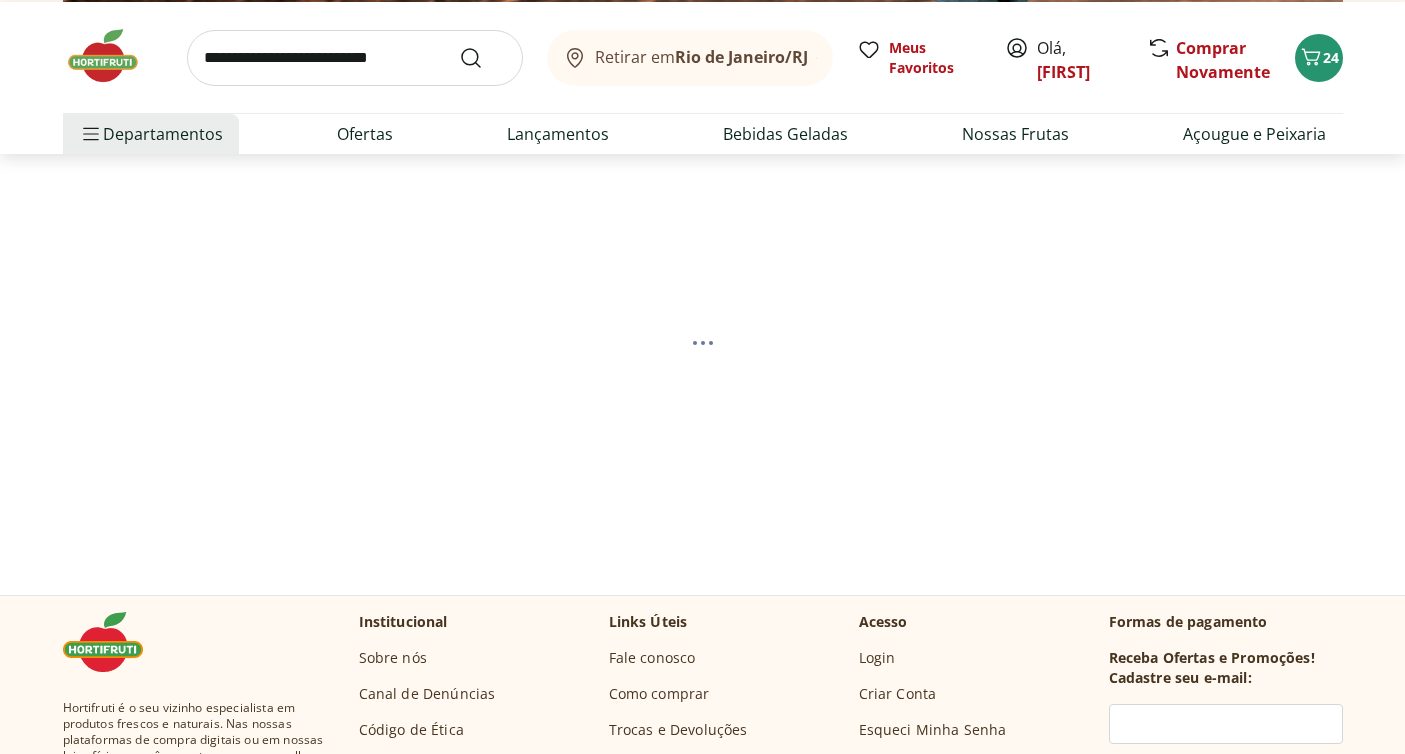 select on "**********" 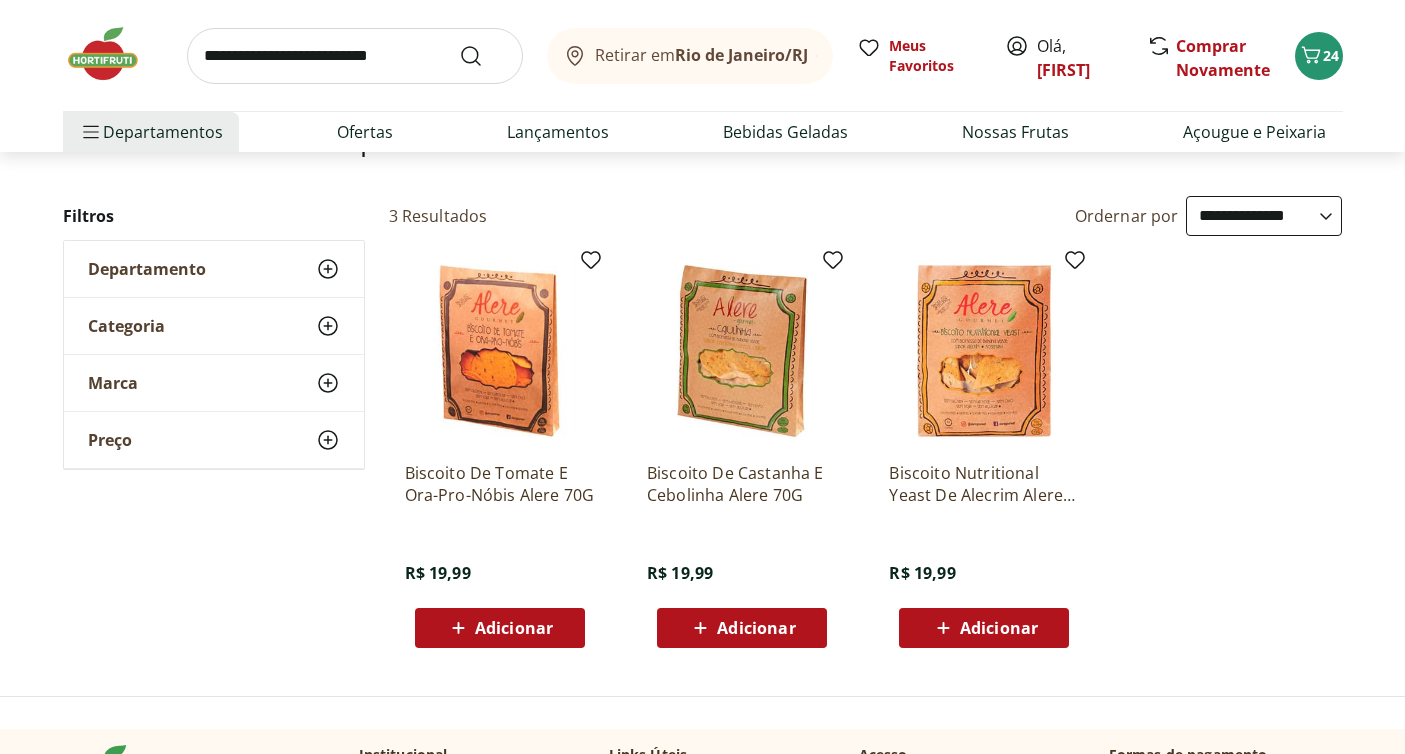 scroll, scrollTop: 174, scrollLeft: 0, axis: vertical 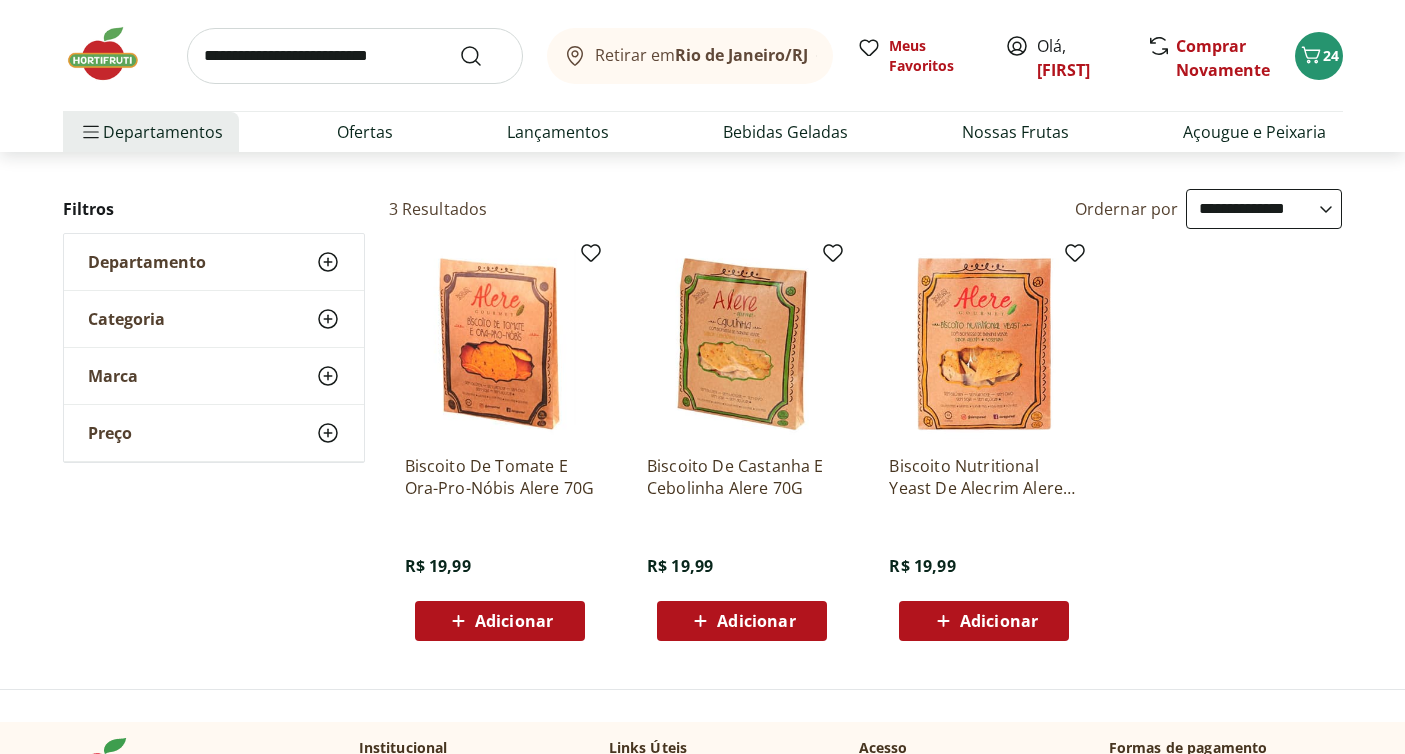 click on "Adicionar" at bounding box center (514, 621) 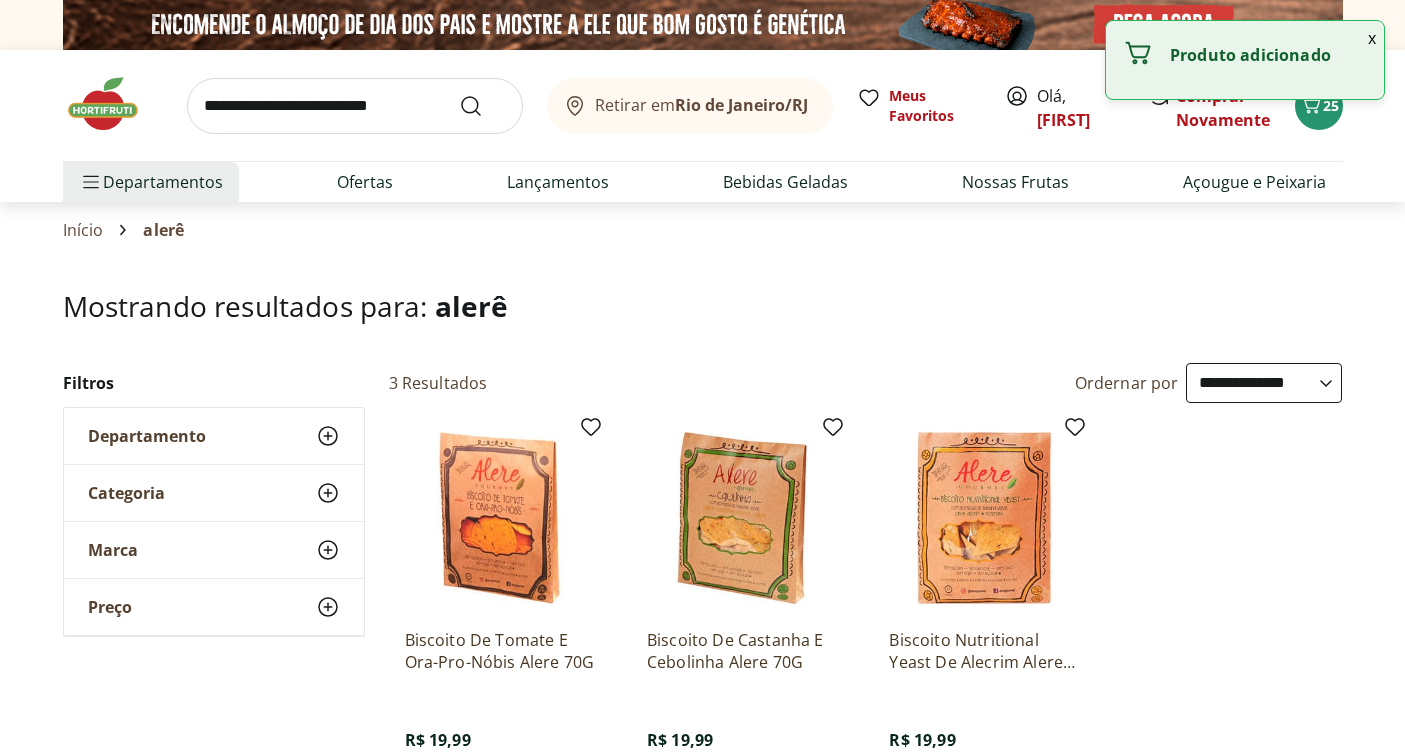 scroll, scrollTop: 0, scrollLeft: 0, axis: both 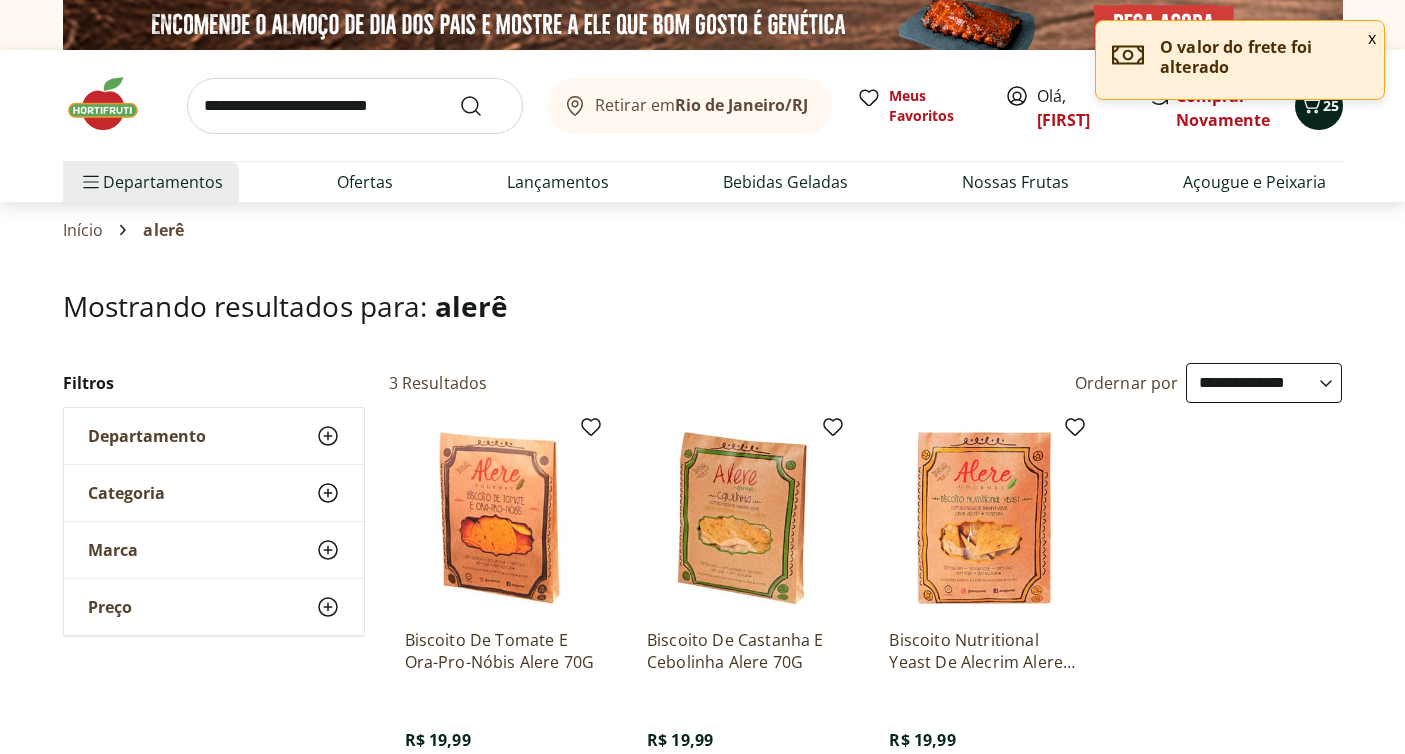 click on "25" at bounding box center [1331, 105] 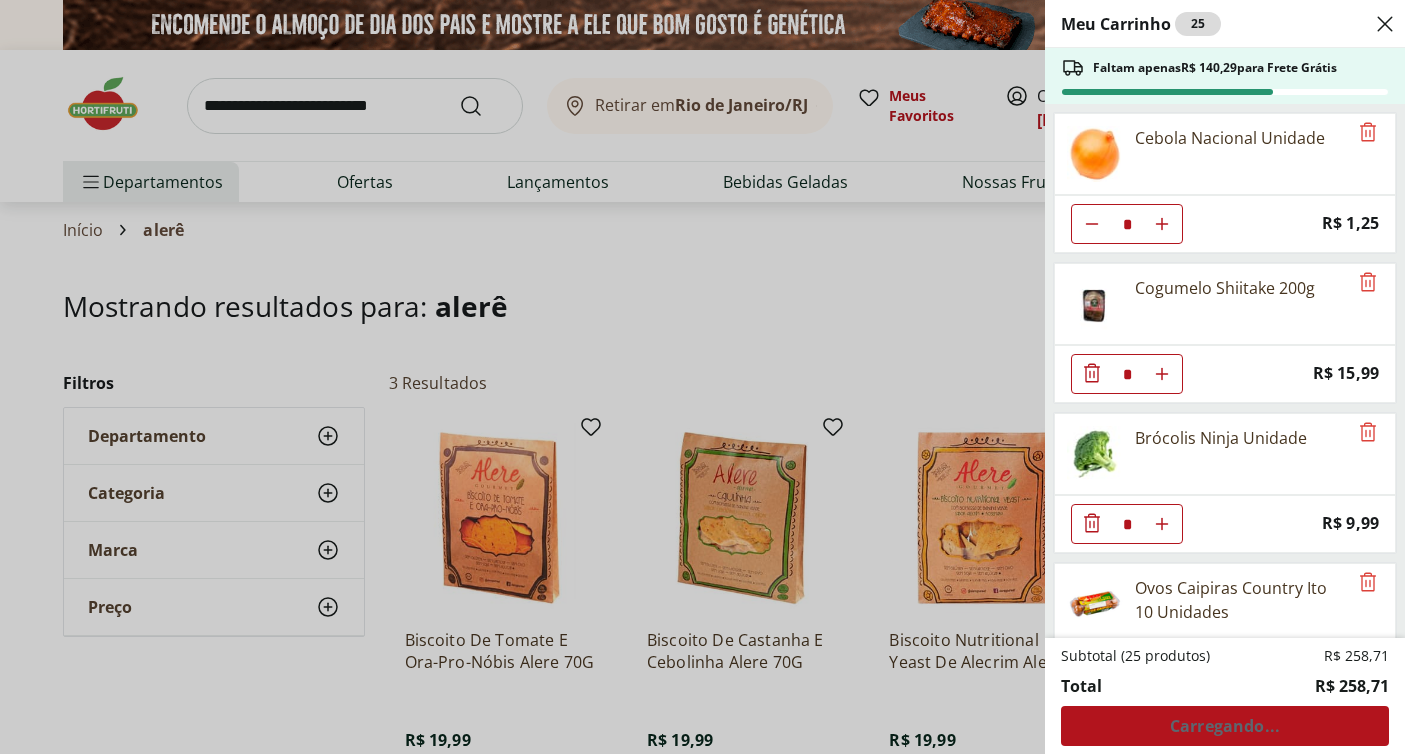 click on "Meu Carrinho 25 Faltam apenas  R$ 140,29  para Frete Grátis Cebola Nacional Unidade * Price: R$ 1,25 Cogumelo Shiitake 200g * Price: R$ 15,99 Brócolis Ninja Unidade * Price: R$ 9,99 Ovos Caipiras Country Ito 10 Unidades * Price: R$ 16,99 Maçã Fuji Unidade * Price: R$ 3,06 Mamão Papaia Unidade * Price: R$ 6,49 Tomate Italiano Orgânico Bandeja * Price: R$ 9,99 Abóbora Japonesa Pedaço * Price: R$ 3,59 Alho Poró - Unidade * Price: R$ 3,99 Salsa/Salsinha Maço Unidade * Price: R$ 1,99 Filé de peito de frango Sadia 1kg * Price: R$ 27,99 Peito de Frango Light * Price: R$ 20,39 Iogurte de Morango Corpus Danone 800g * Price: R$ 18,99 Iogurte Natural Whey 14g de Proteína Baunilha Verde Campo 250g * Price: R$ 13,90 IOGURTE WHEY COOKIES & CREAM 250G * Price: R$ 13,90 Iogurte Natural Whey Frutas Vermelhas Verde Campo 140g * Price: R$ 10,99 Biscoito de Arroz sem Glúten Natural Life Unidade * Price: R$ 7,99 Queijo Minas Frescal Light Coalhadas Kg * Price: R$ 29,95 Gengibre Unidade * Price: *" at bounding box center [702, 377] 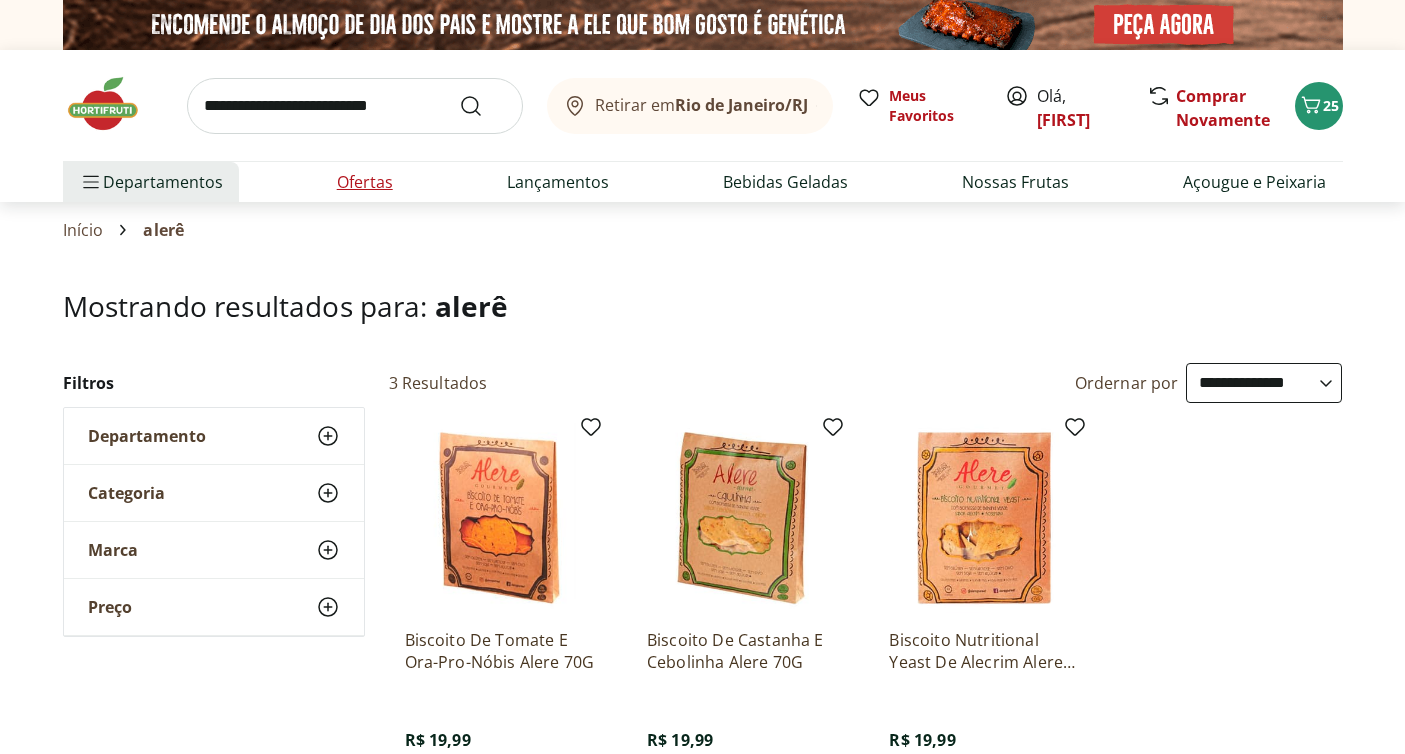 click on "Ofertas" at bounding box center (365, 182) 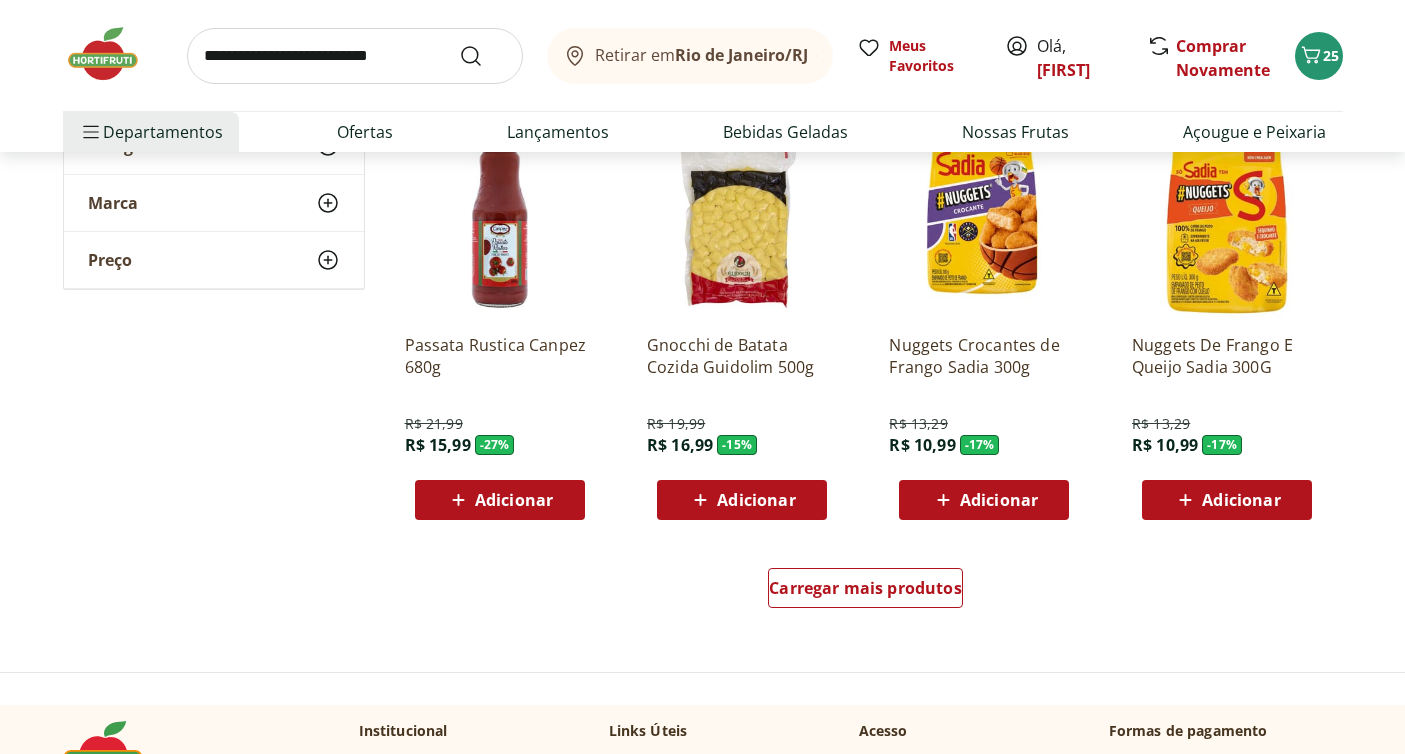 scroll, scrollTop: 1139, scrollLeft: 0, axis: vertical 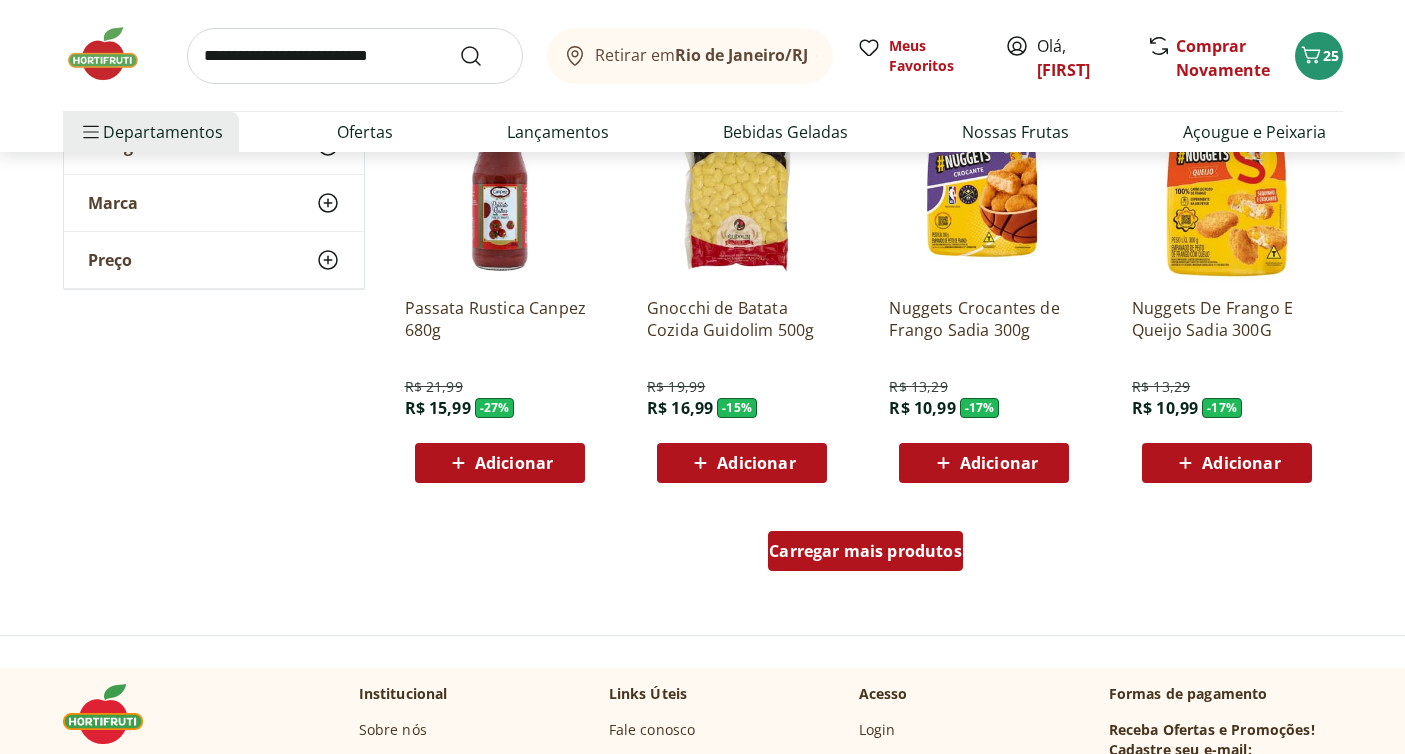 click on "Carregar mais produtos" at bounding box center (865, 551) 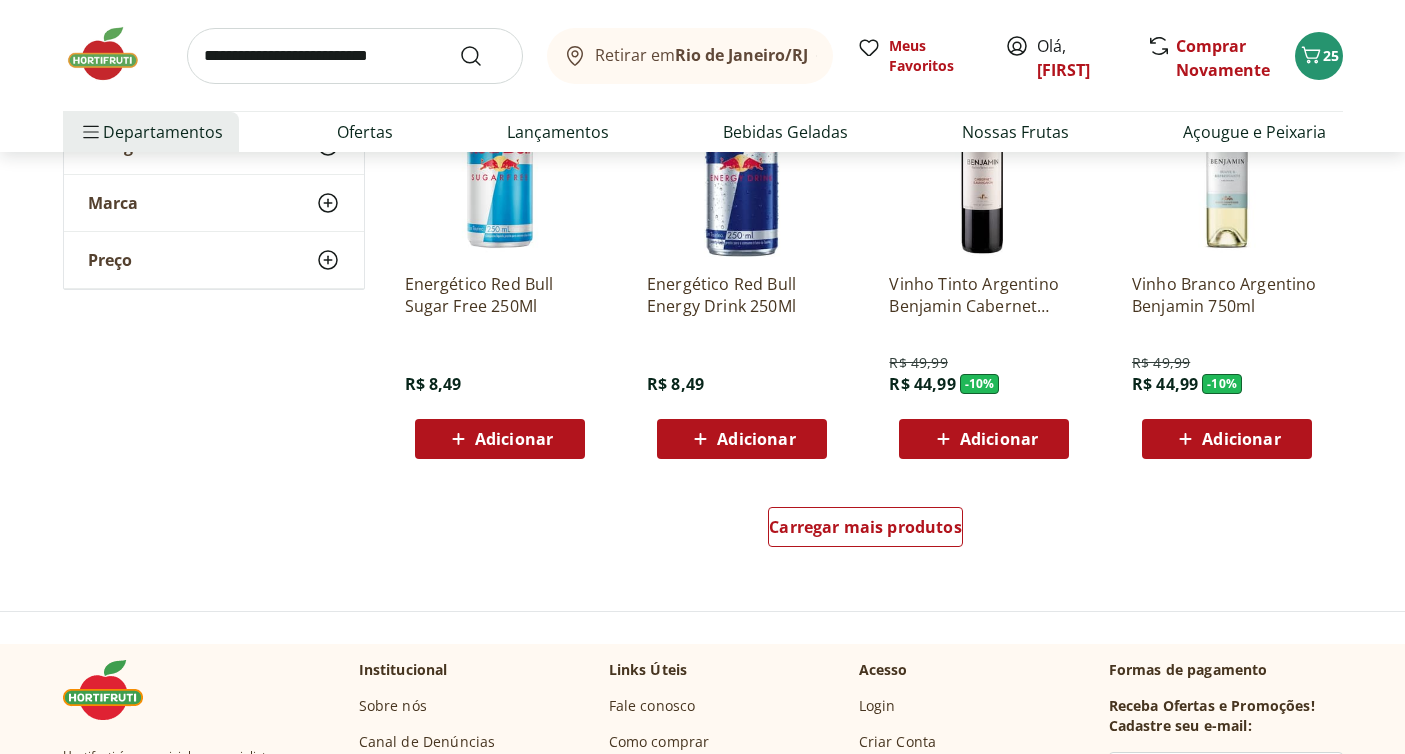 scroll, scrollTop: 2597, scrollLeft: 0, axis: vertical 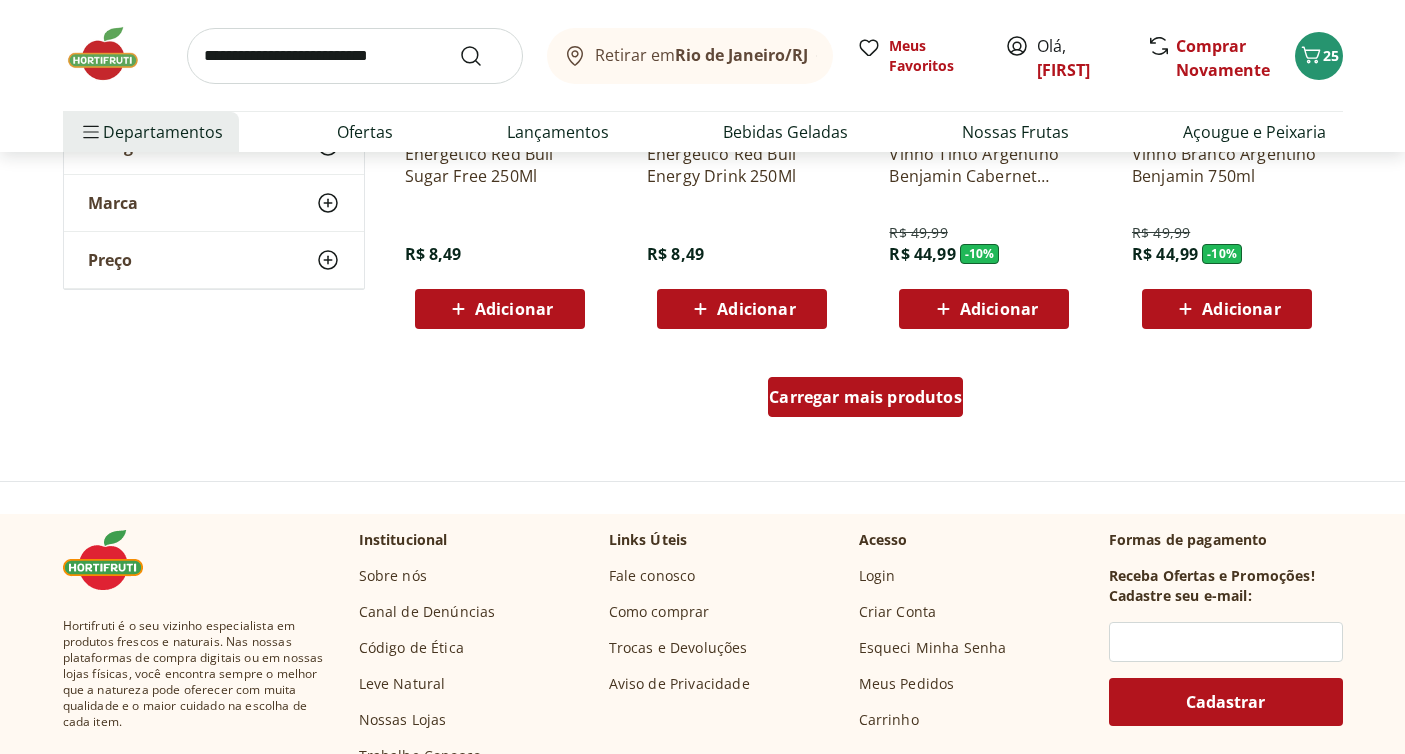 click on "Carregar mais produtos" at bounding box center [865, 397] 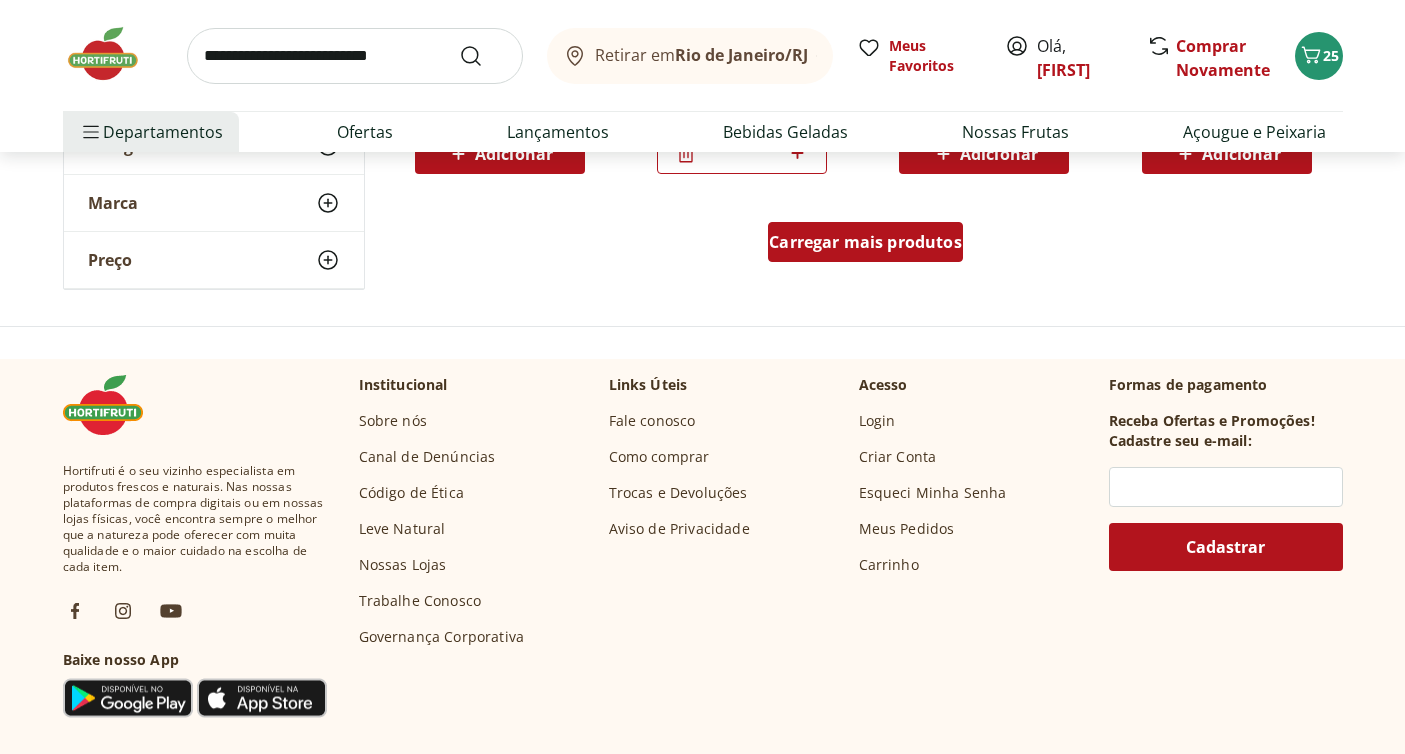 scroll, scrollTop: 4062, scrollLeft: 0, axis: vertical 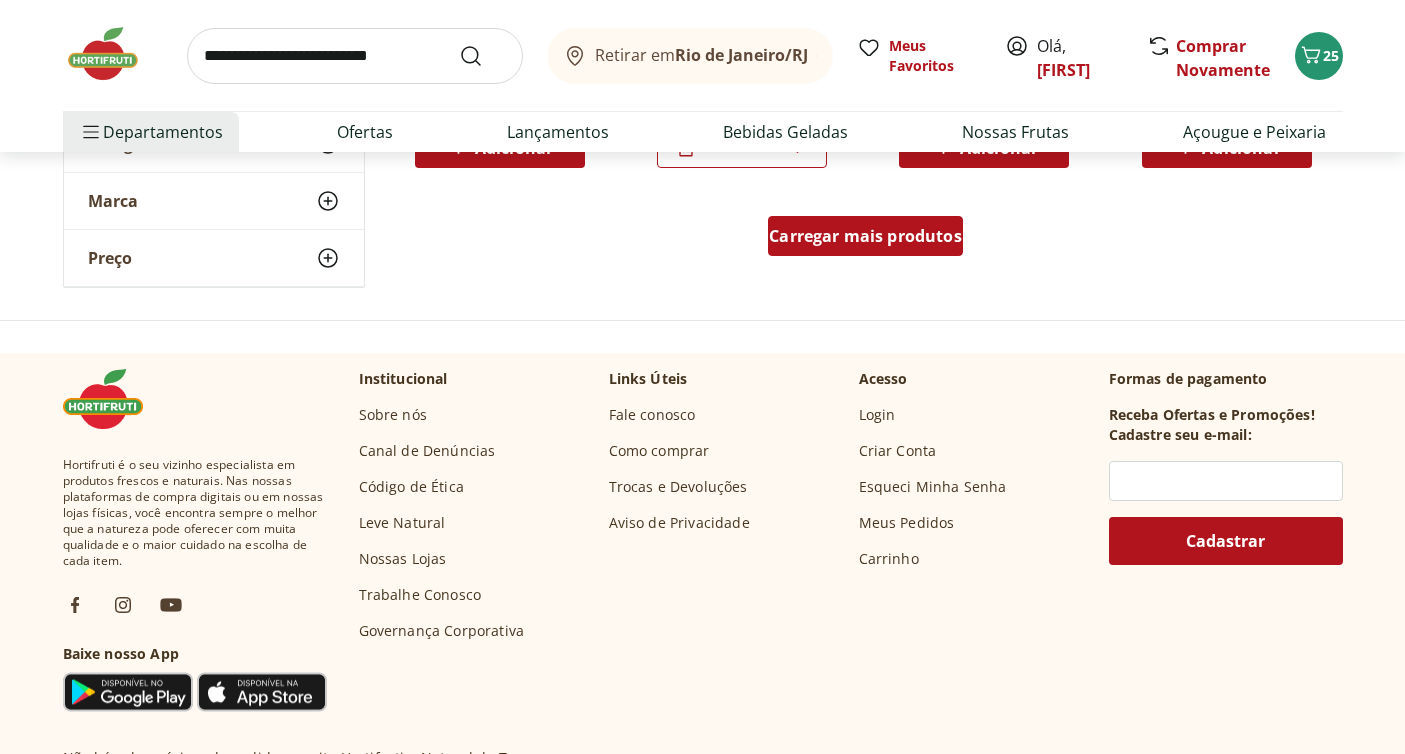 click on "Carregar mais produtos" at bounding box center (865, 236) 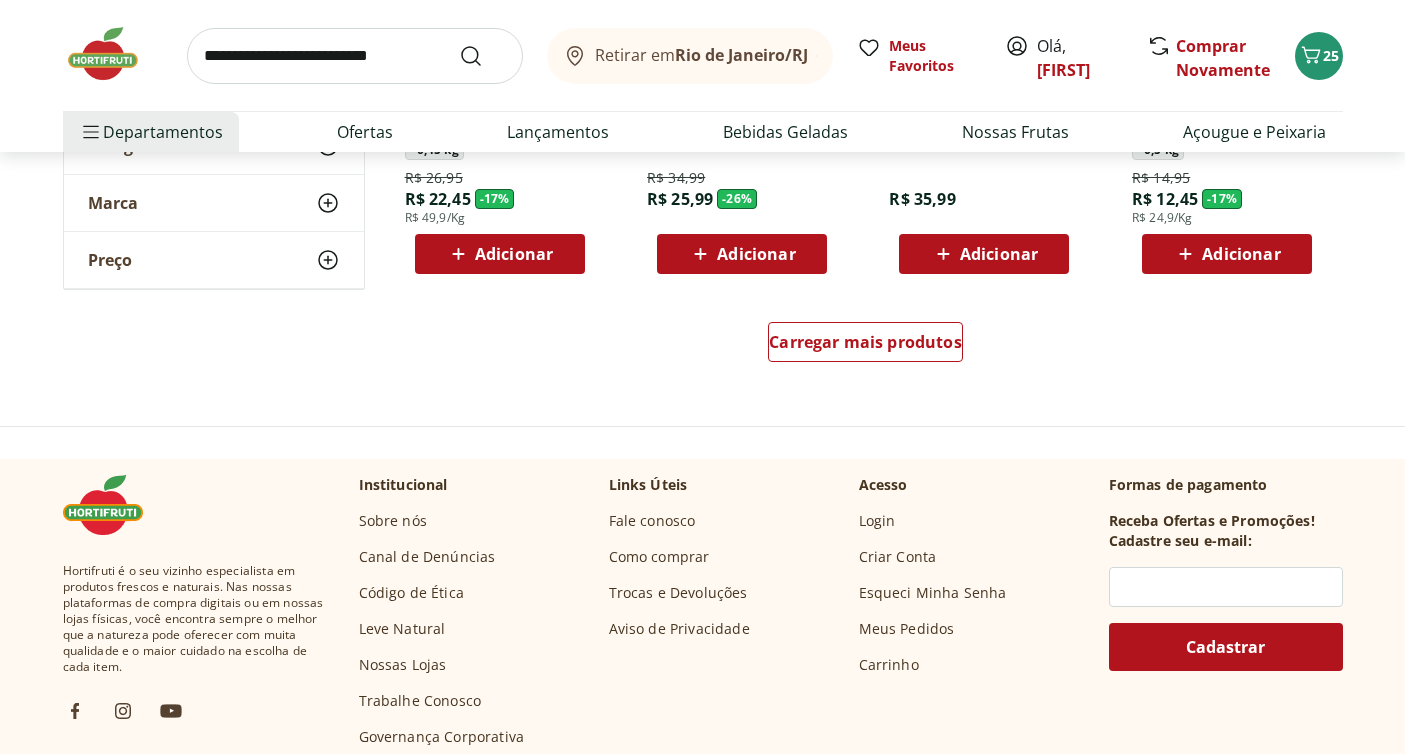 scroll, scrollTop: 5281, scrollLeft: 0, axis: vertical 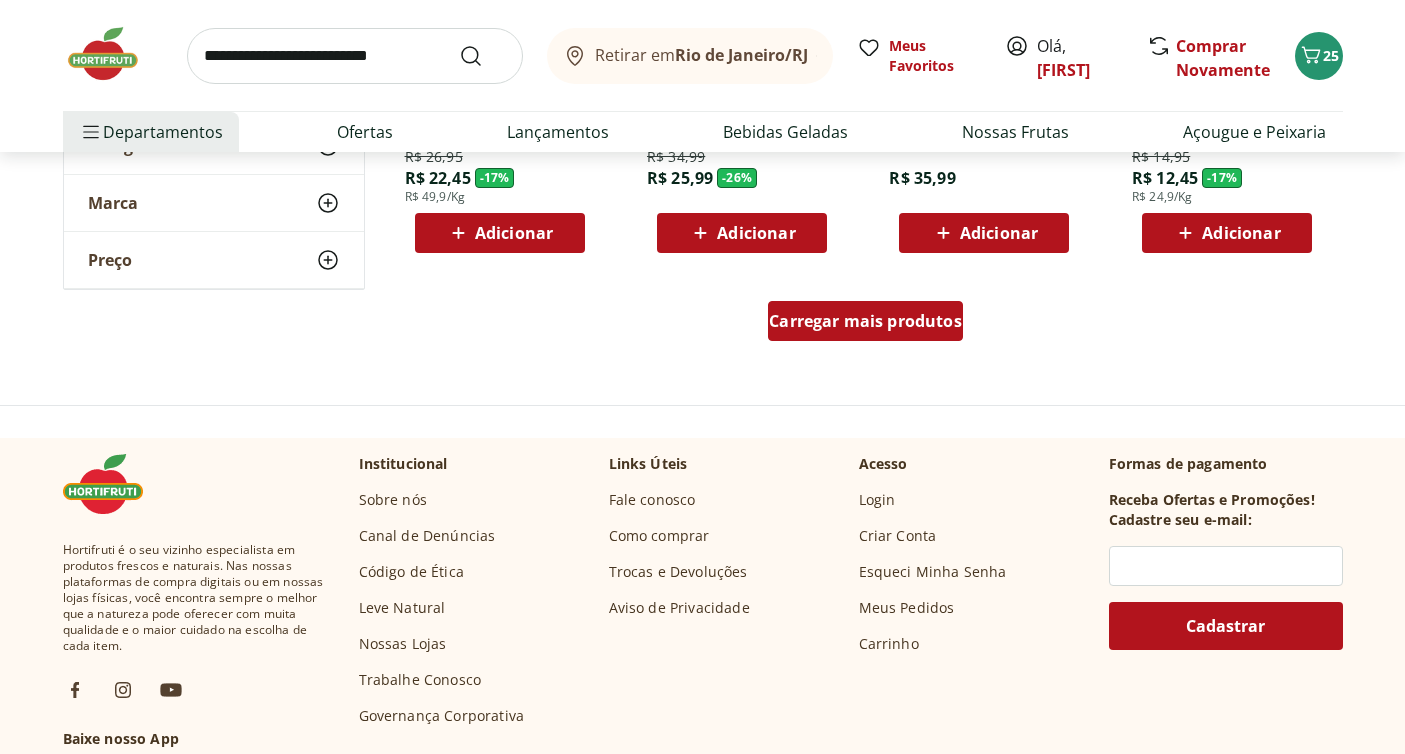 click on "Carregar mais produtos" at bounding box center [865, 321] 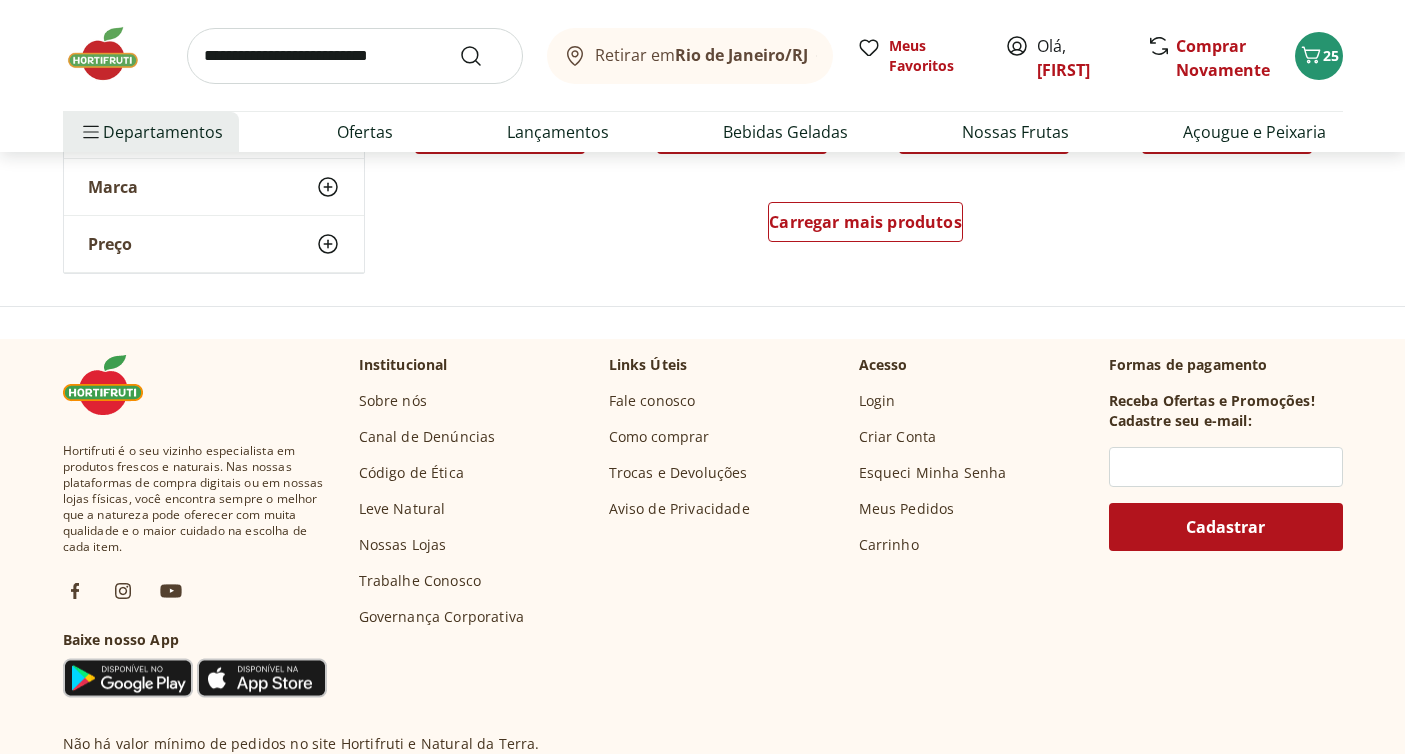 scroll, scrollTop: 6677, scrollLeft: 0, axis: vertical 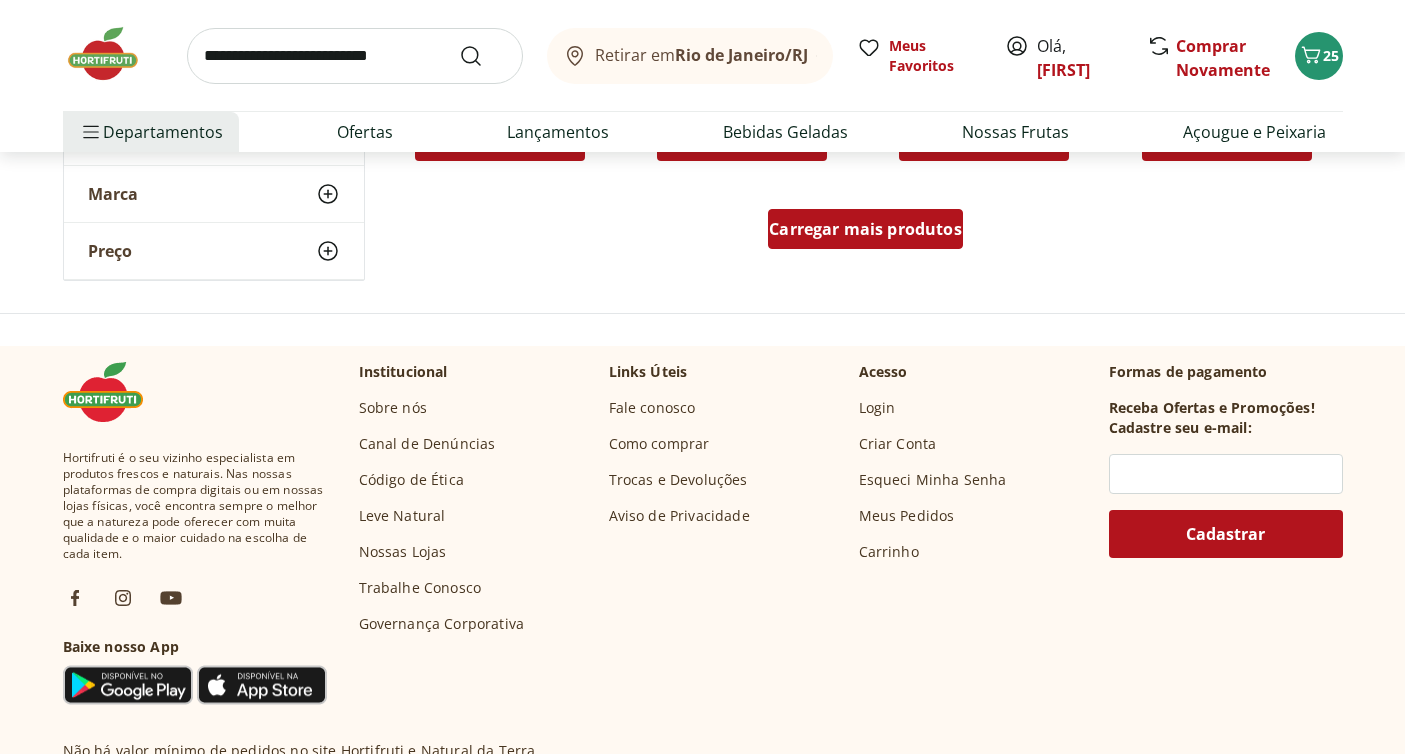 click on "Carregar mais produtos" at bounding box center (865, 229) 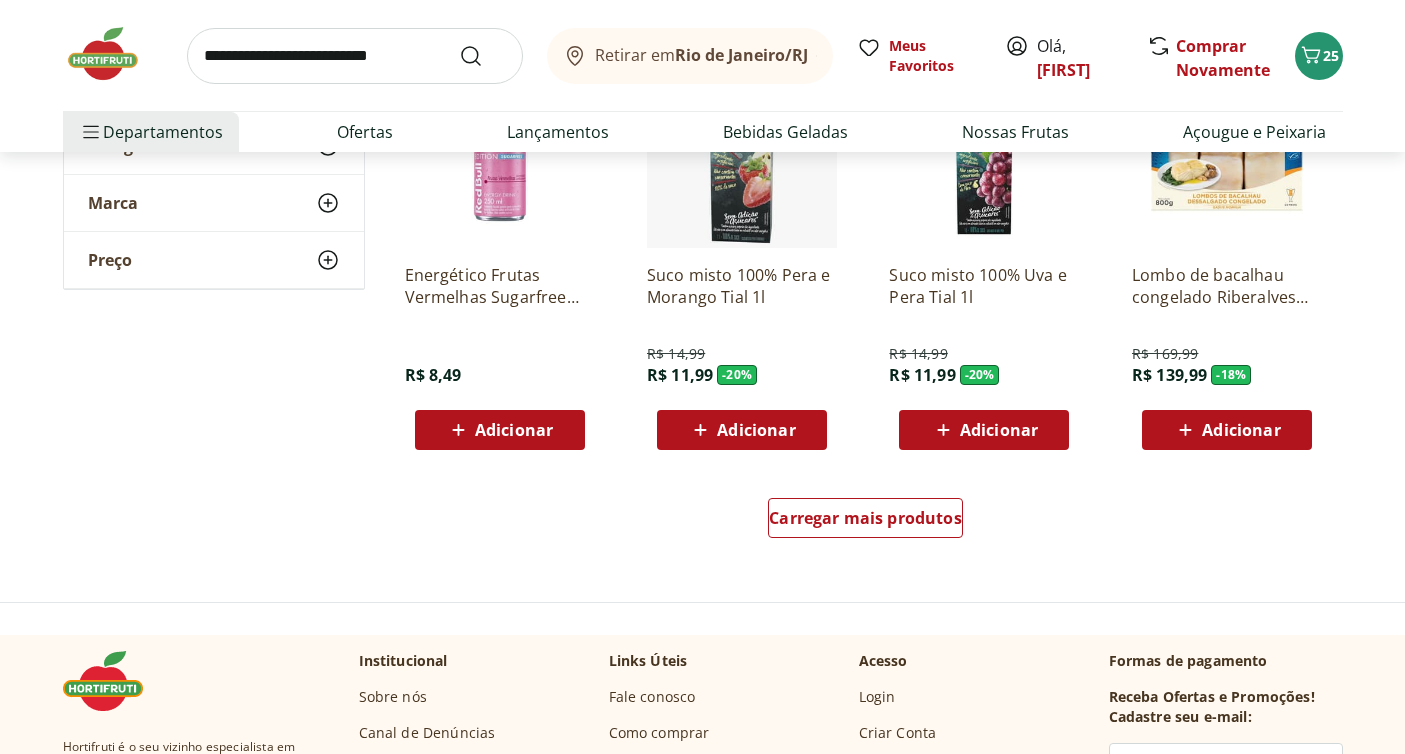scroll, scrollTop: 7698, scrollLeft: 0, axis: vertical 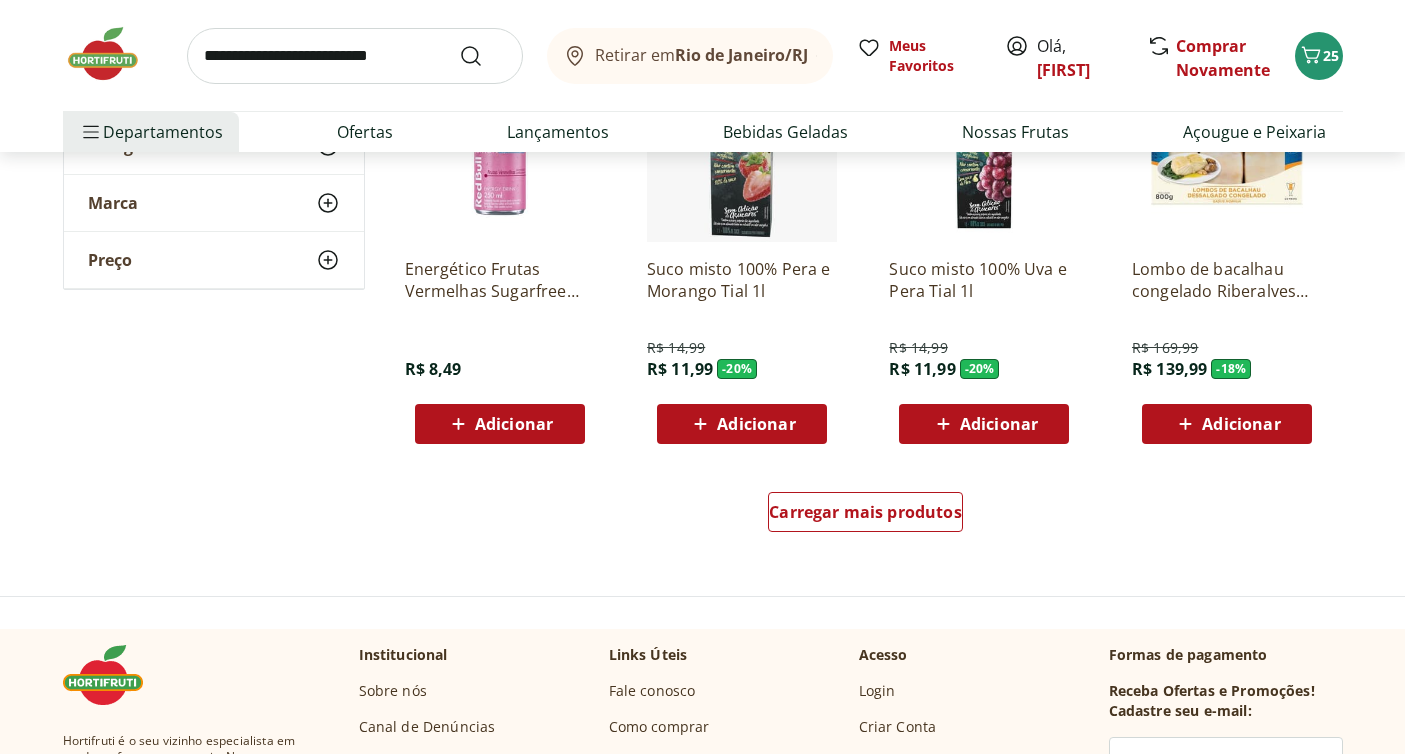 click on "Carregar mais produtos" at bounding box center (866, 516) 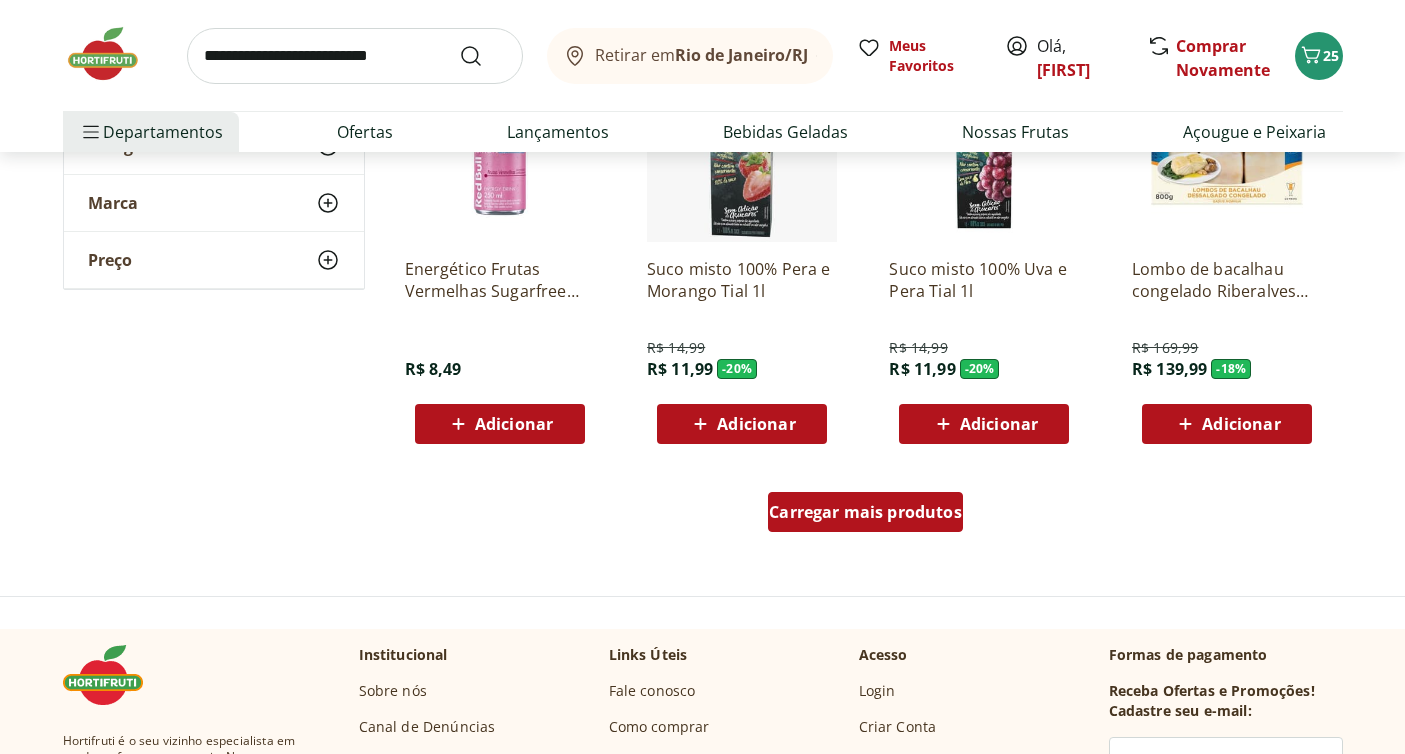 click on "Carregar mais produtos" at bounding box center [865, 512] 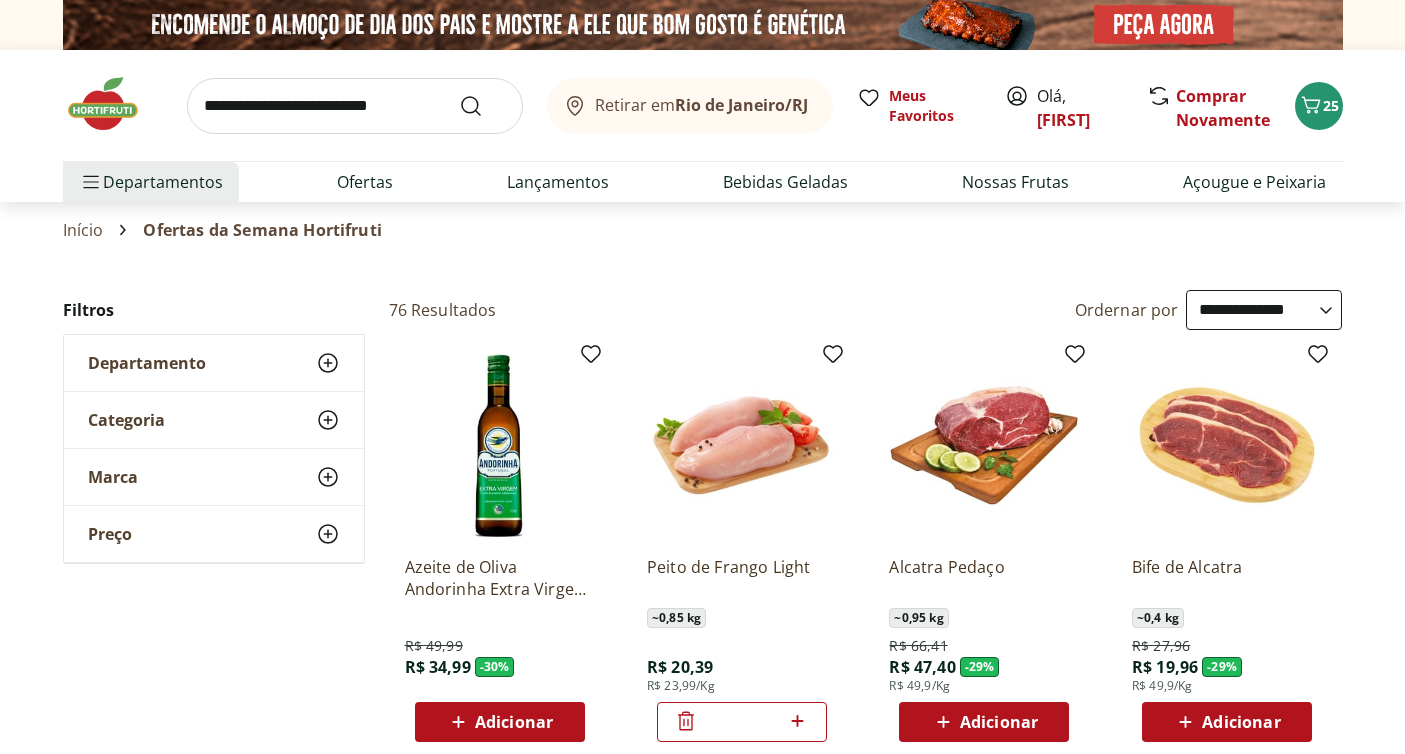 scroll, scrollTop: 0, scrollLeft: 0, axis: both 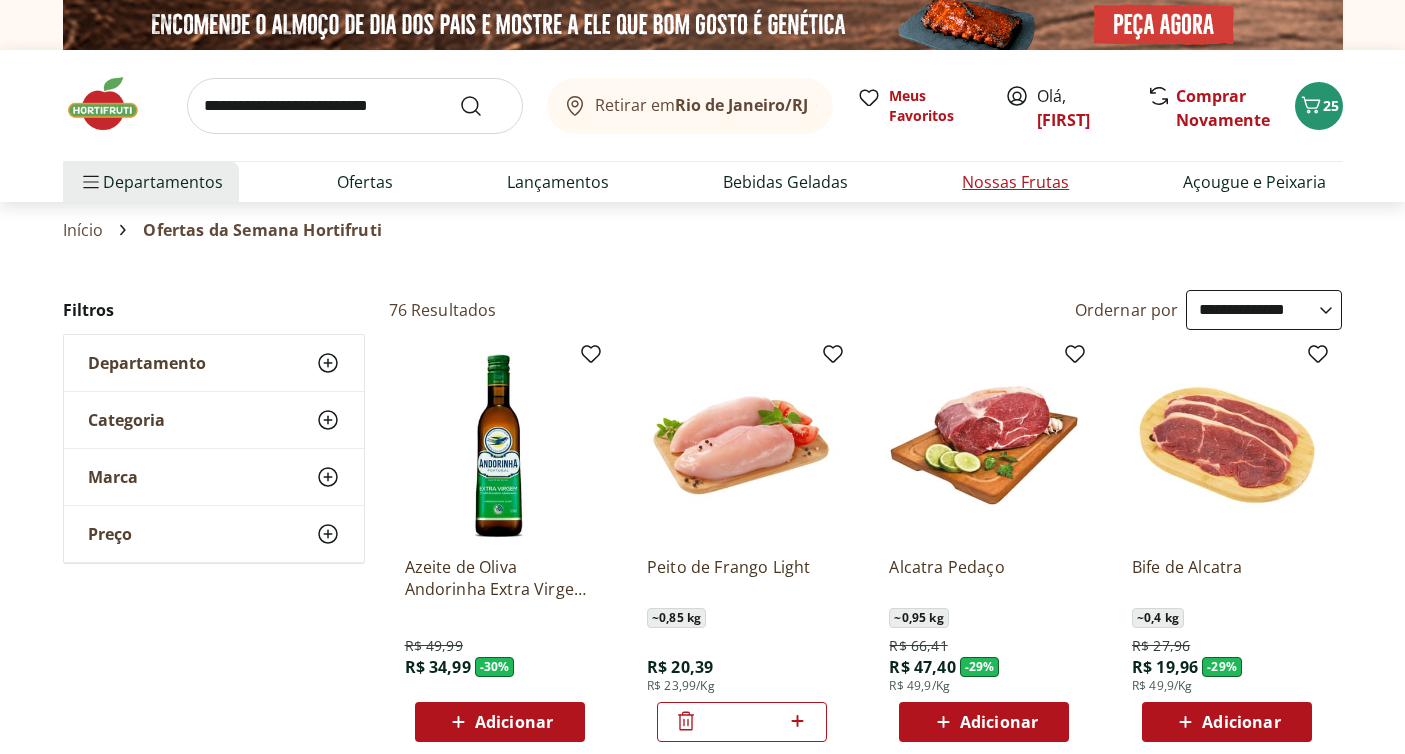 click on "Nossas Frutas" at bounding box center (1015, 182) 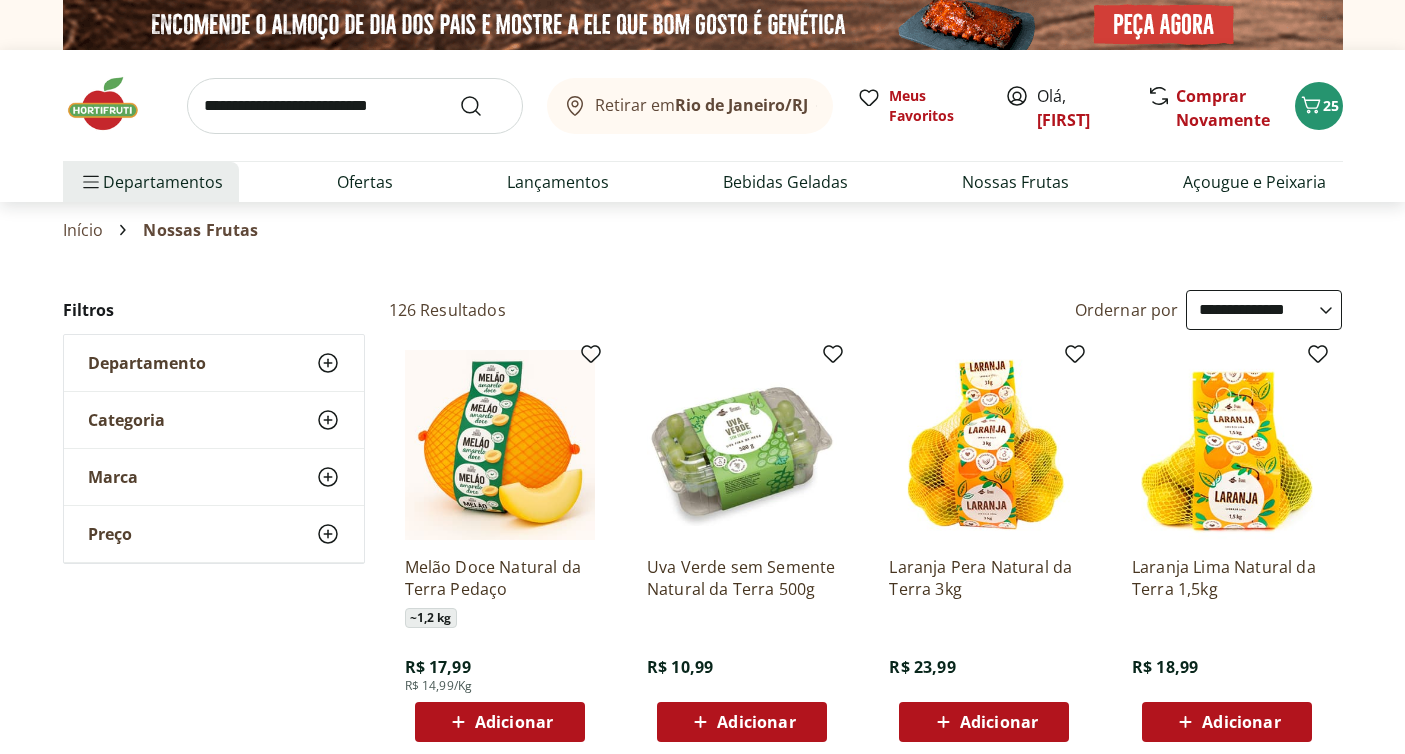 scroll, scrollTop: 0, scrollLeft: 0, axis: both 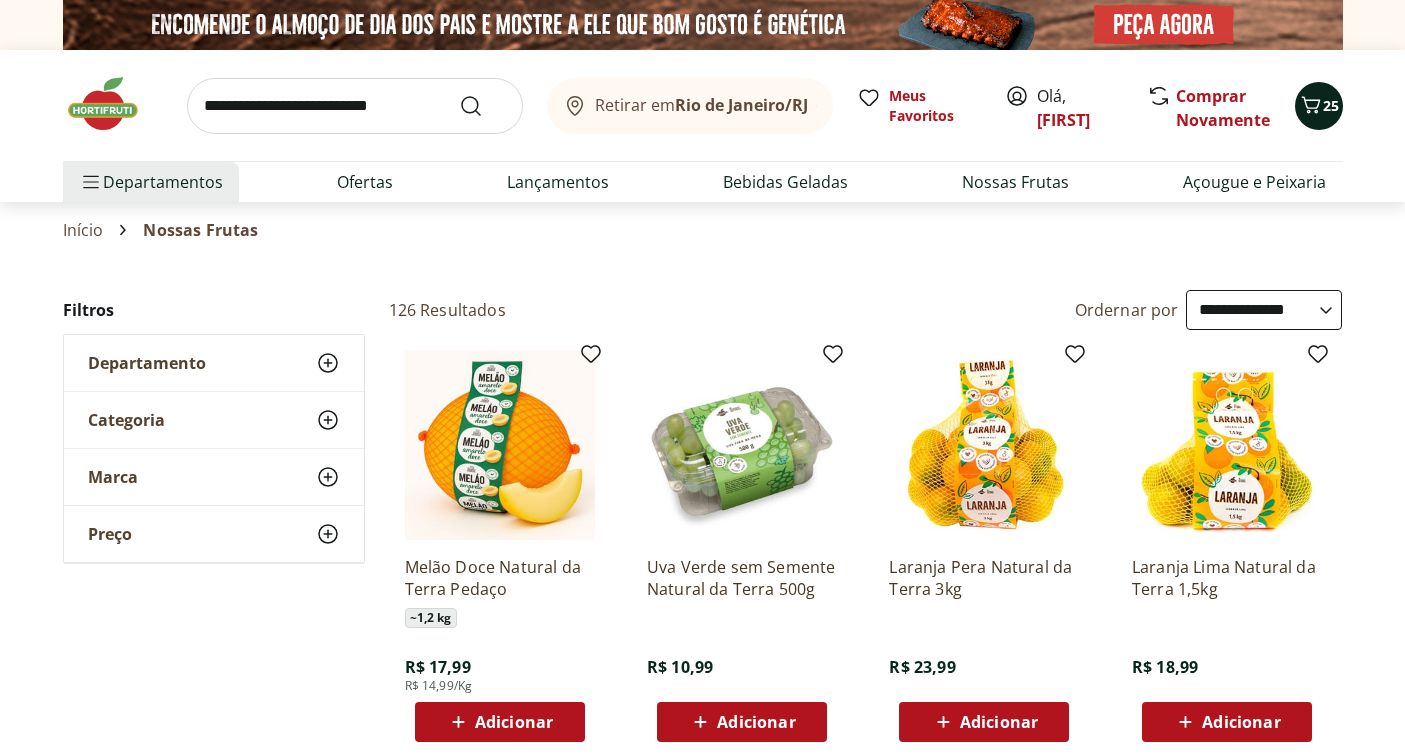 click 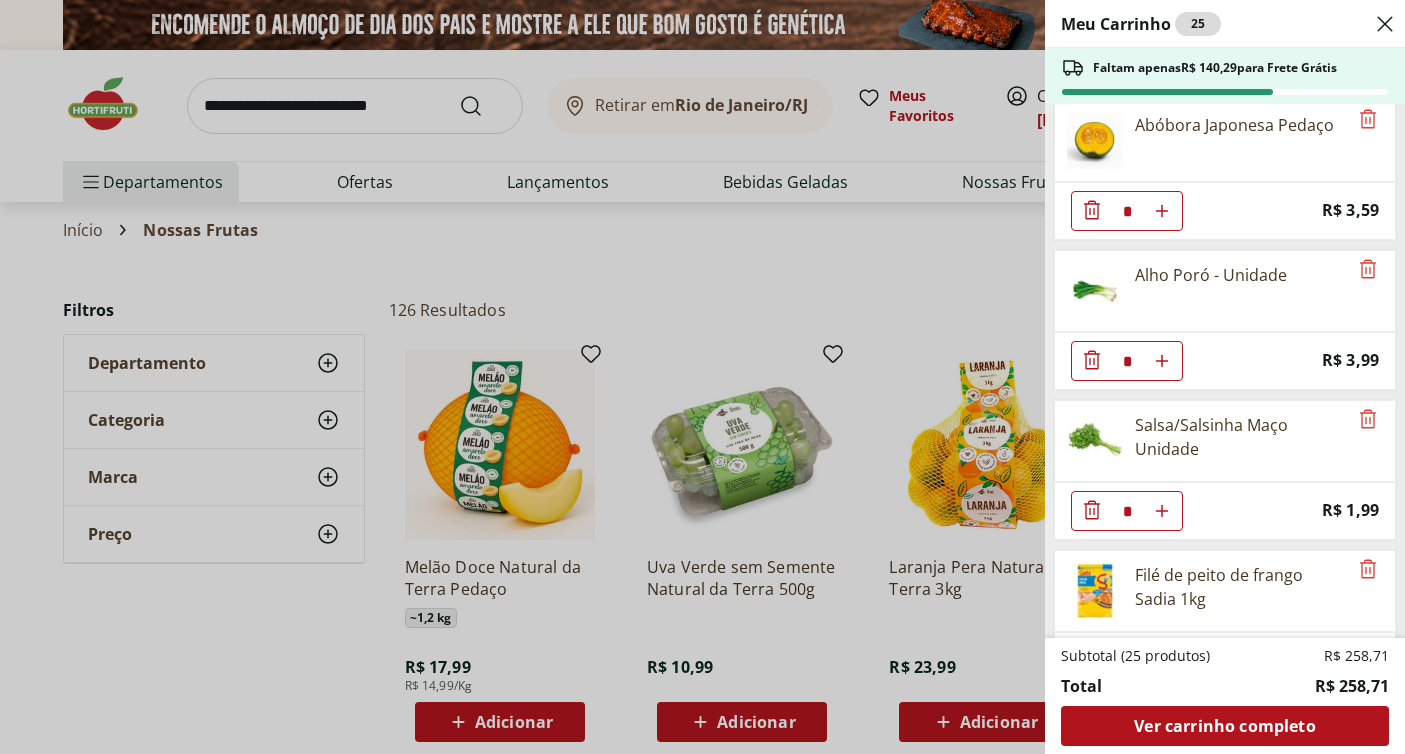 scroll, scrollTop: 1070, scrollLeft: 0, axis: vertical 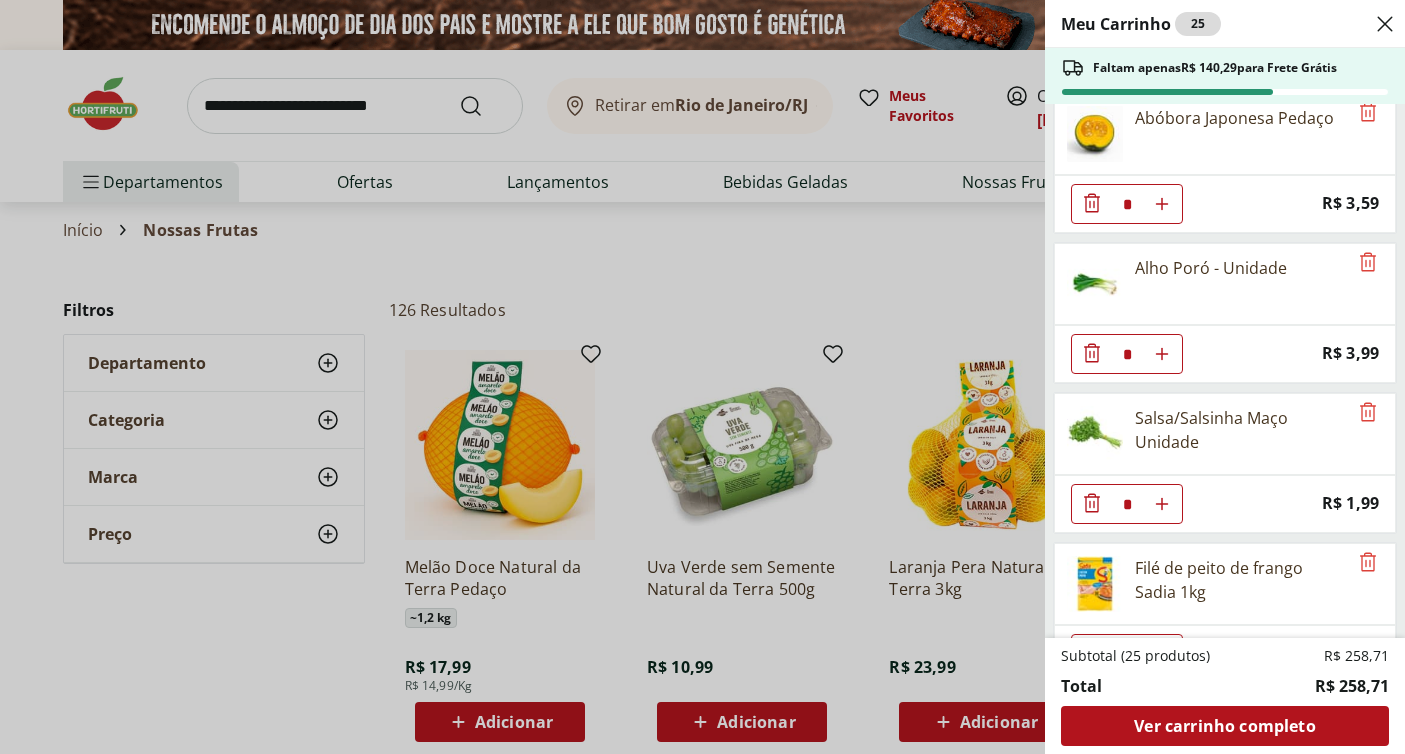 click at bounding box center (1162, -846) 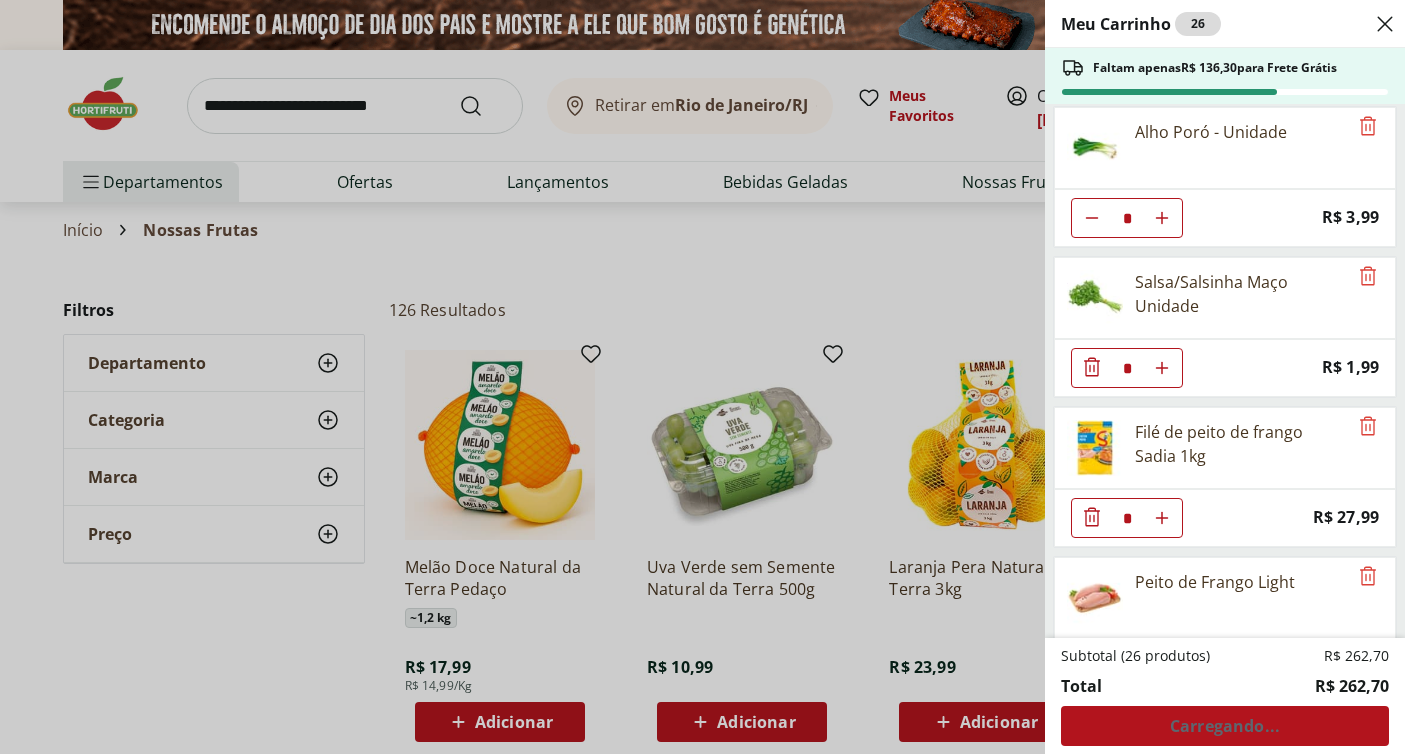 scroll, scrollTop: 1218, scrollLeft: 0, axis: vertical 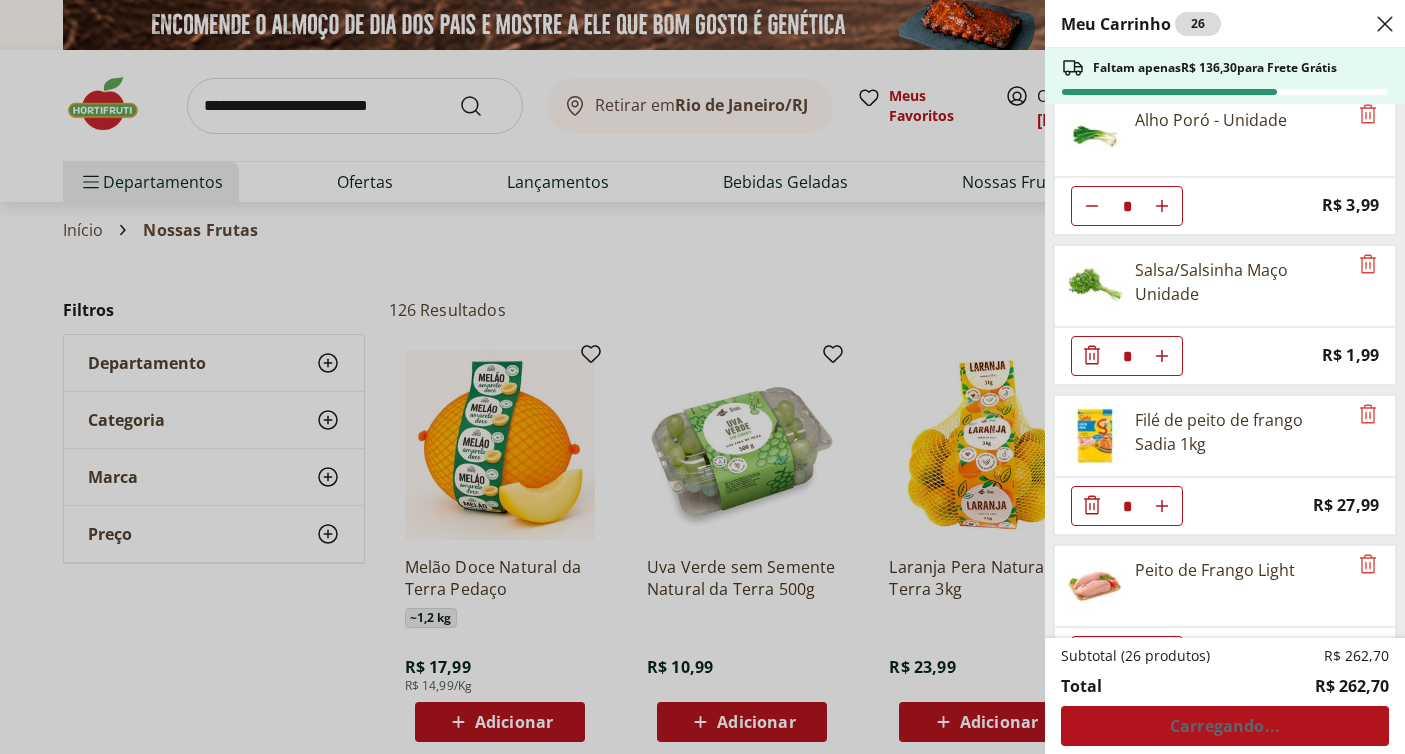 click 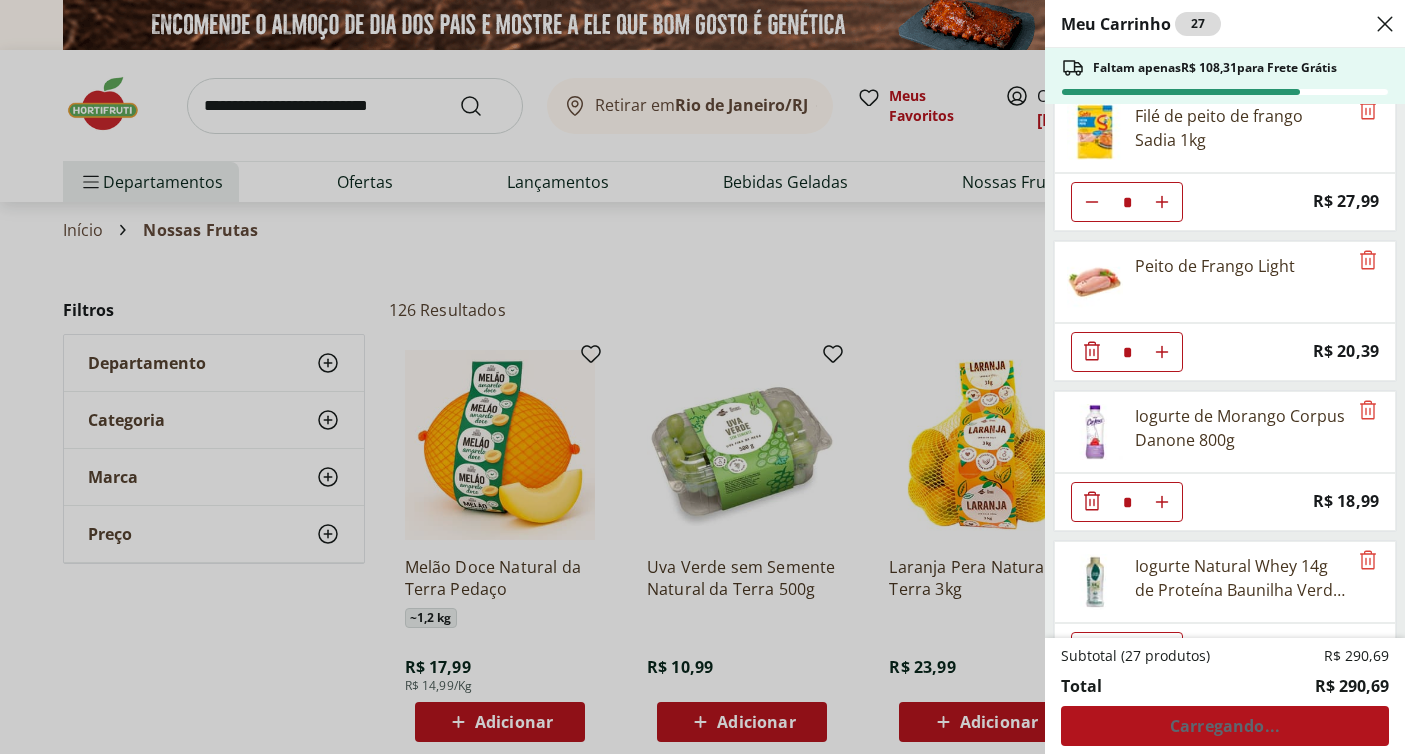 scroll, scrollTop: 1524, scrollLeft: 0, axis: vertical 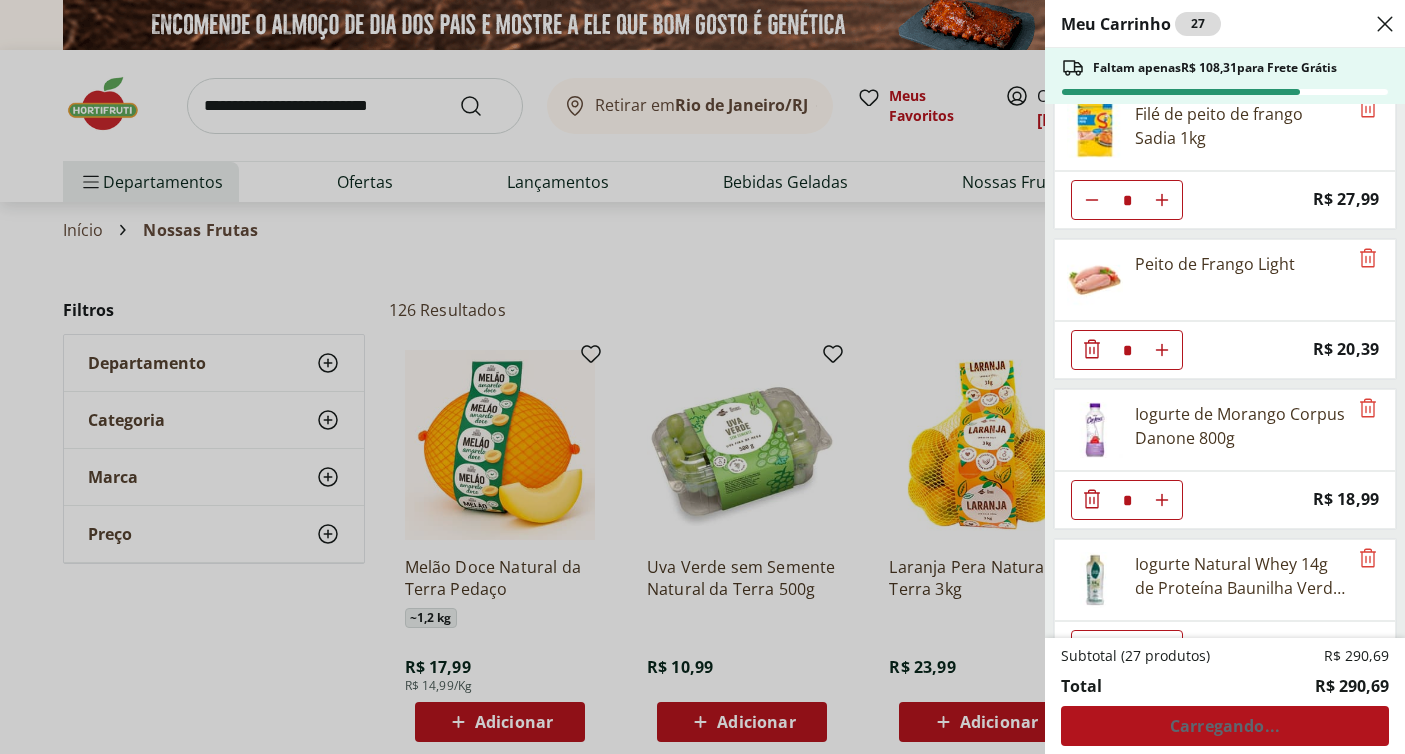 click at bounding box center [1162, -1300] 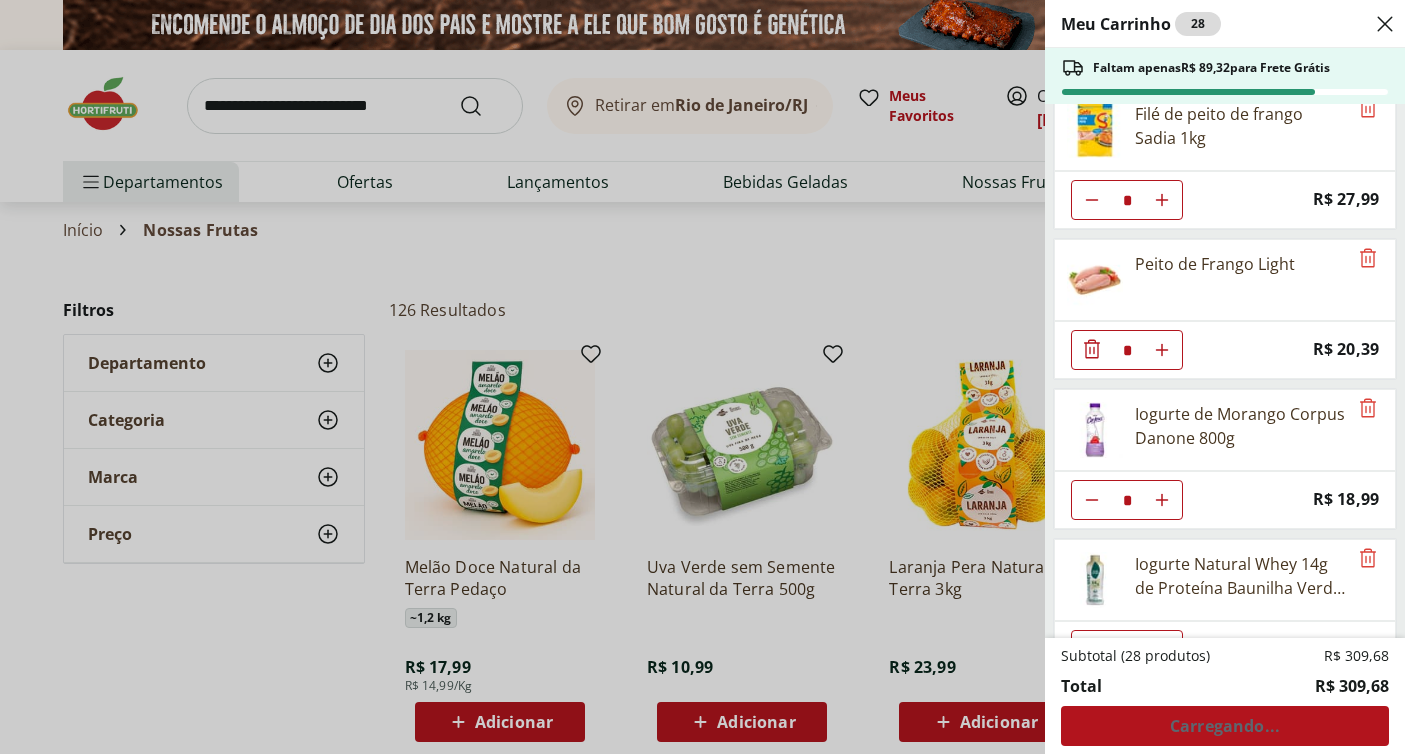 click at bounding box center [1162, -1300] 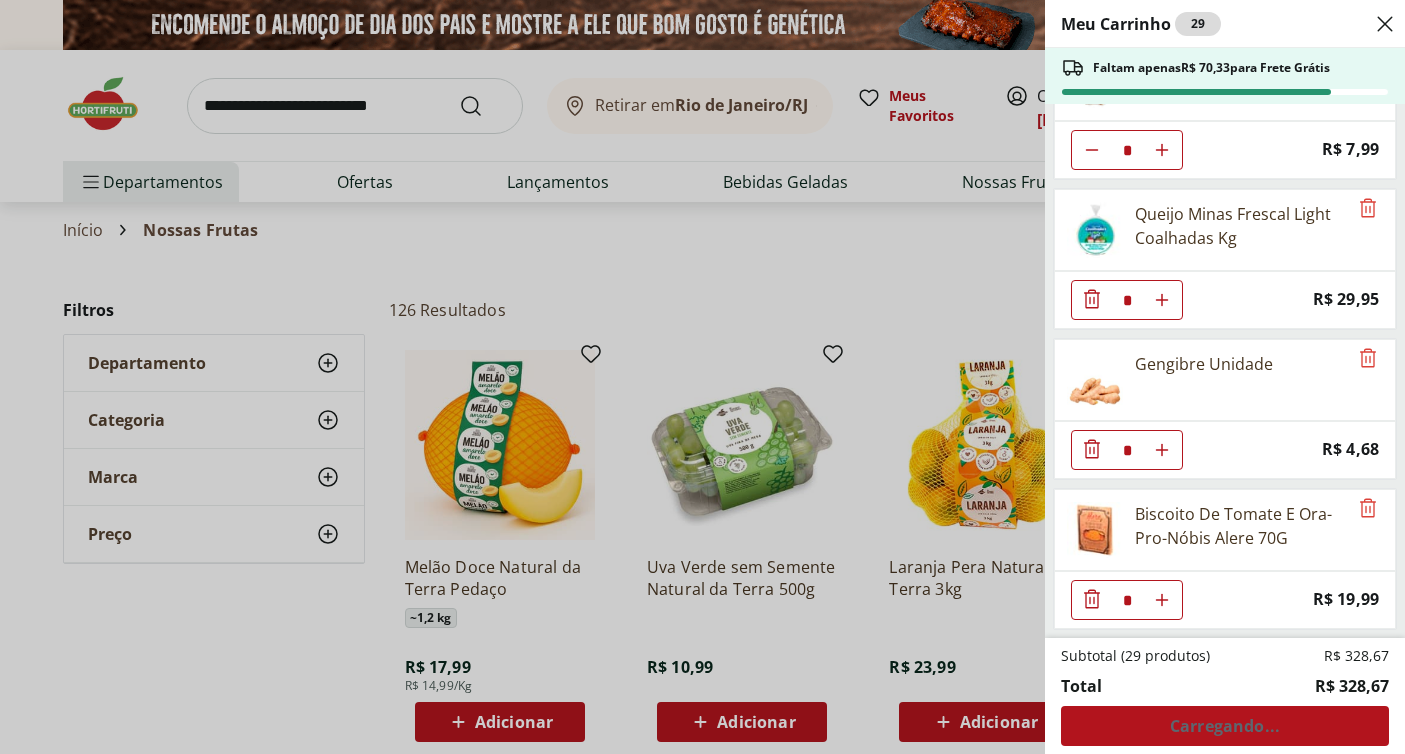scroll, scrollTop: 2474, scrollLeft: 0, axis: vertical 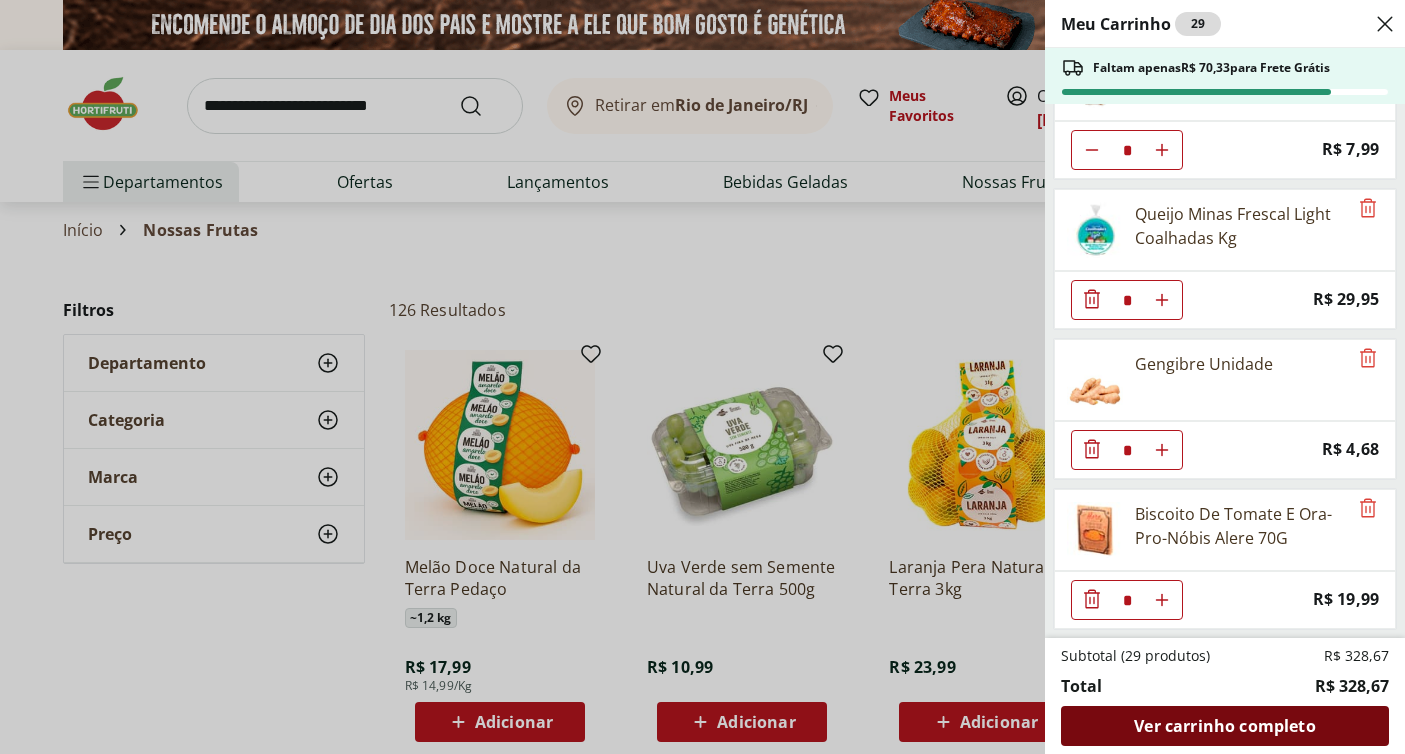 click on "Ver carrinho completo" at bounding box center (1224, 726) 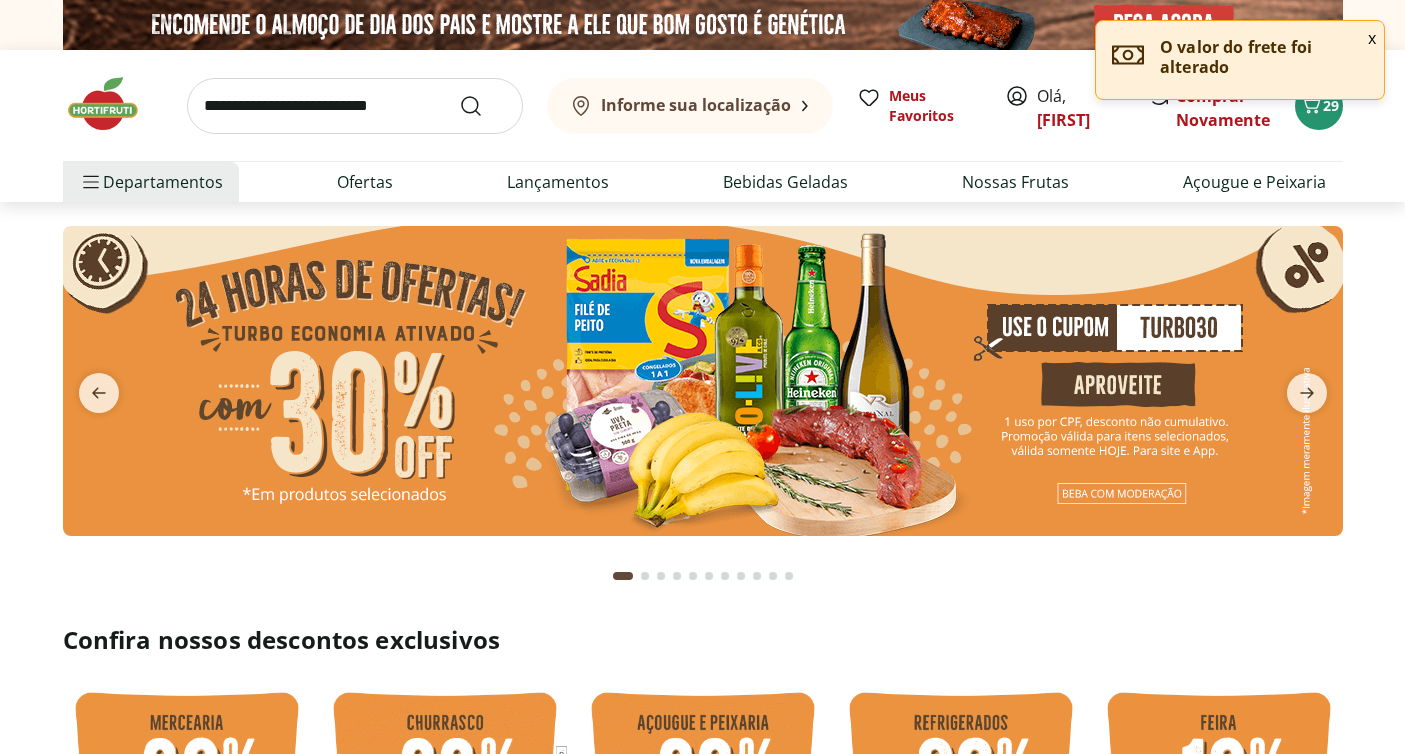 scroll, scrollTop: 0, scrollLeft: 0, axis: both 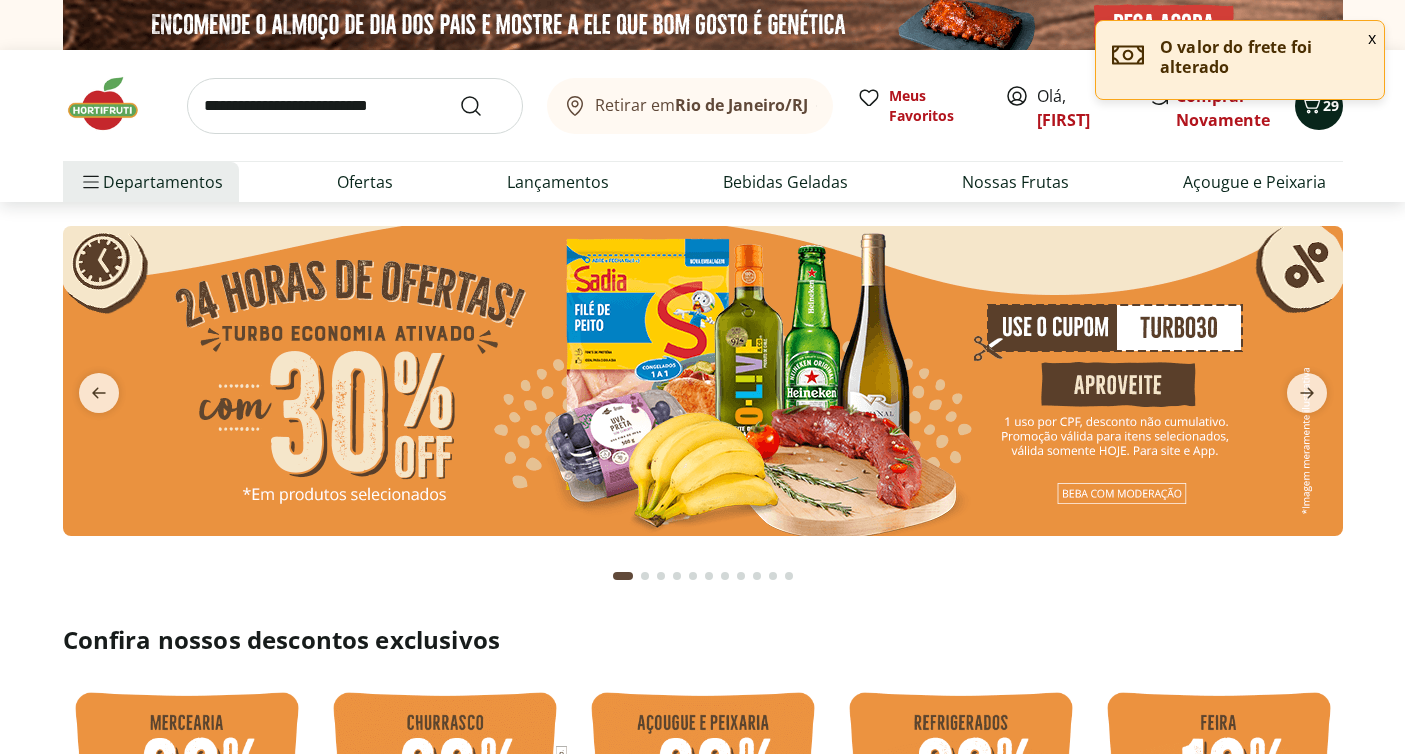 click 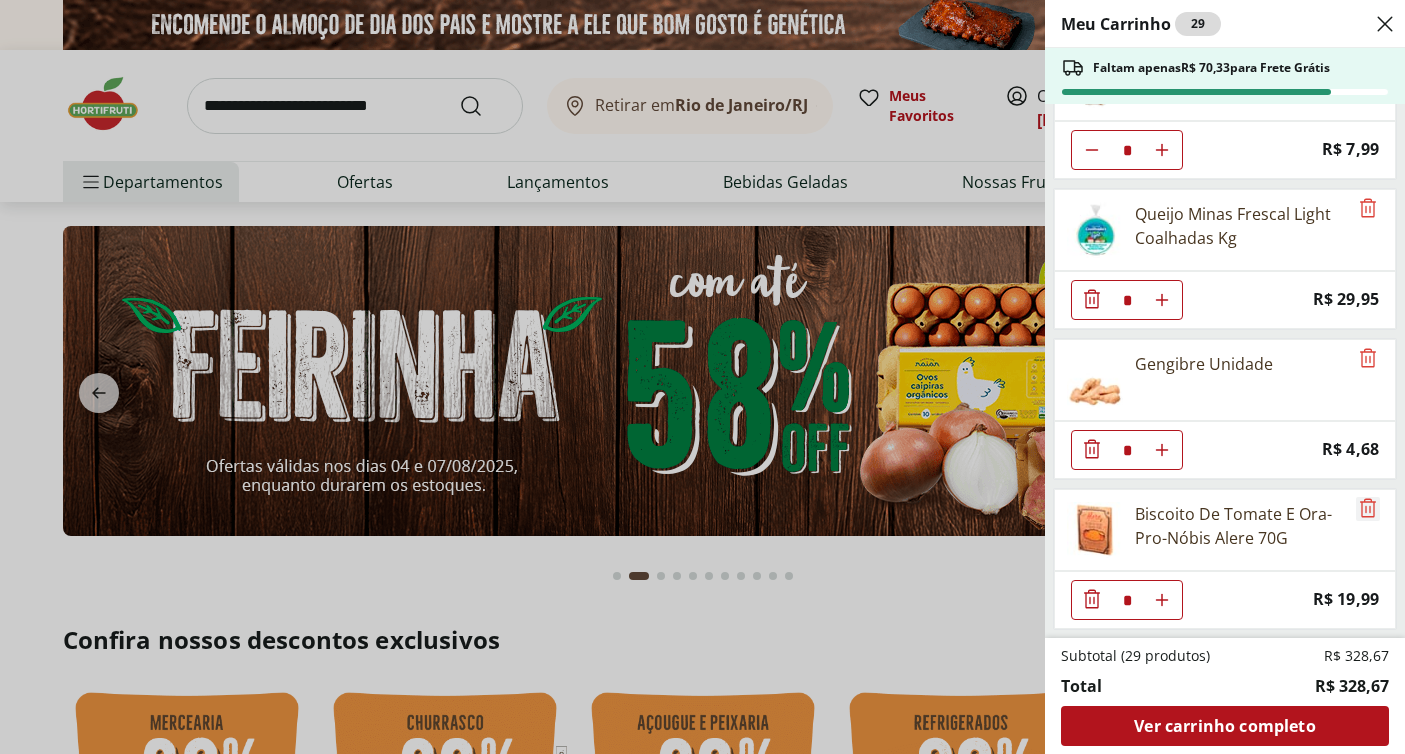 click 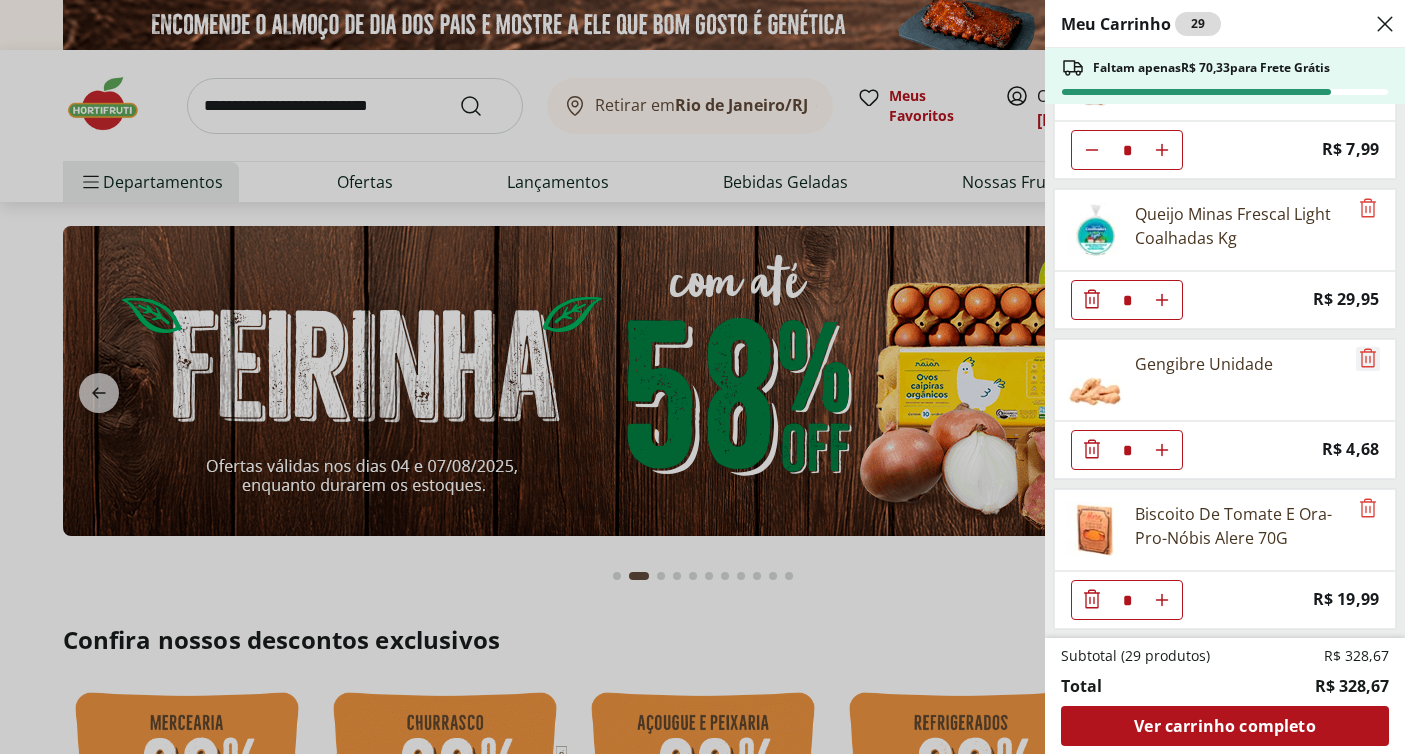 scroll, scrollTop: 2324, scrollLeft: 0, axis: vertical 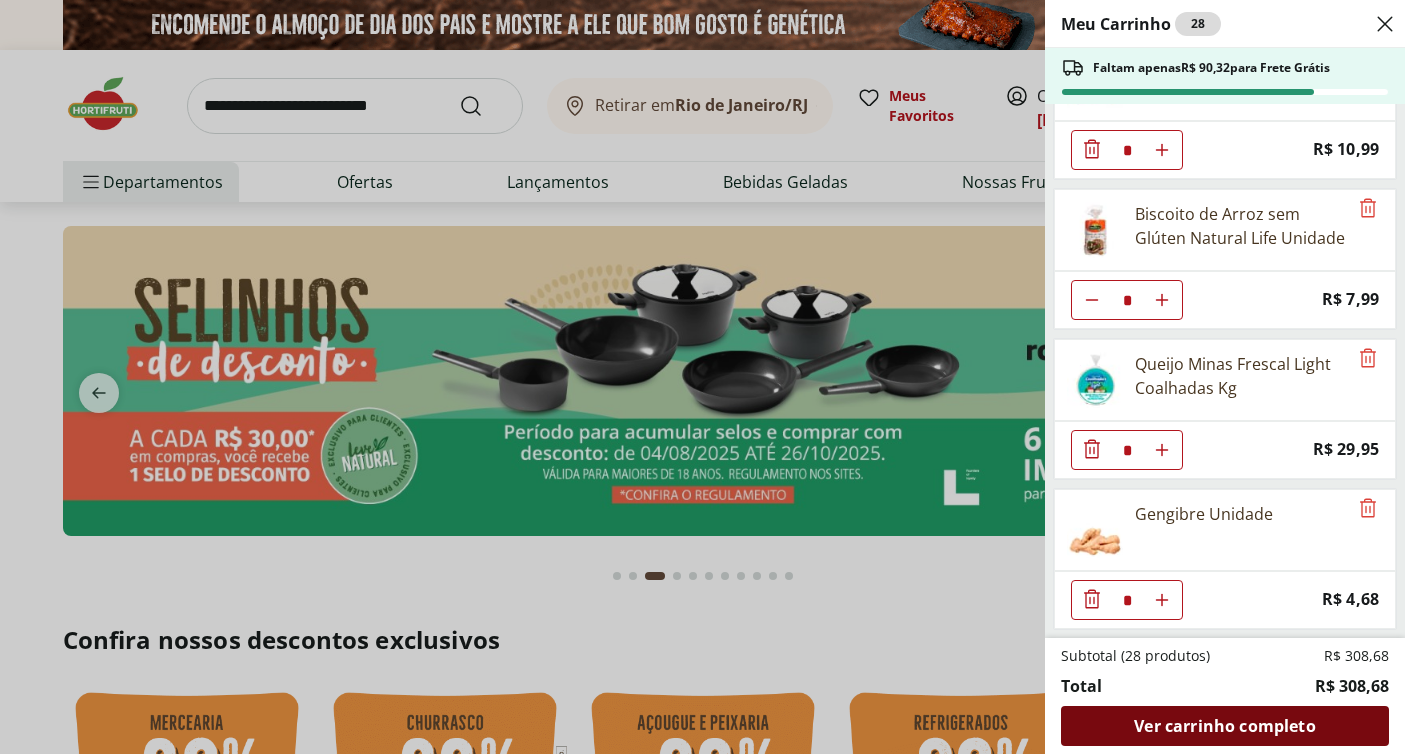 click on "Ver carrinho completo" at bounding box center (1224, 726) 